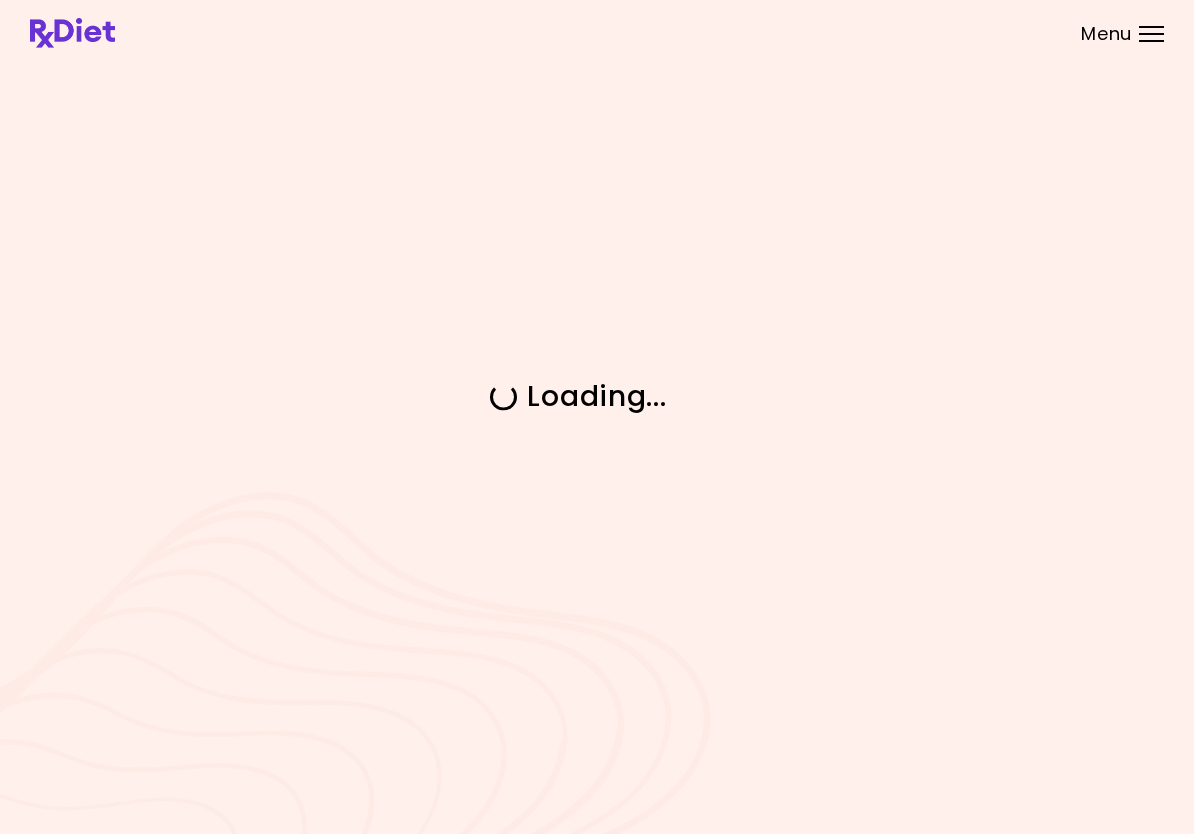 scroll, scrollTop: 0, scrollLeft: 0, axis: both 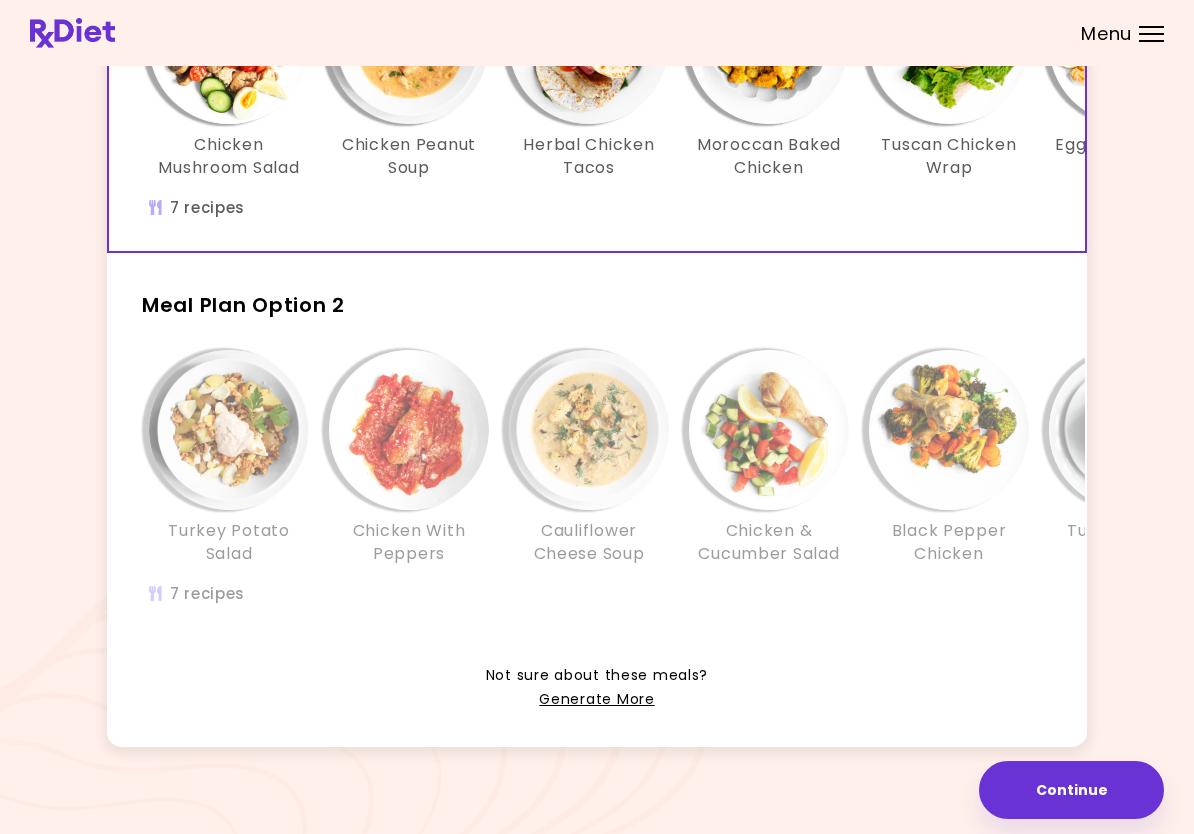 click on "Turkey Potato Salad   Chicken With Peppers   Cauliflower Cheese Soup   Chicken & Cucumber Salad   Black Pepper Chicken   Turkey Squash Casserole   Eggplant Egg Stacks" at bounding box center (769, 488) 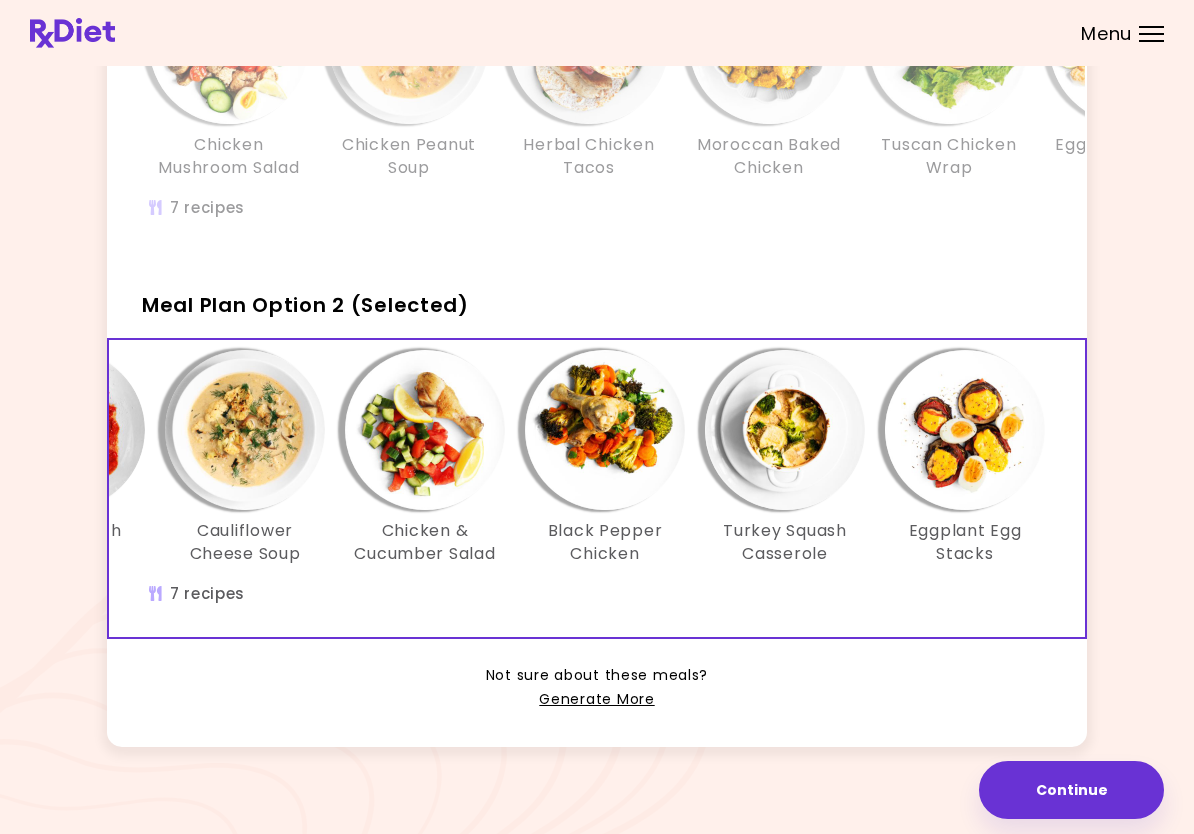 scroll, scrollTop: 0, scrollLeft: 344, axis: horizontal 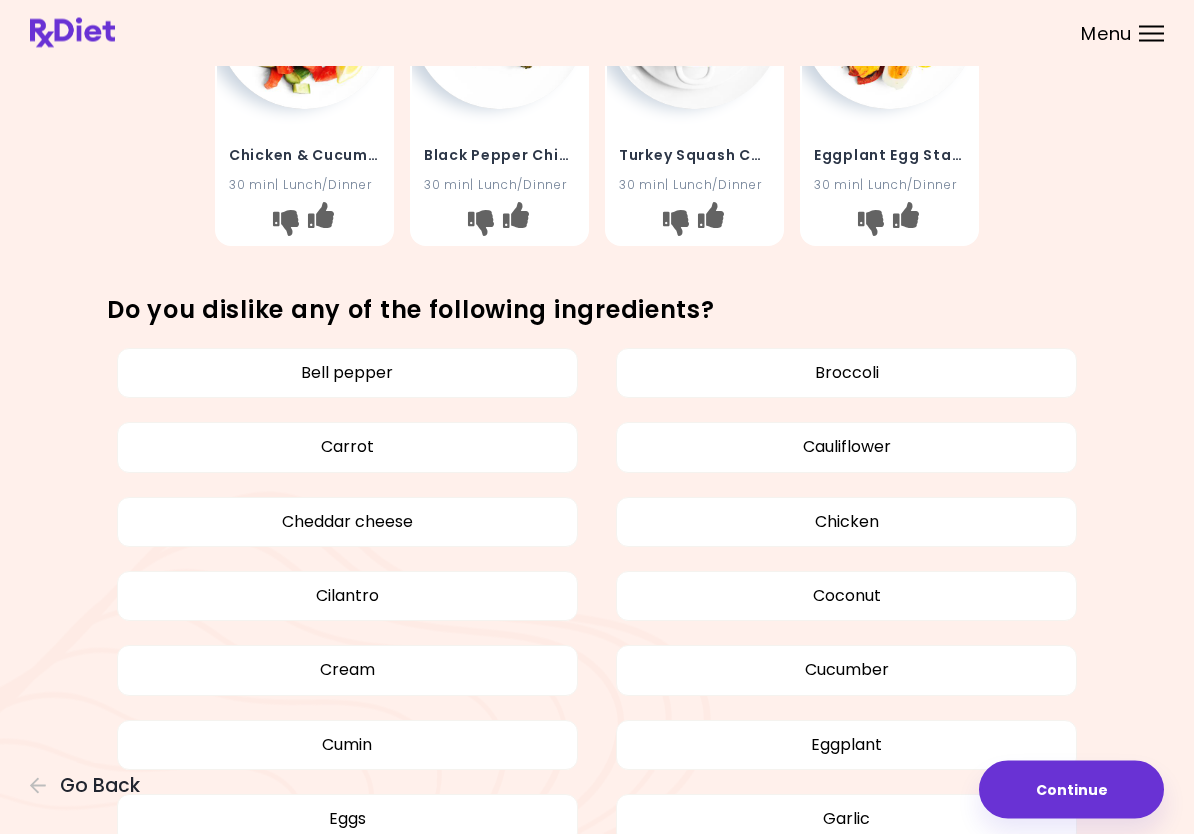 click on "Coconut" at bounding box center [846, 597] 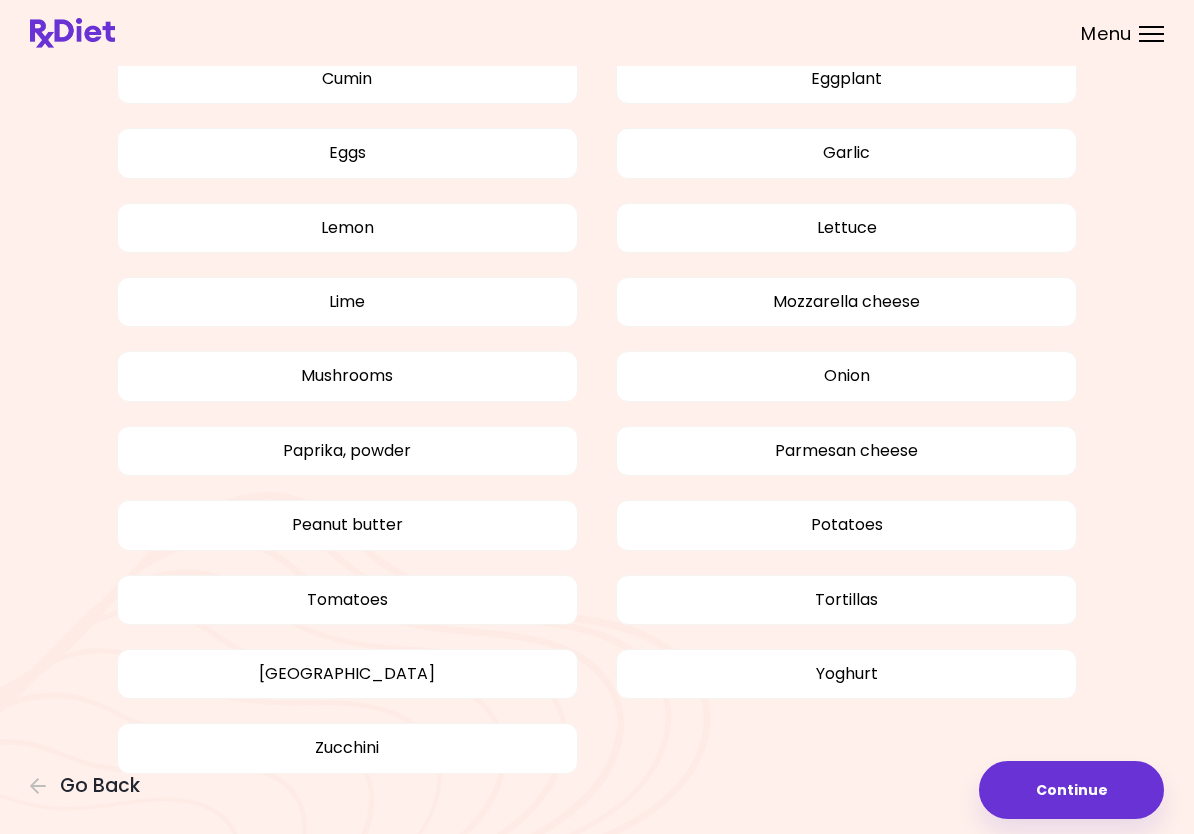 scroll, scrollTop: 1550, scrollLeft: 0, axis: vertical 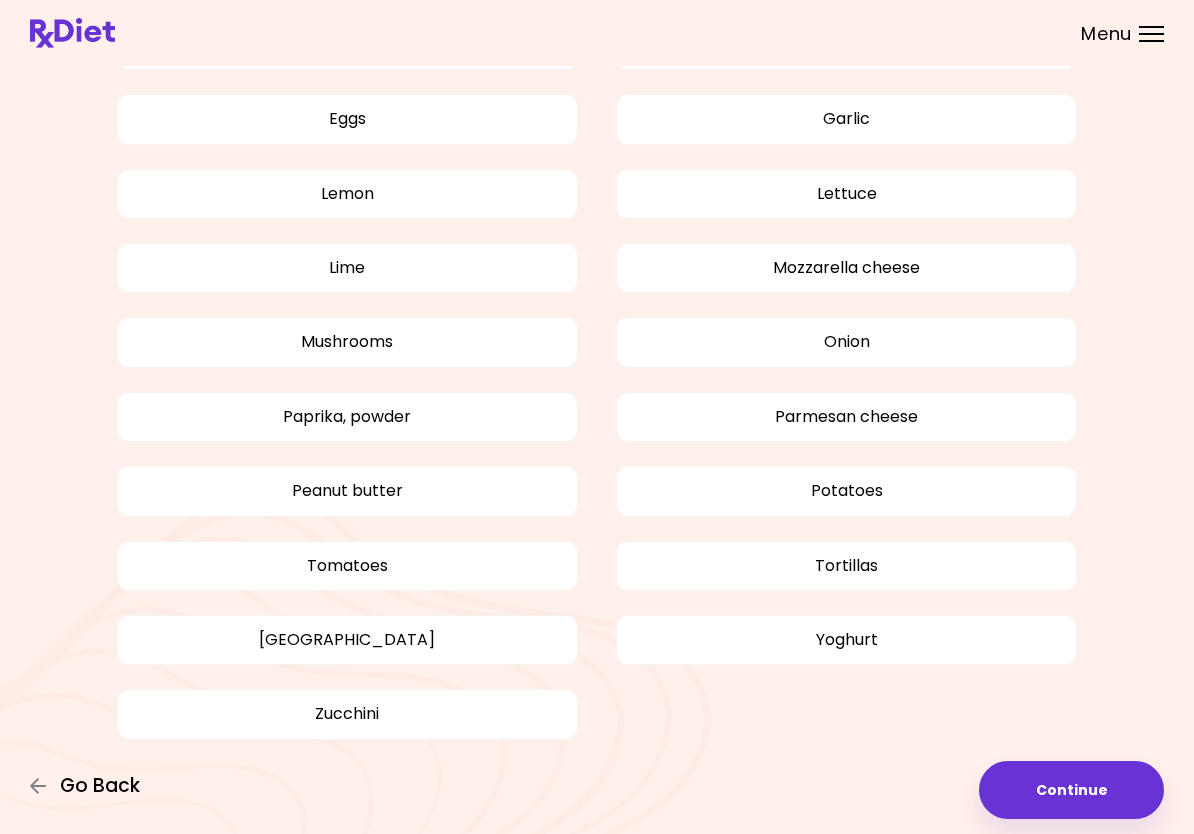 click on "Go Back" at bounding box center (100, 786) 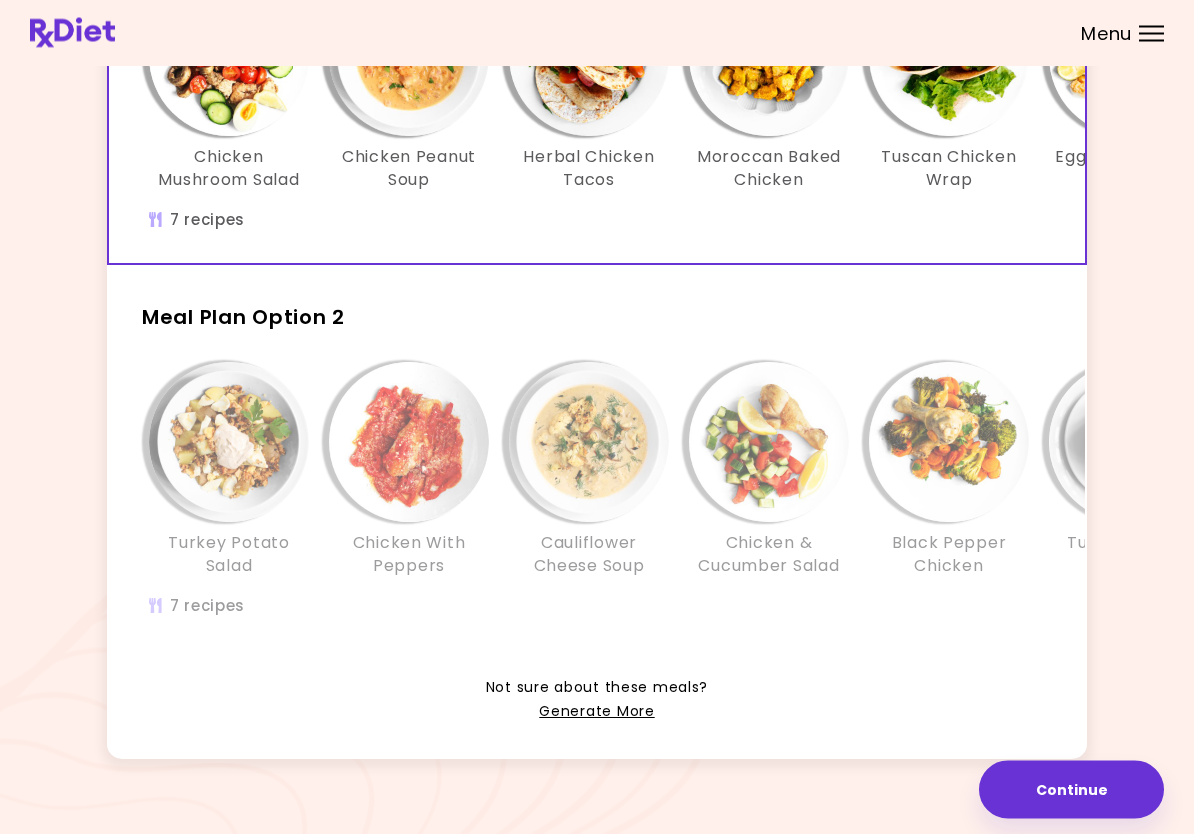 scroll, scrollTop: 272, scrollLeft: 0, axis: vertical 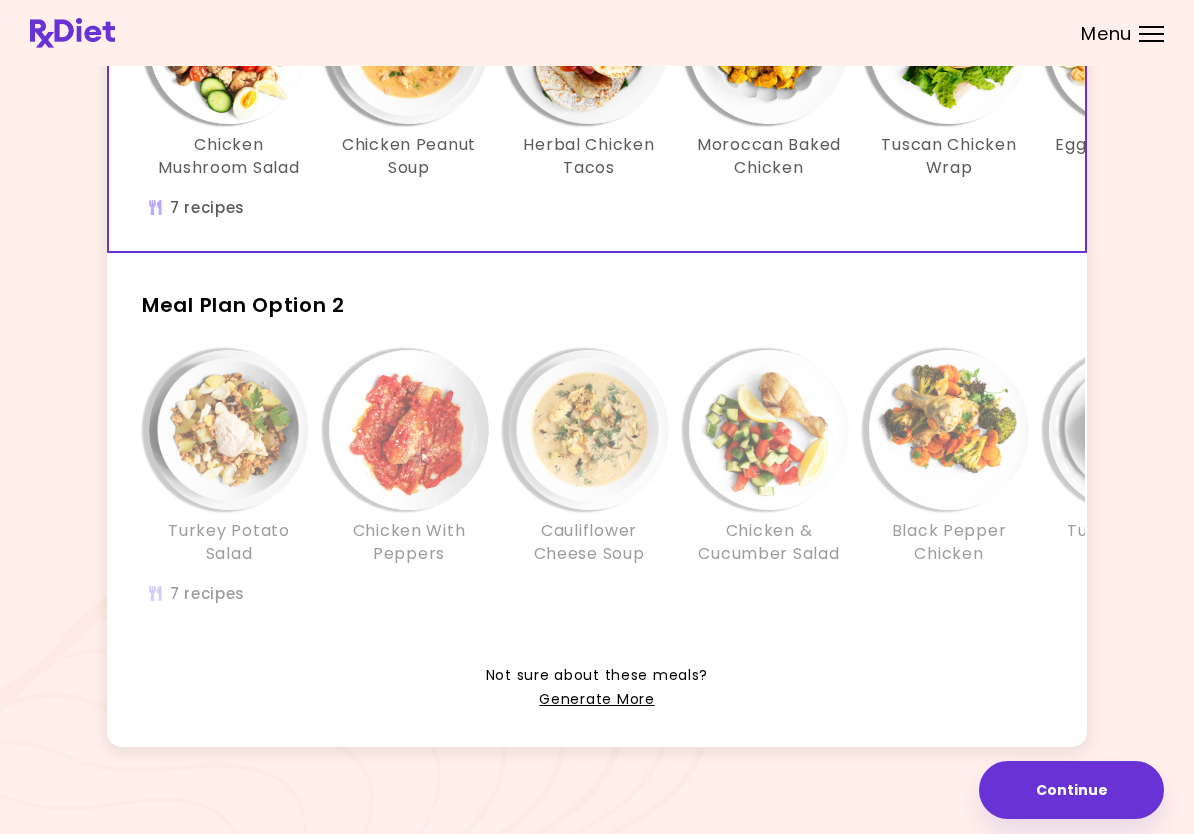 click on "Generate More" at bounding box center (596, 700) 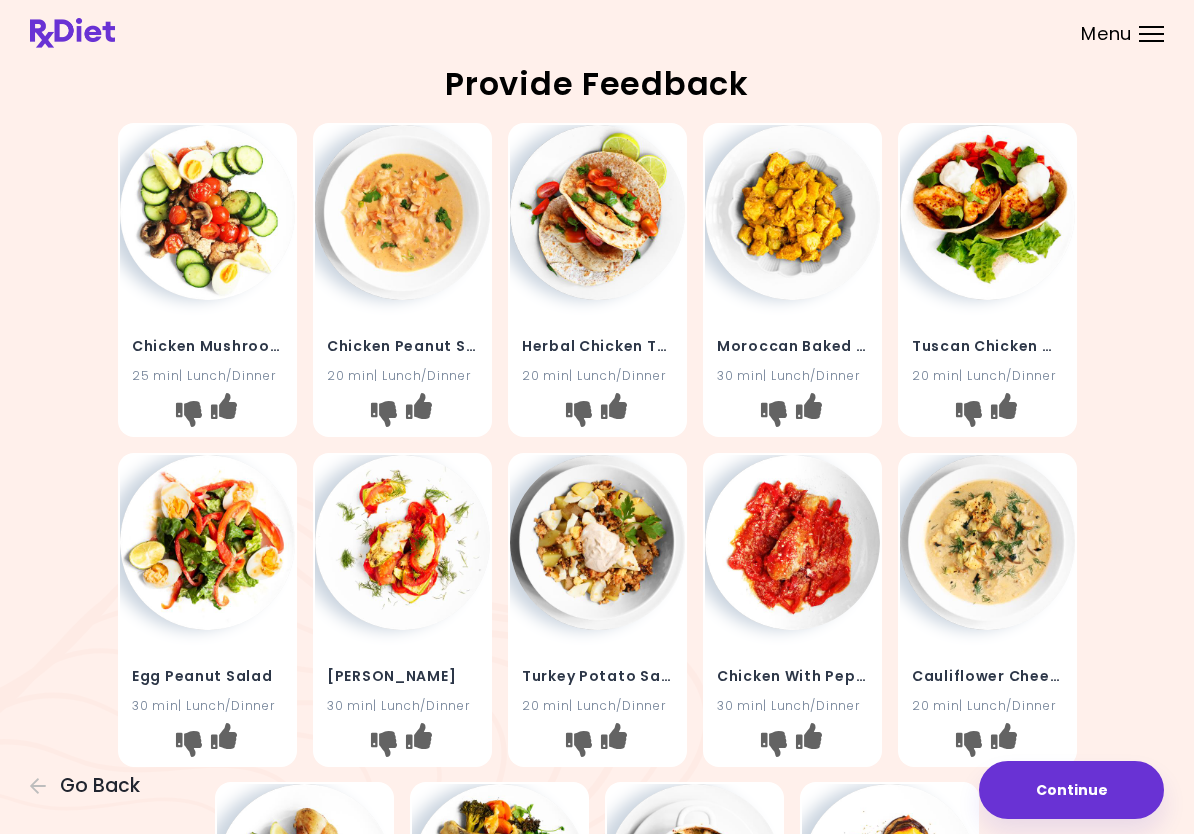 click at bounding box center [207, 542] 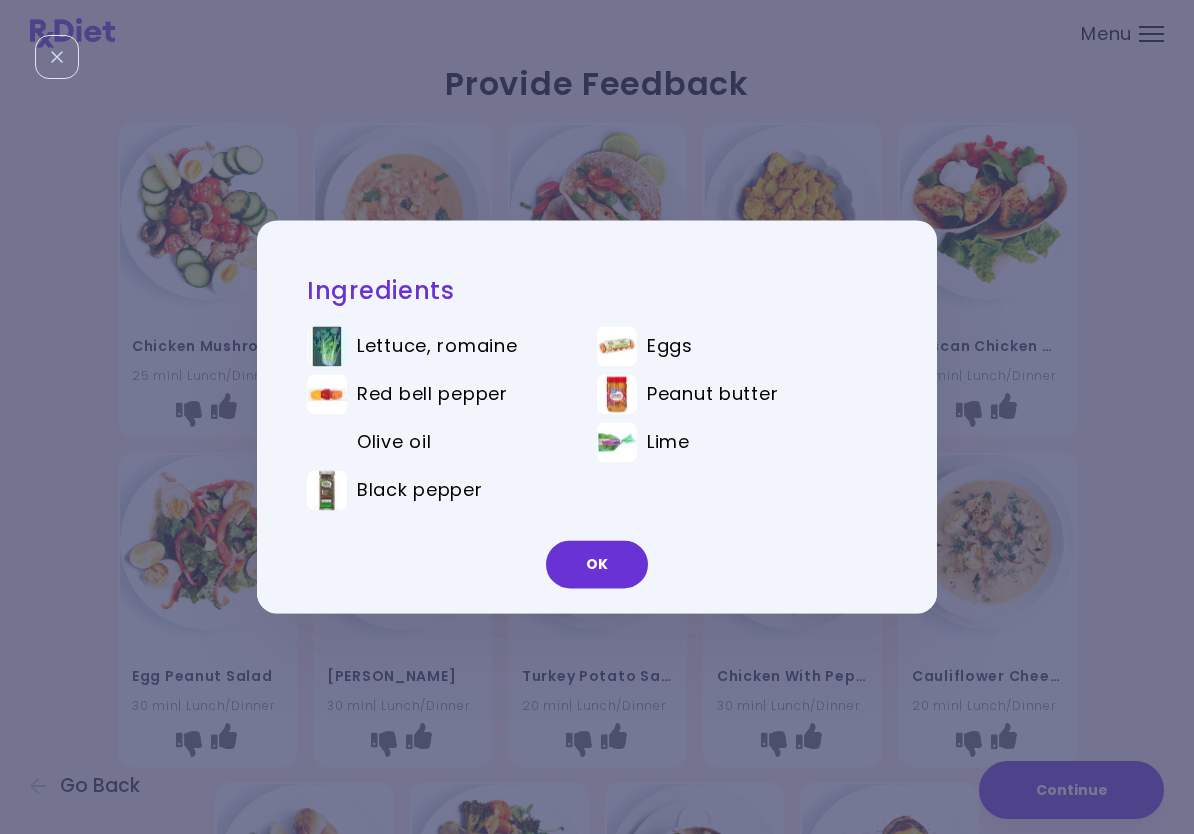 click on "OK" at bounding box center [597, 565] 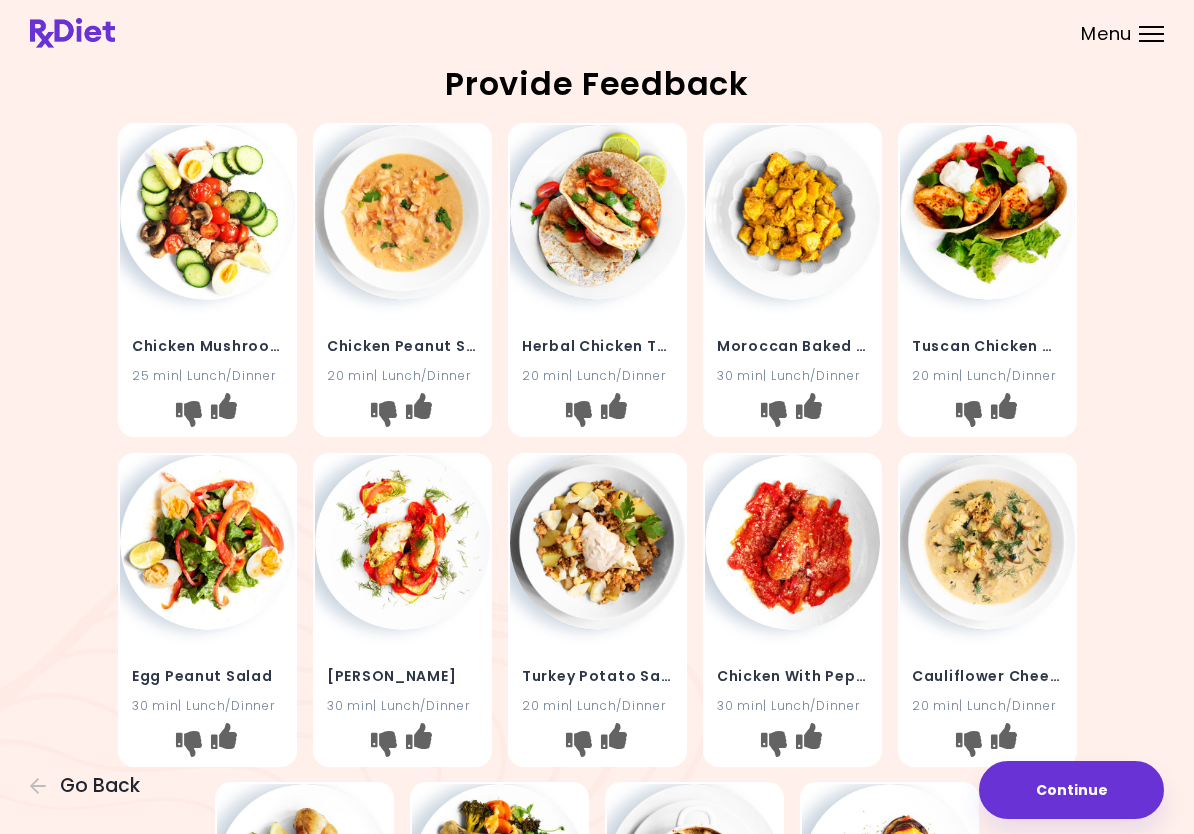 click at bounding box center [597, 212] 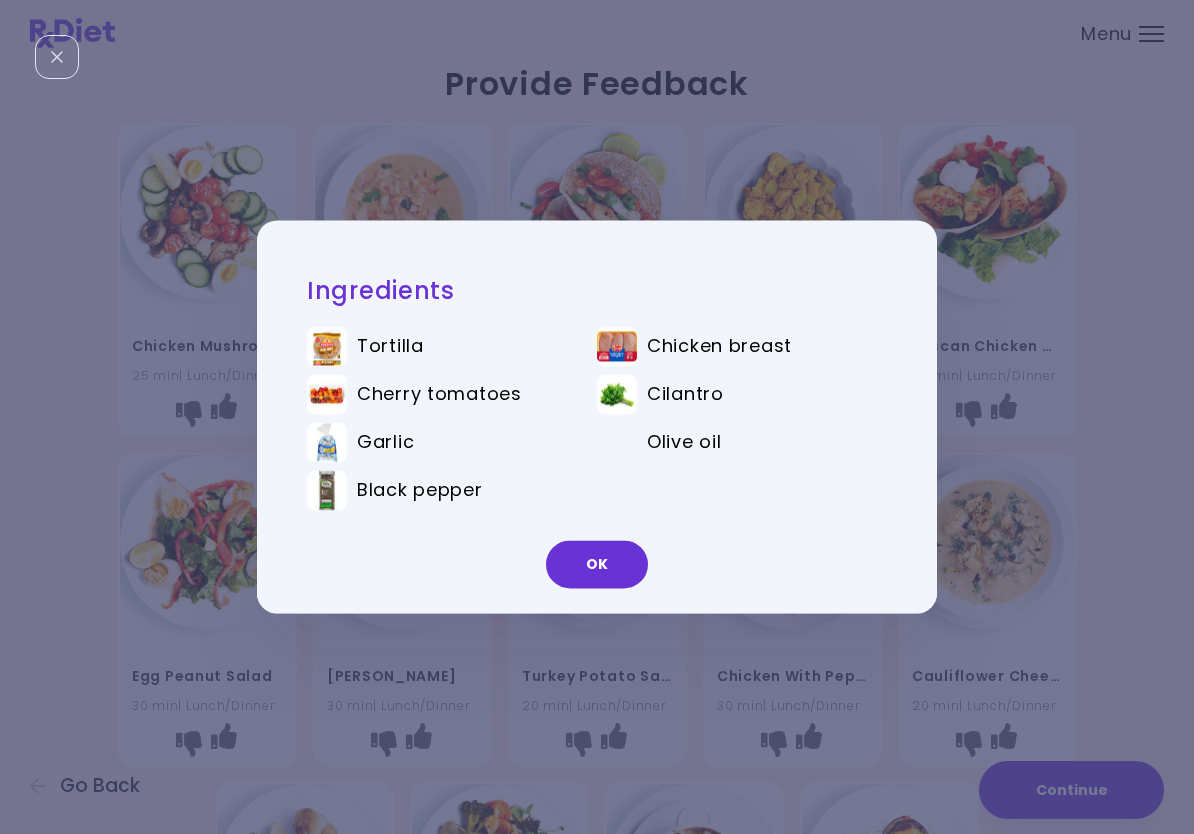 click on "OK" at bounding box center (597, 565) 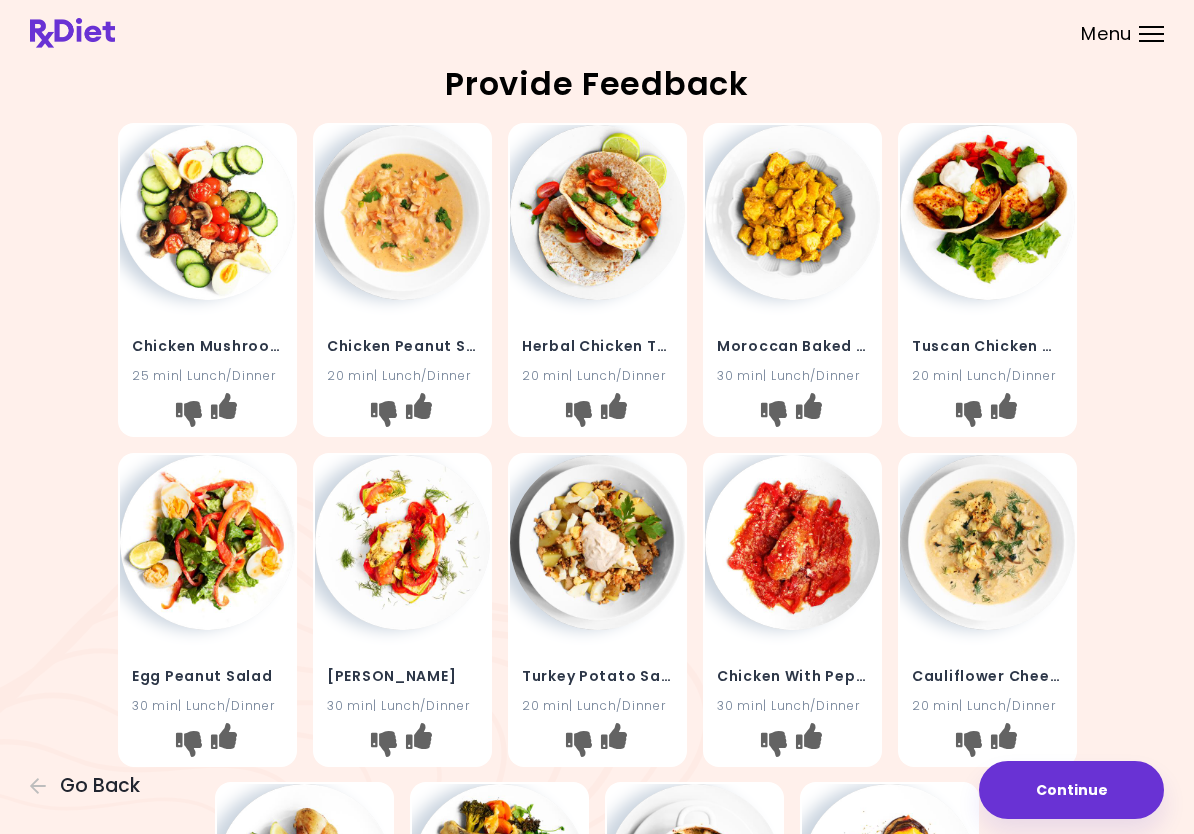 click at bounding box center (792, 212) 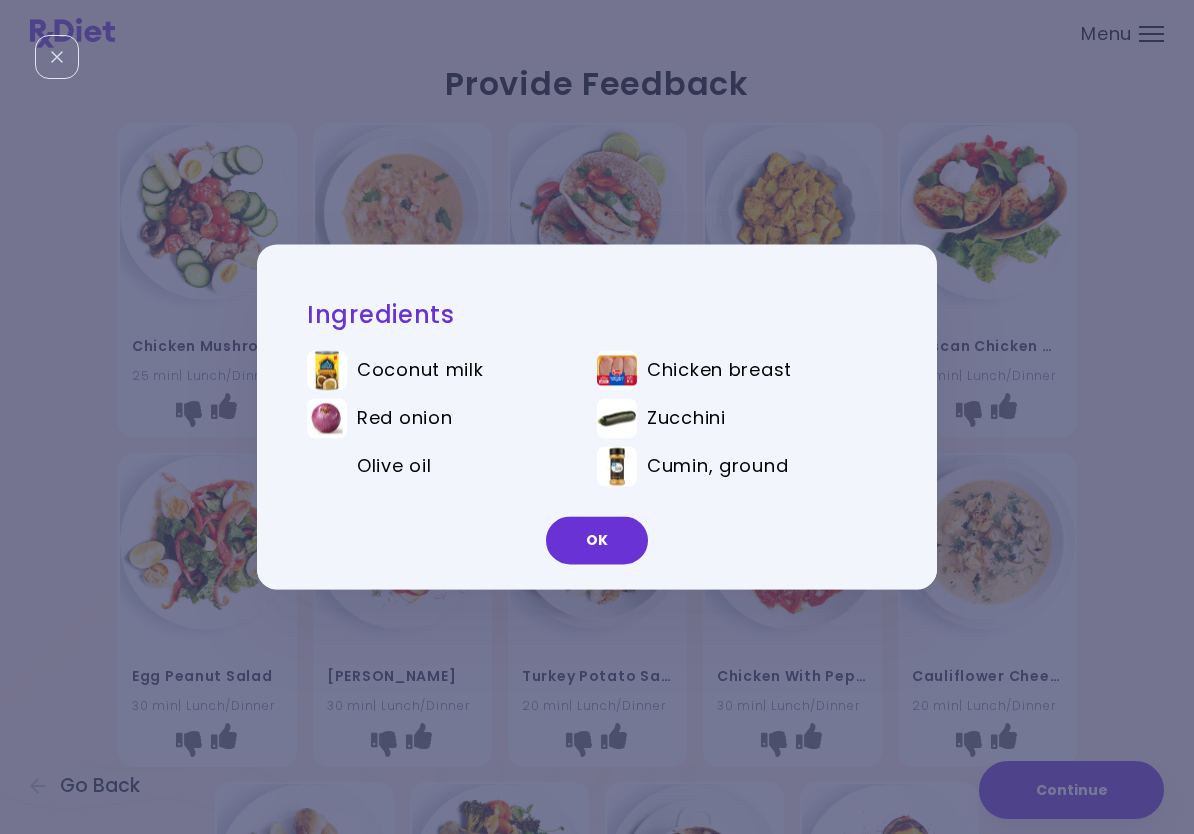 click on "OK" at bounding box center (597, 541) 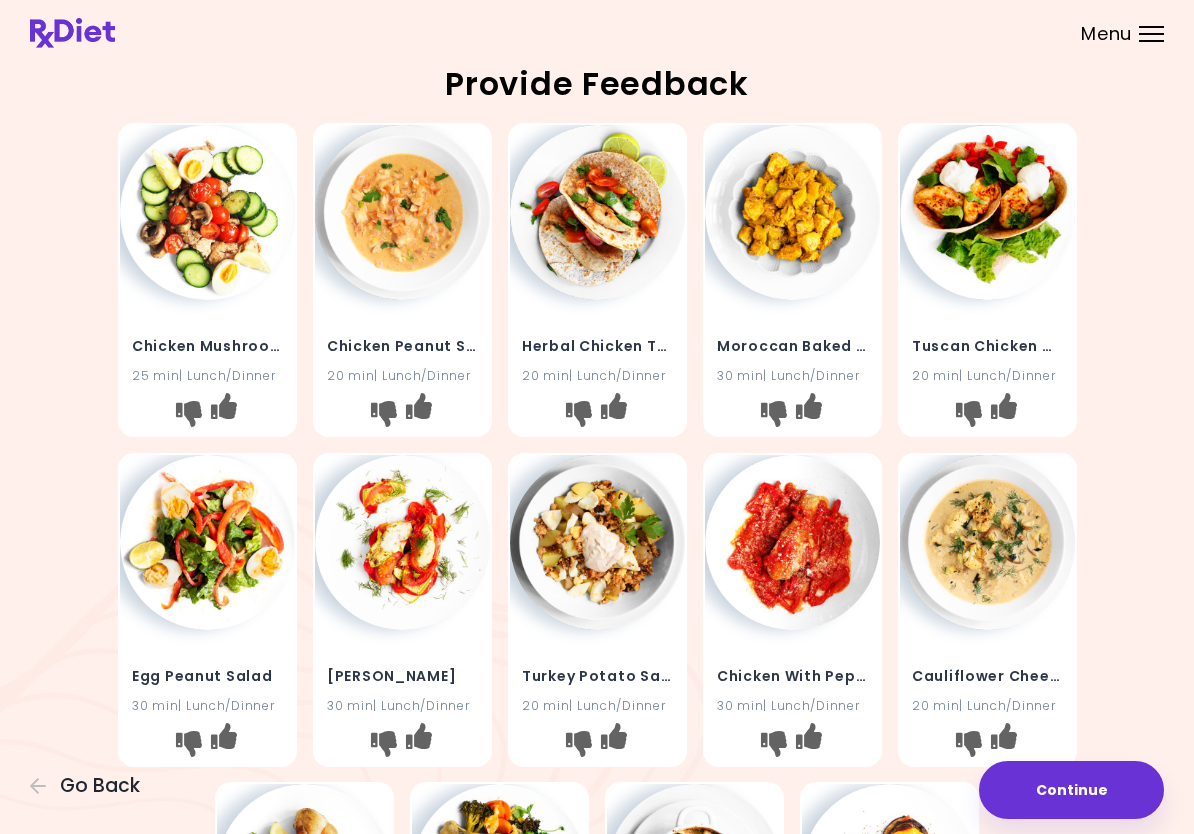 click at bounding box center (987, 212) 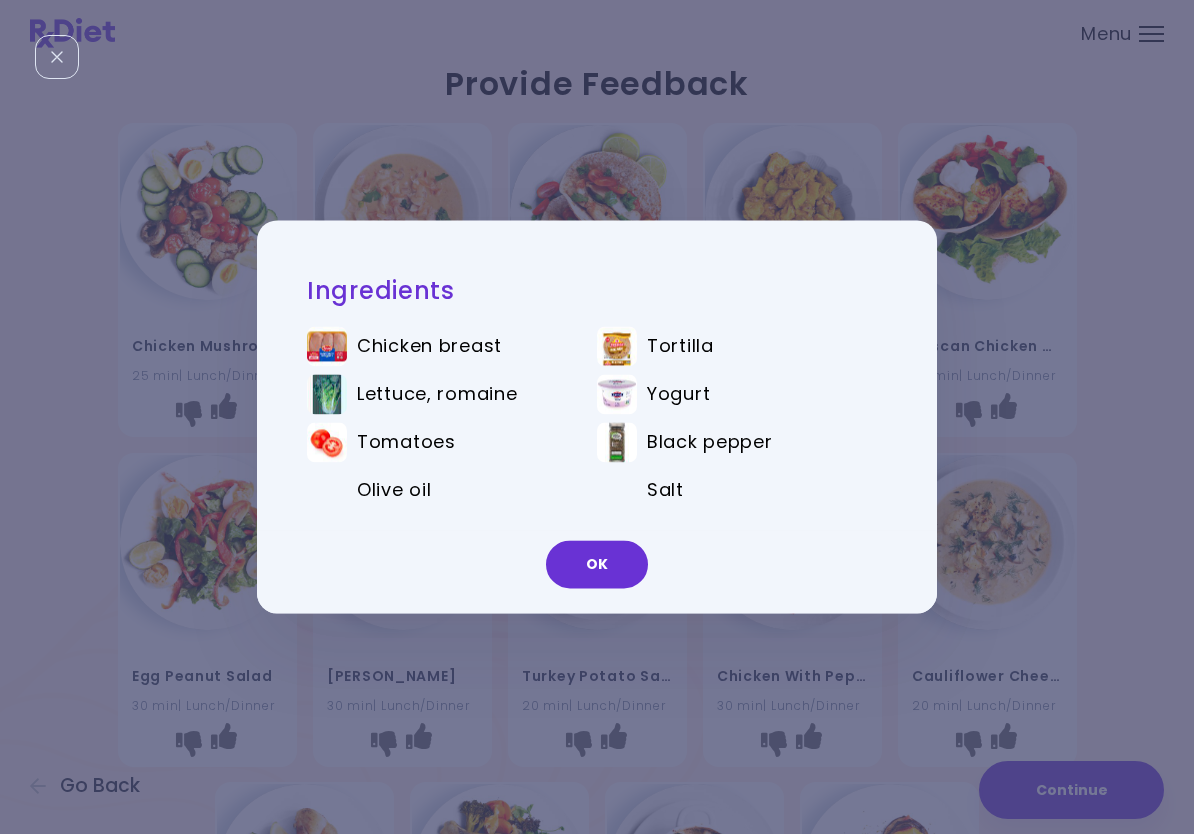 click on "OK" at bounding box center (597, 565) 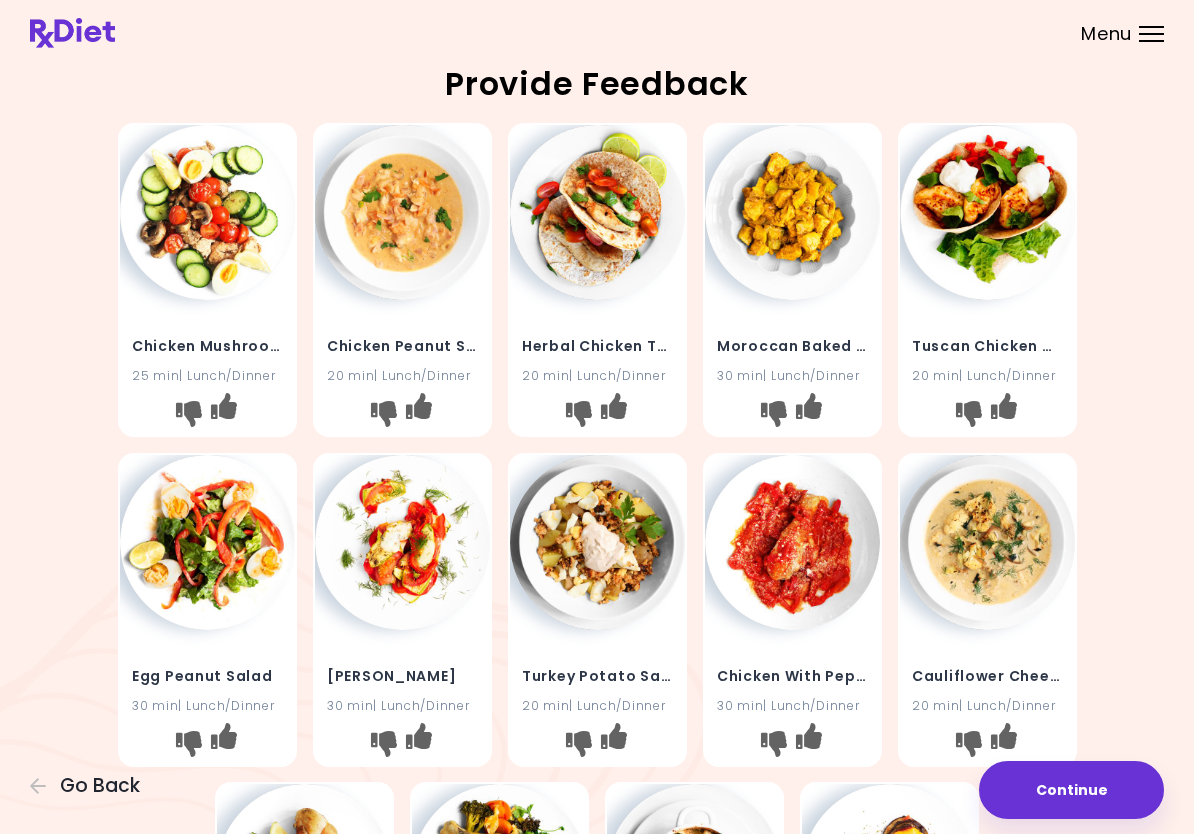 click at bounding box center (987, 212) 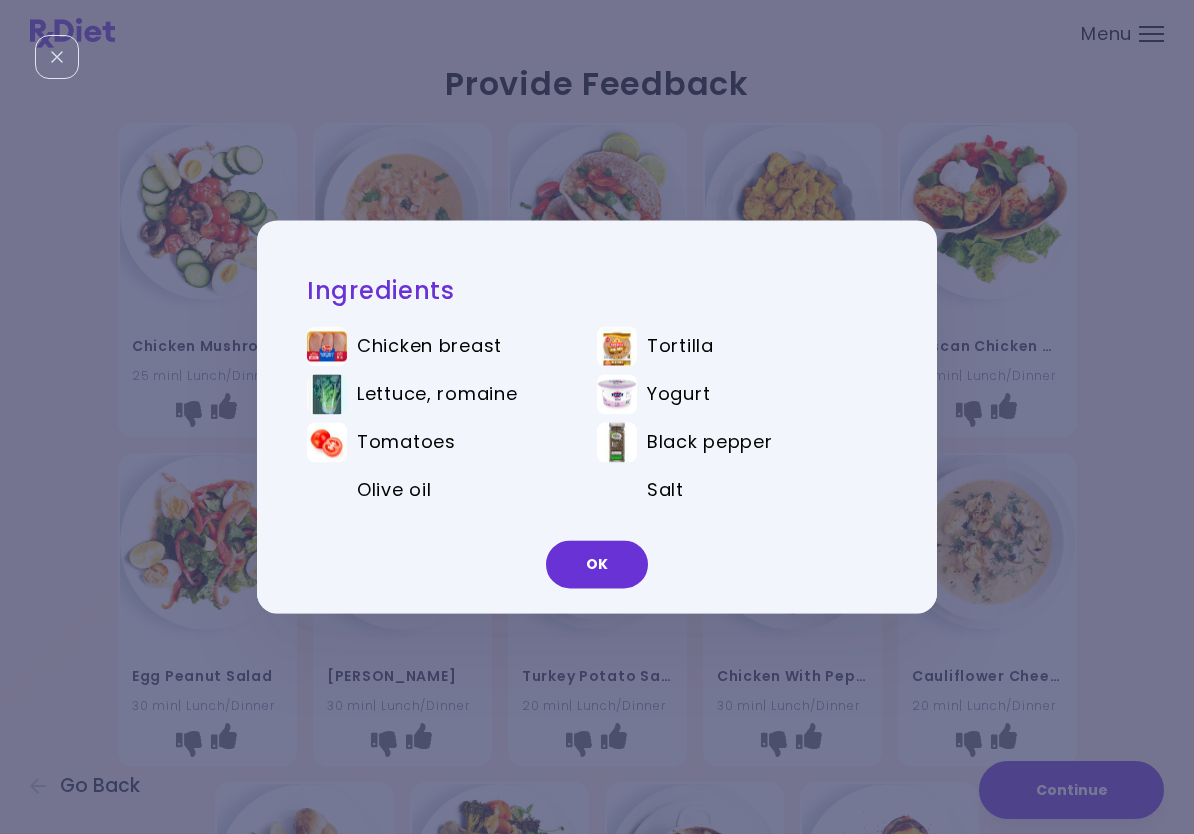 click on "OK" at bounding box center [597, 565] 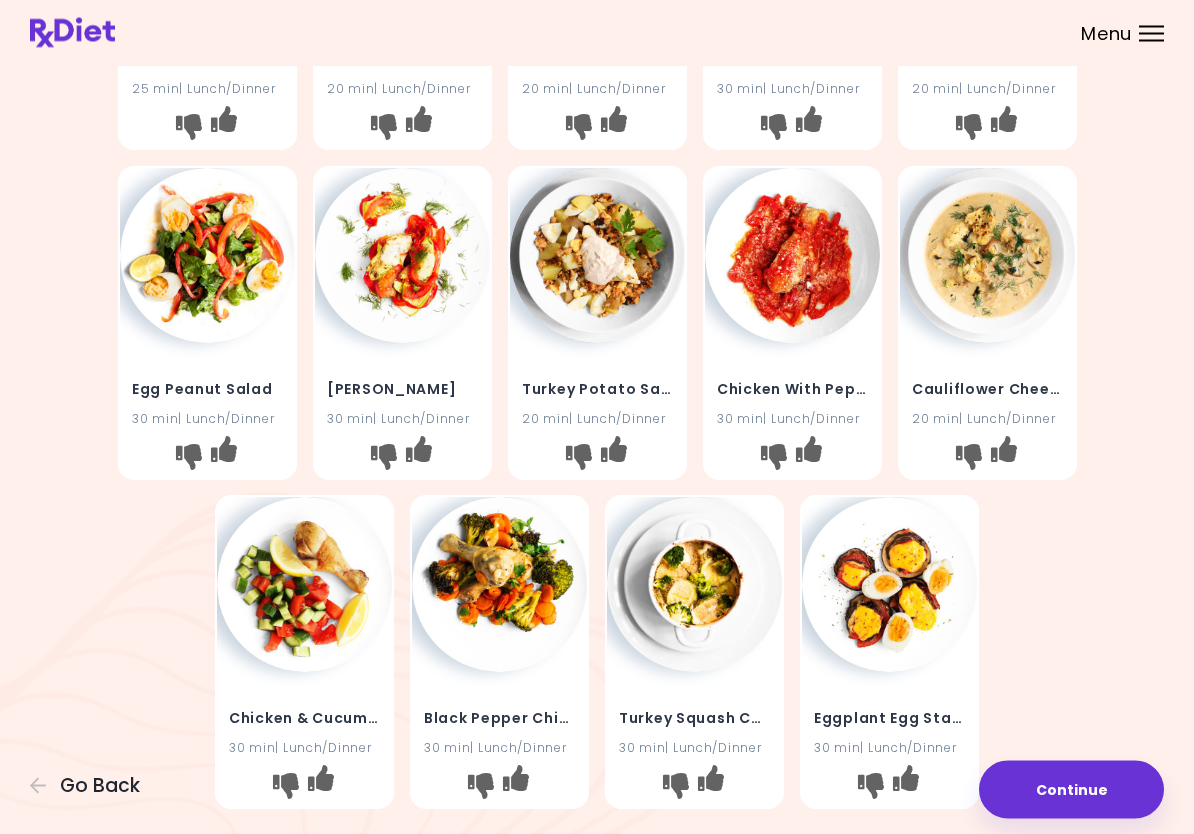 scroll, scrollTop: 287, scrollLeft: 0, axis: vertical 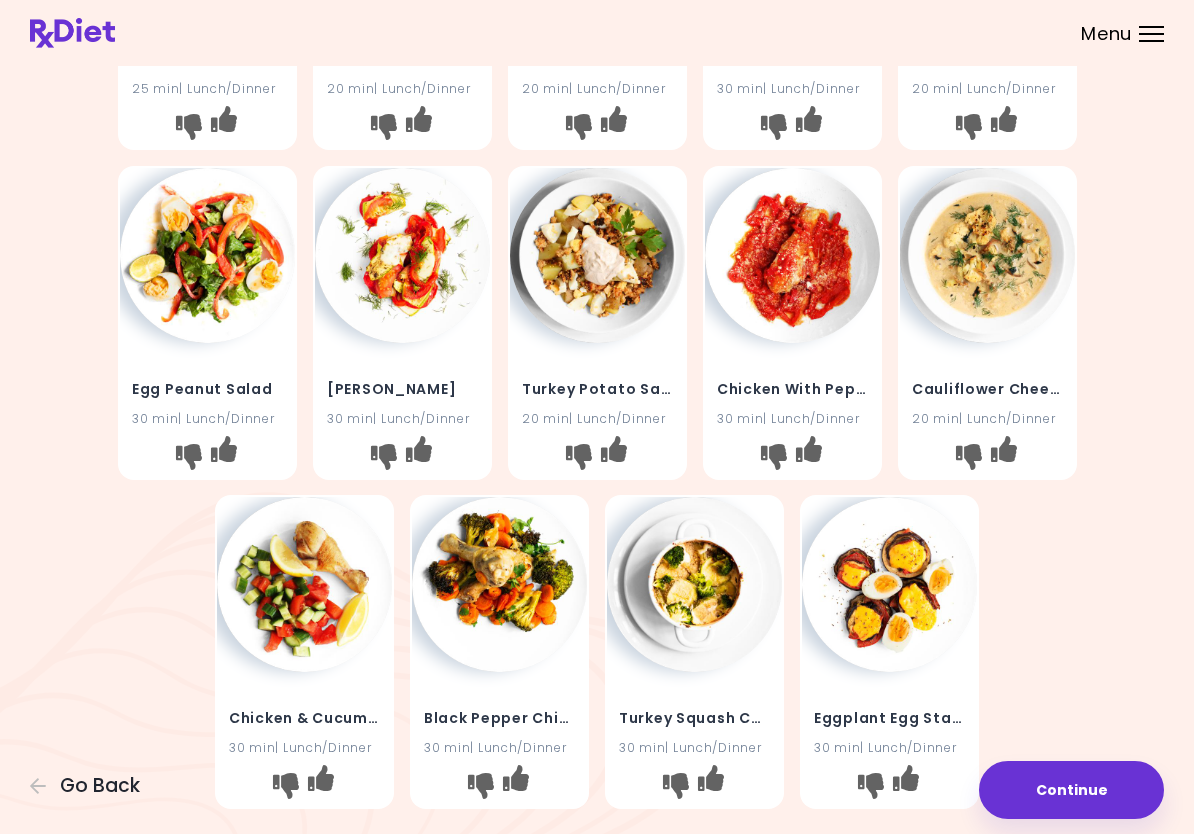 click at bounding box center (402, 255) 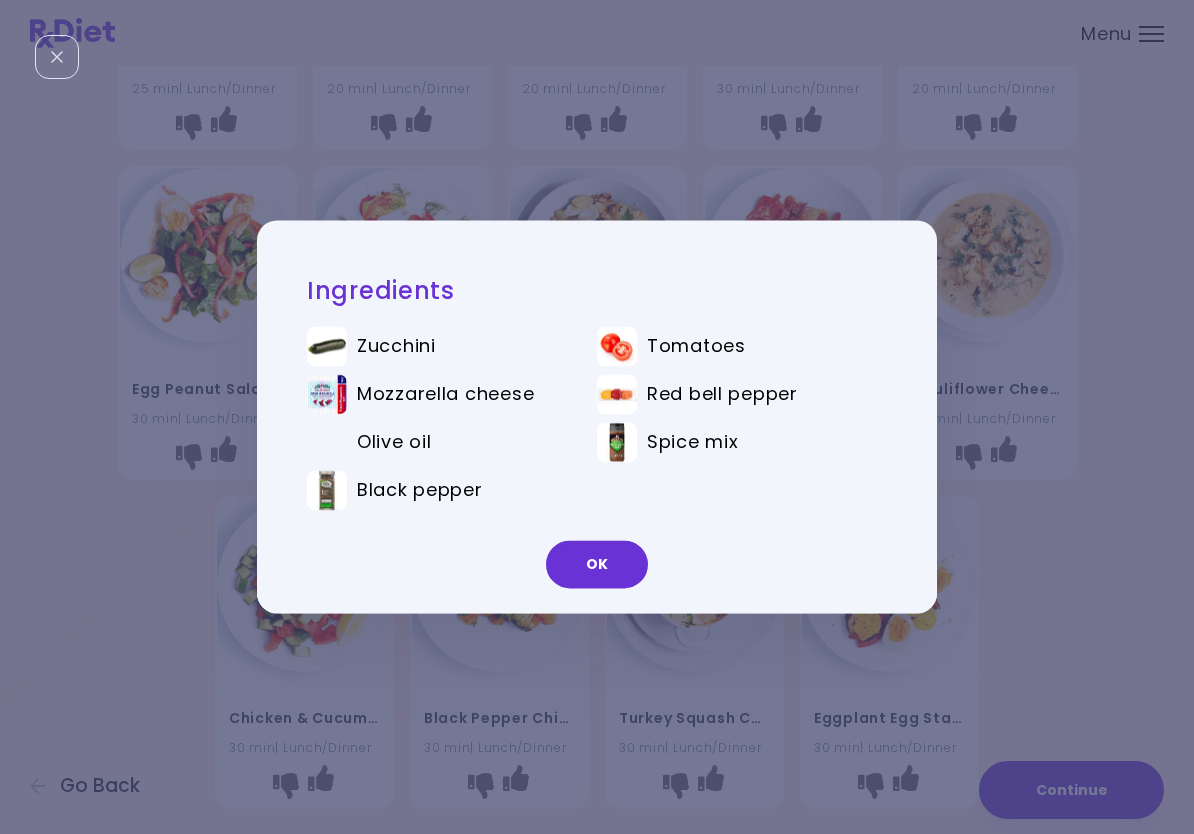 click on "OK" at bounding box center (597, 565) 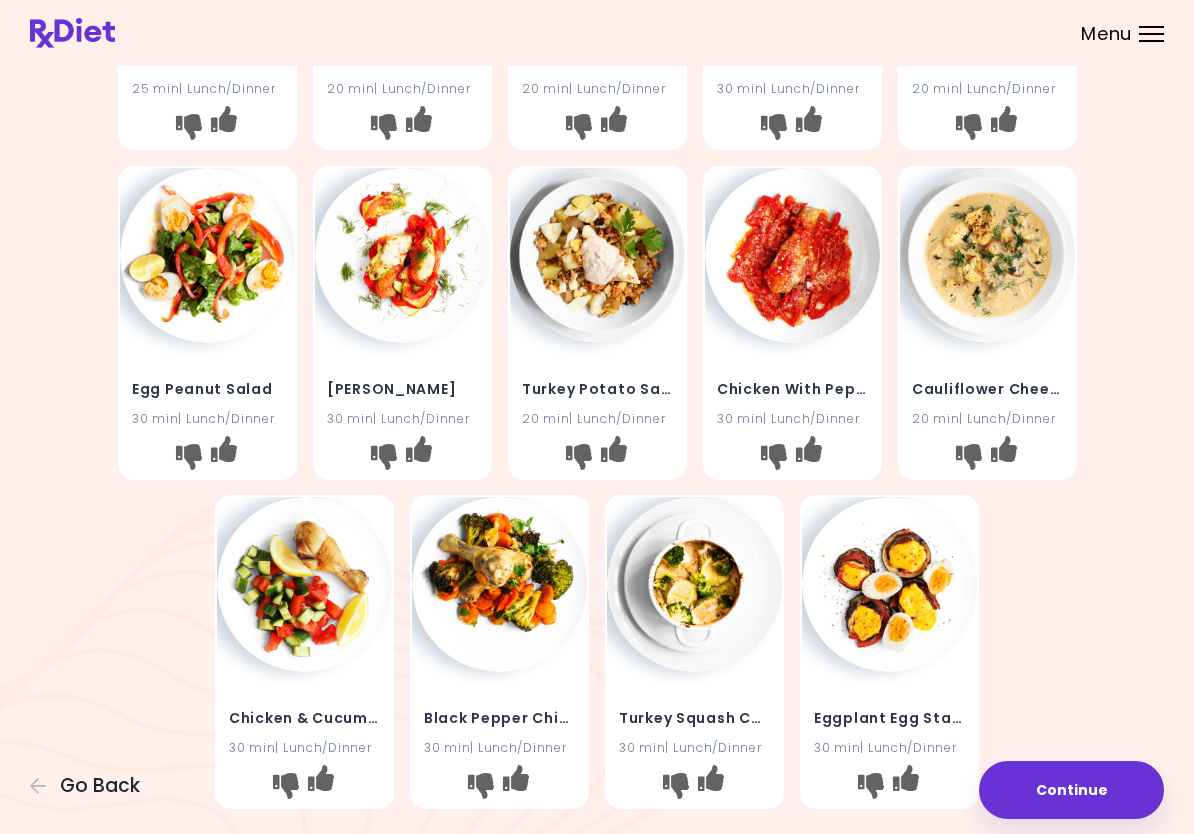click at bounding box center [597, 255] 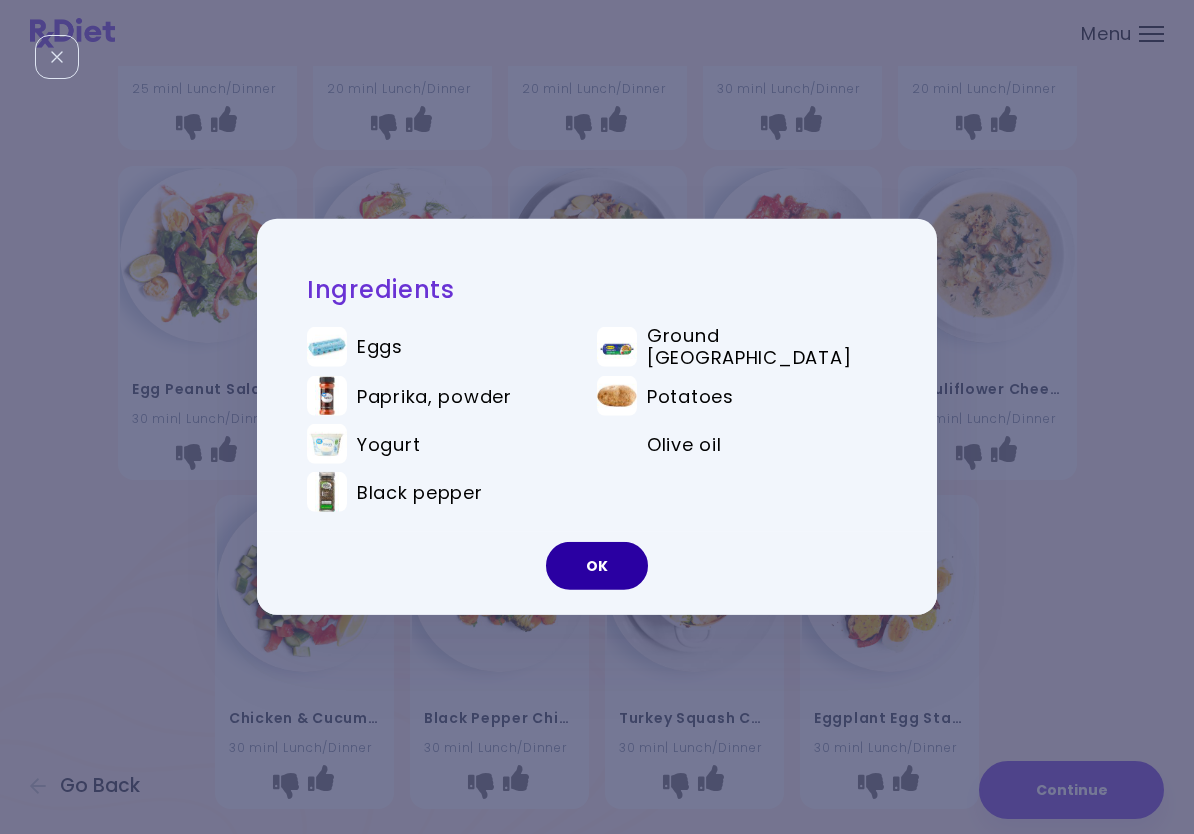 click on "OK" at bounding box center [597, 566] 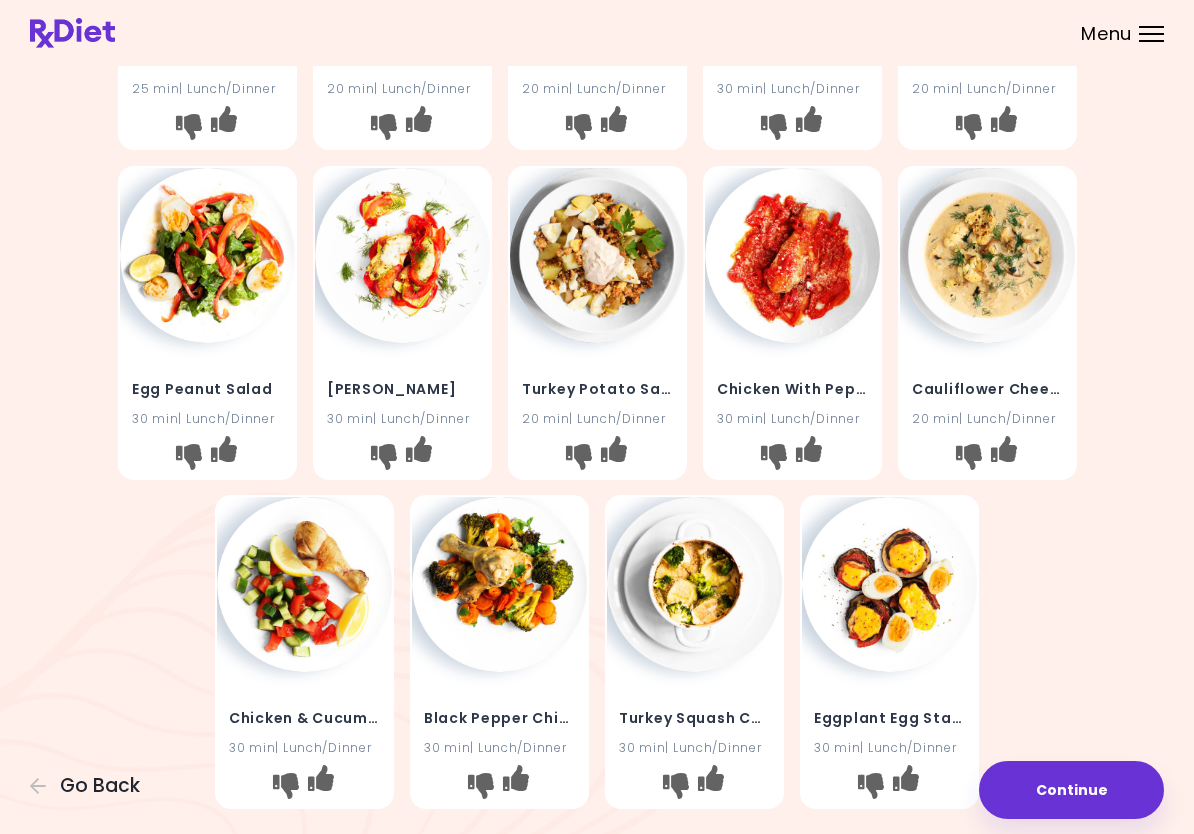 click at bounding box center [987, 255] 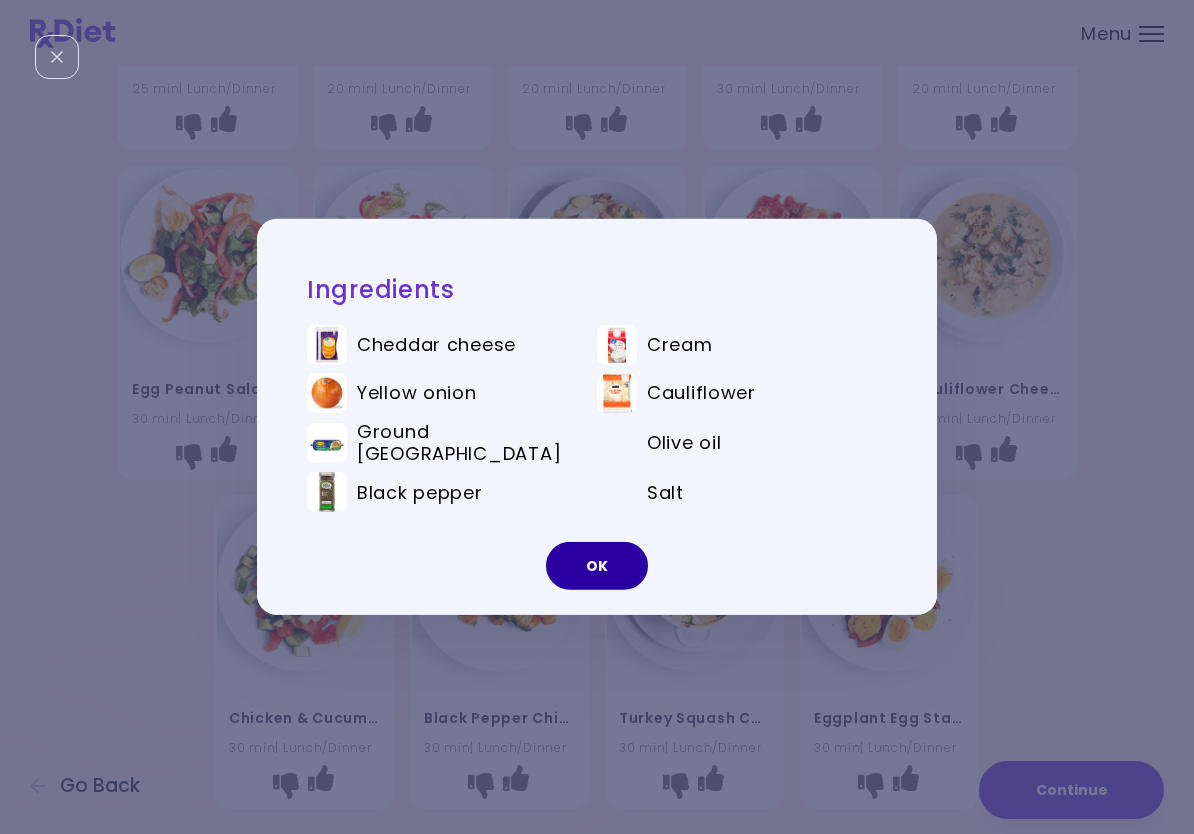 click on "OK" at bounding box center (597, 566) 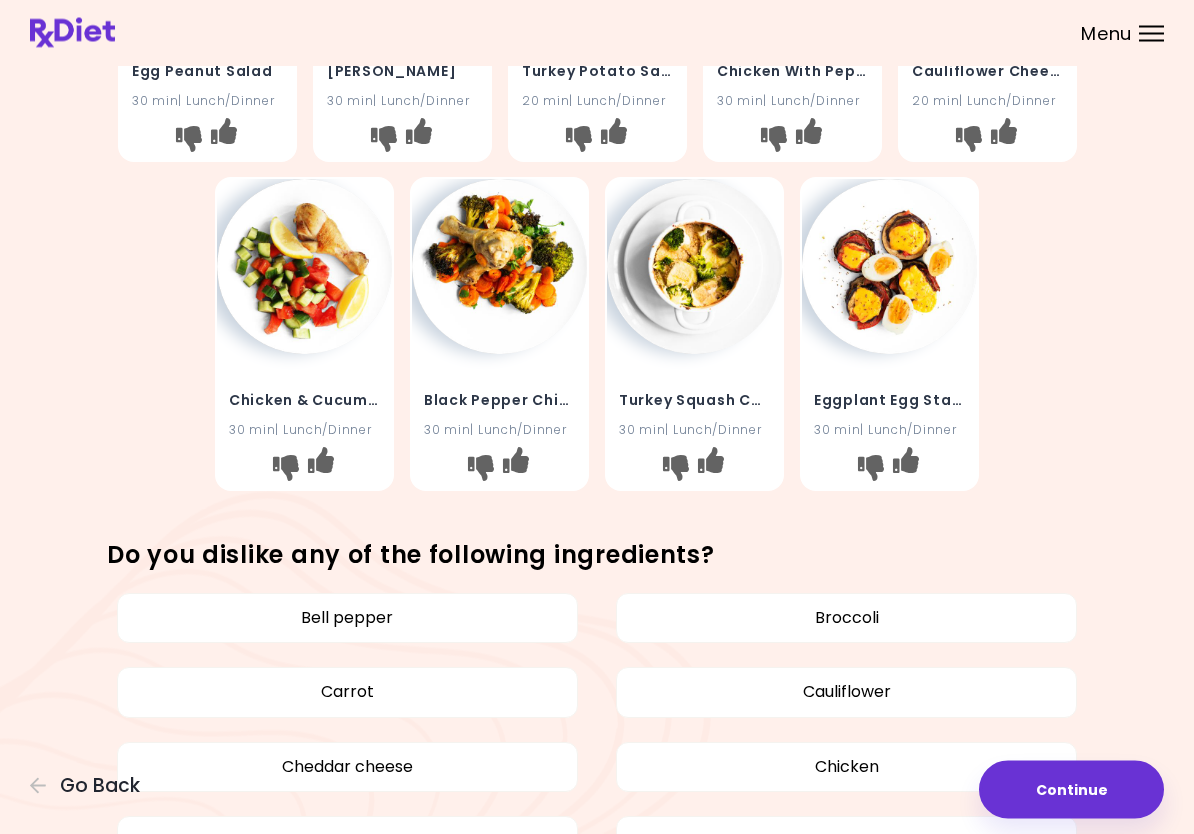 scroll, scrollTop: 605, scrollLeft: 0, axis: vertical 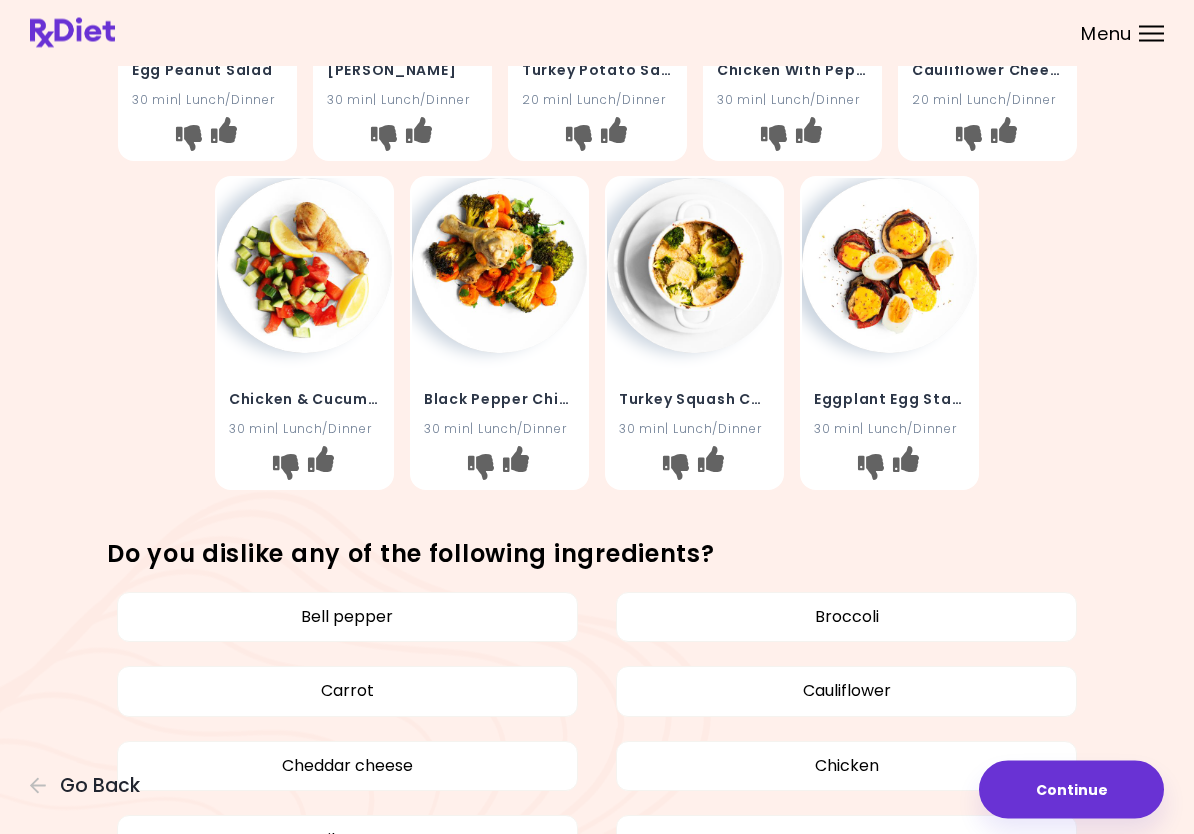 click at bounding box center (304, 266) 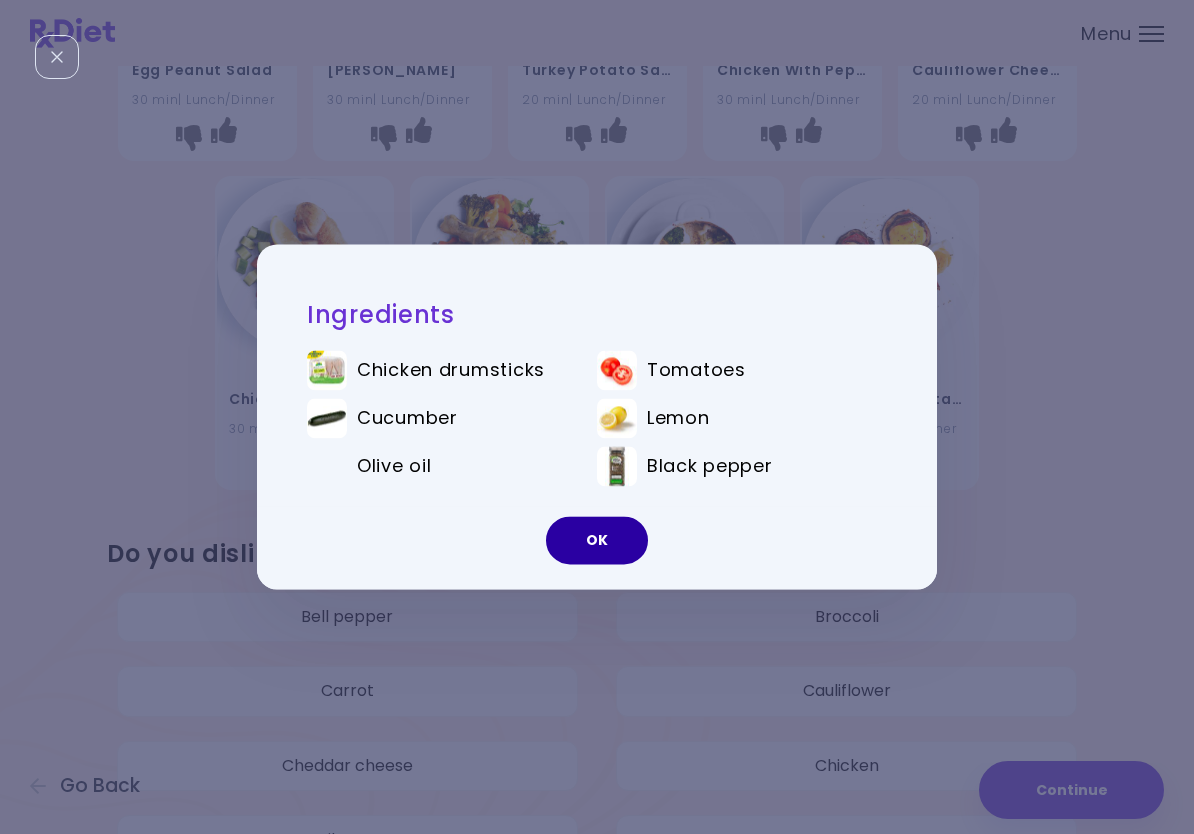 click on "OK" at bounding box center (597, 541) 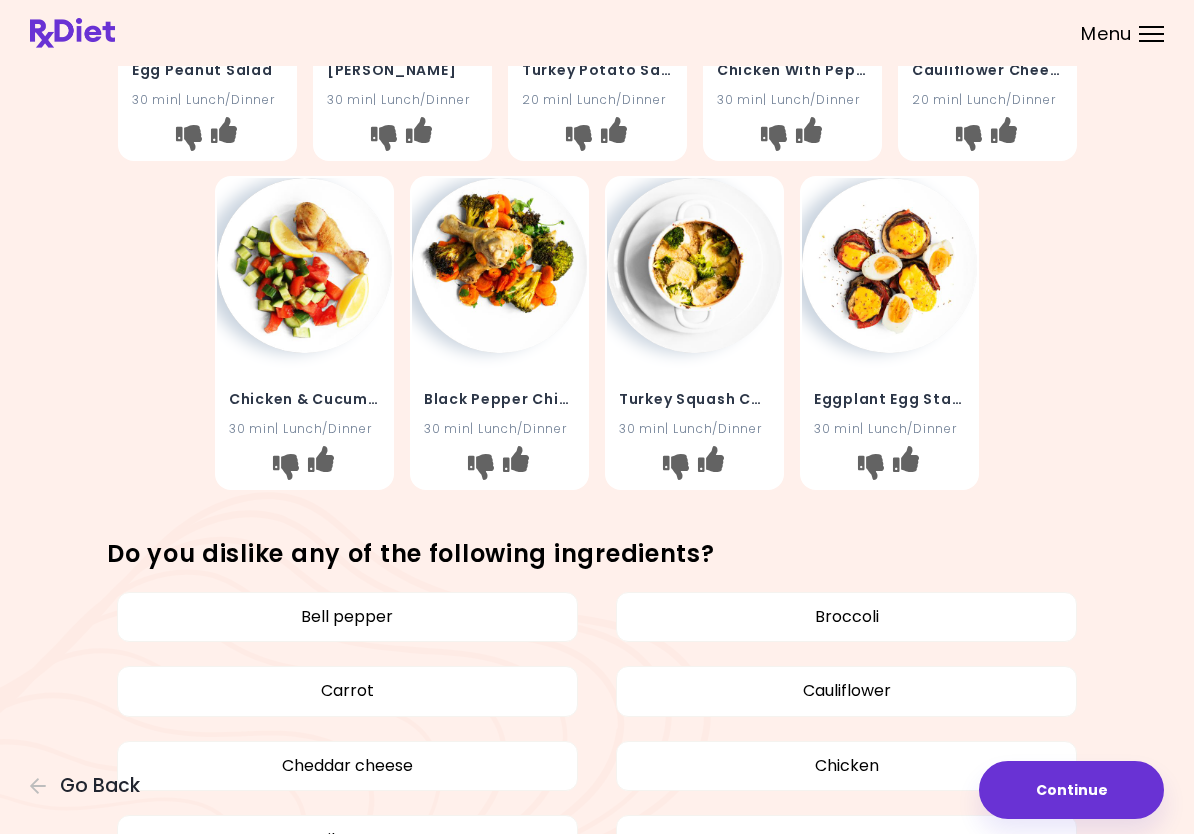 click at bounding box center [499, 265] 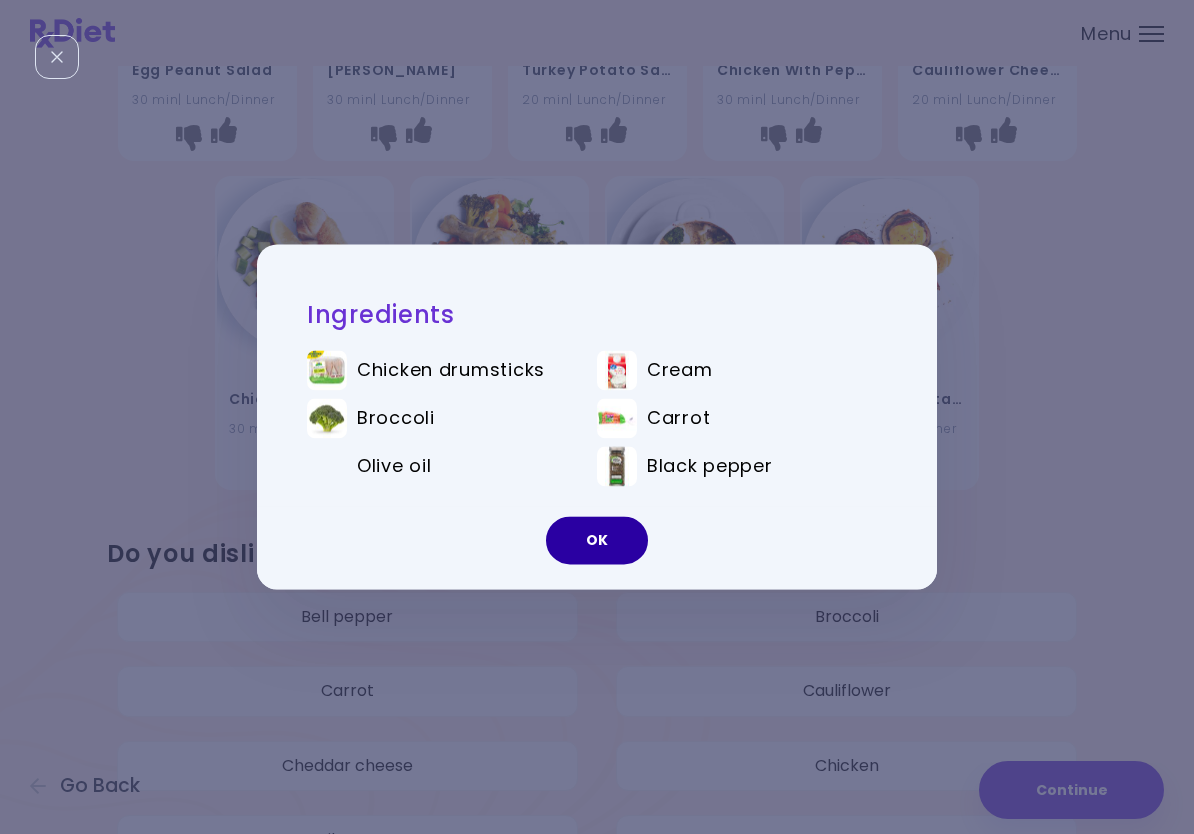 click on "OK" at bounding box center (597, 541) 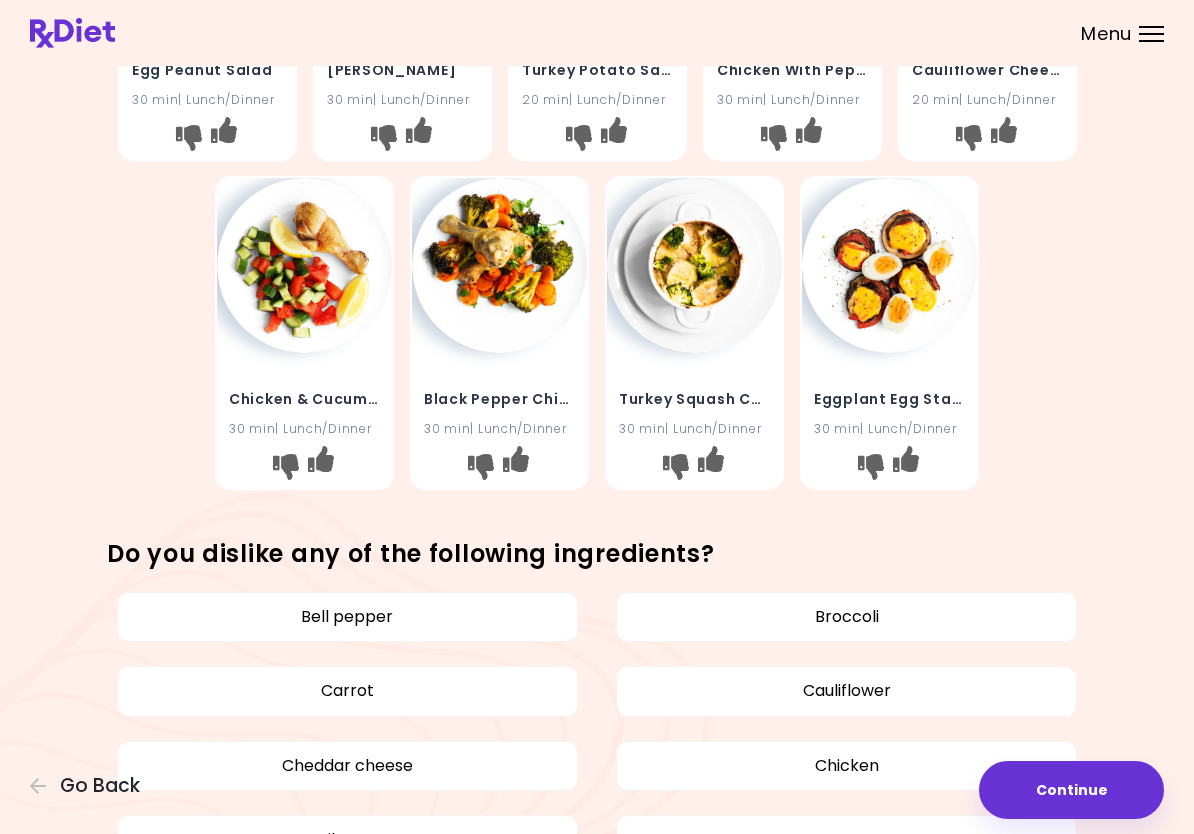 click at bounding box center [694, 265] 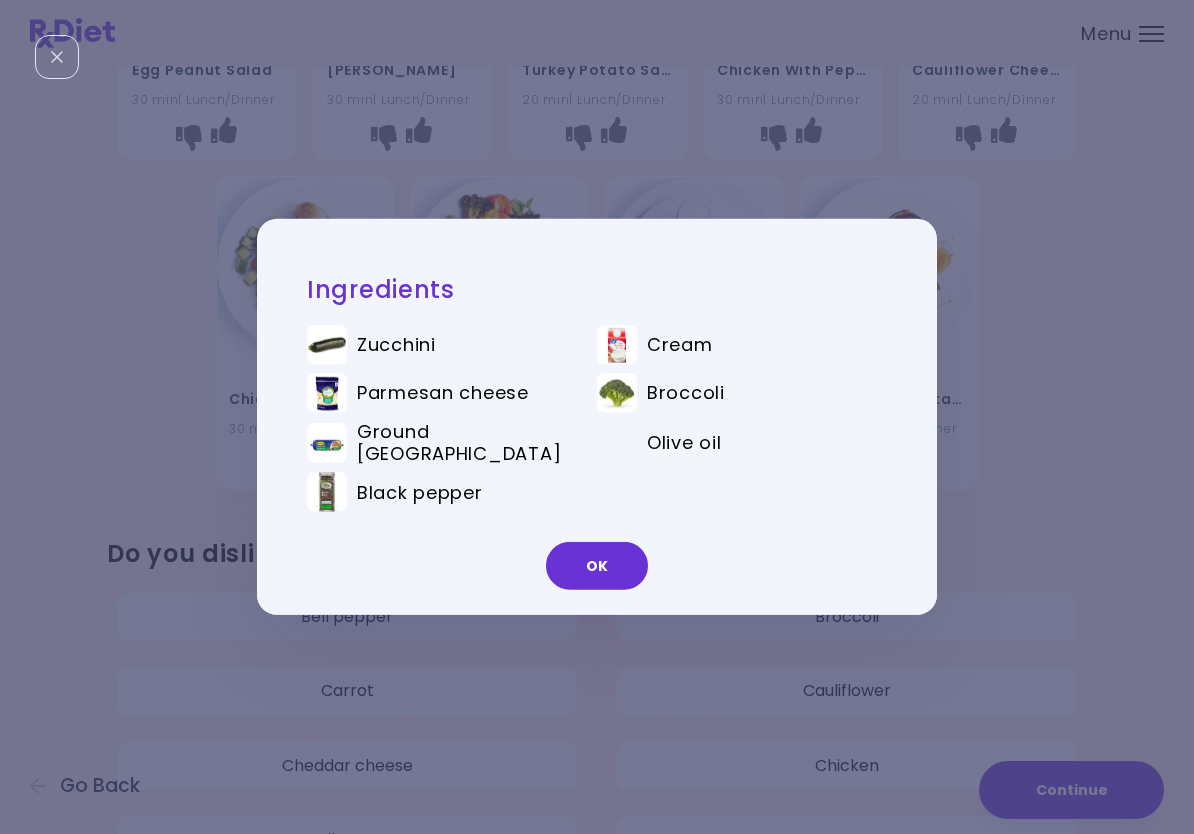 click on "OK" at bounding box center [597, 566] 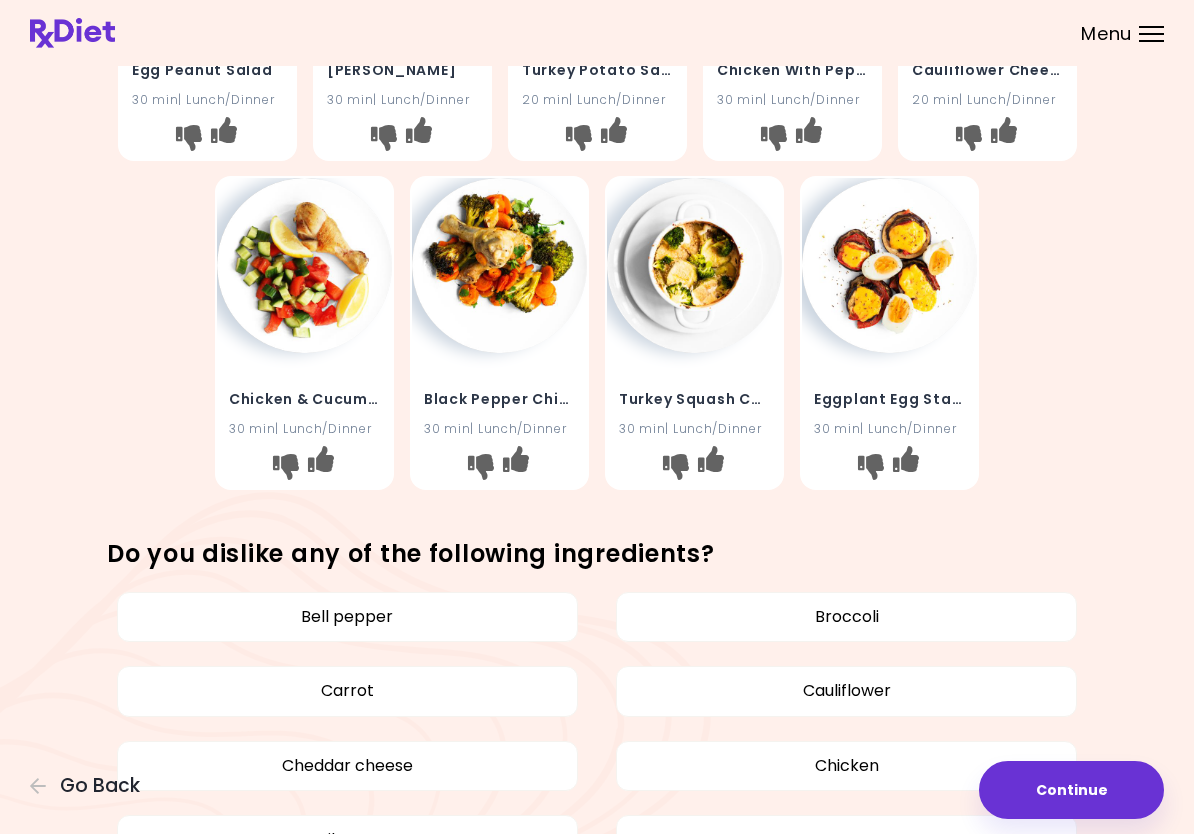 click at bounding box center (889, 265) 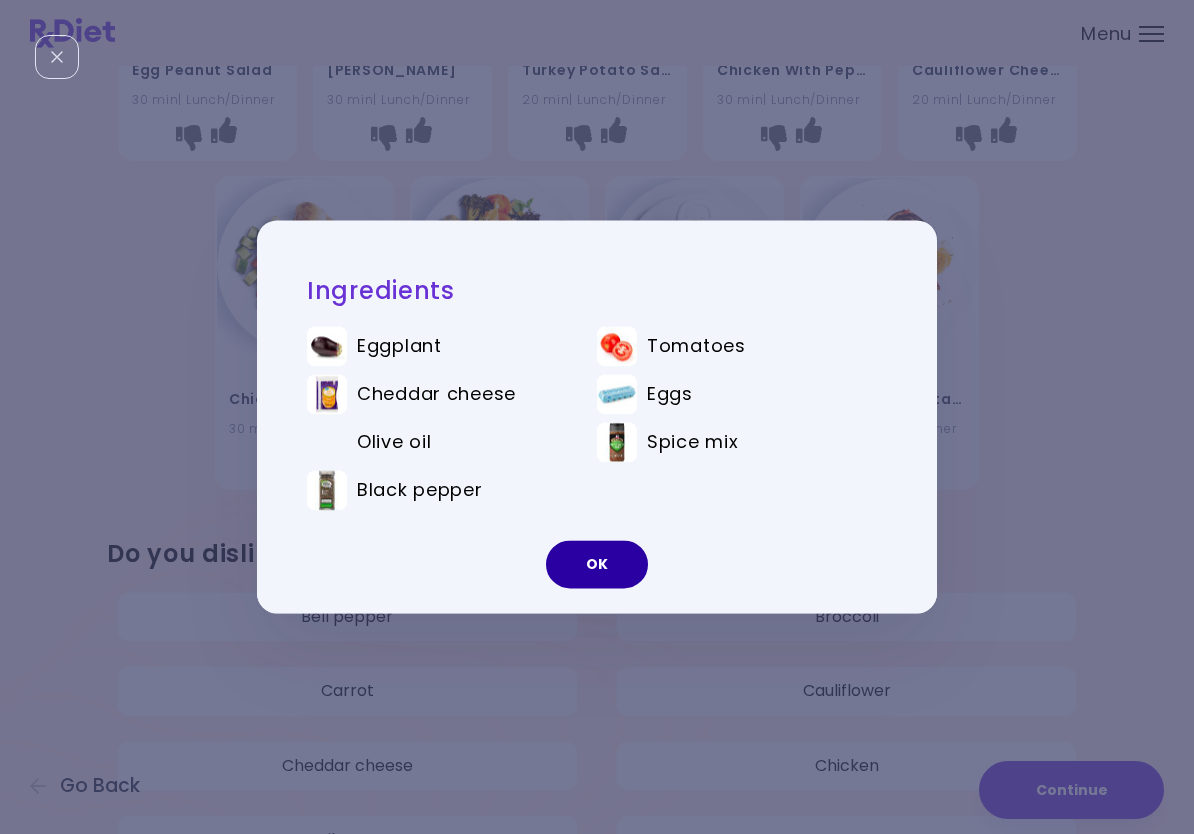 click on "OK" at bounding box center (597, 565) 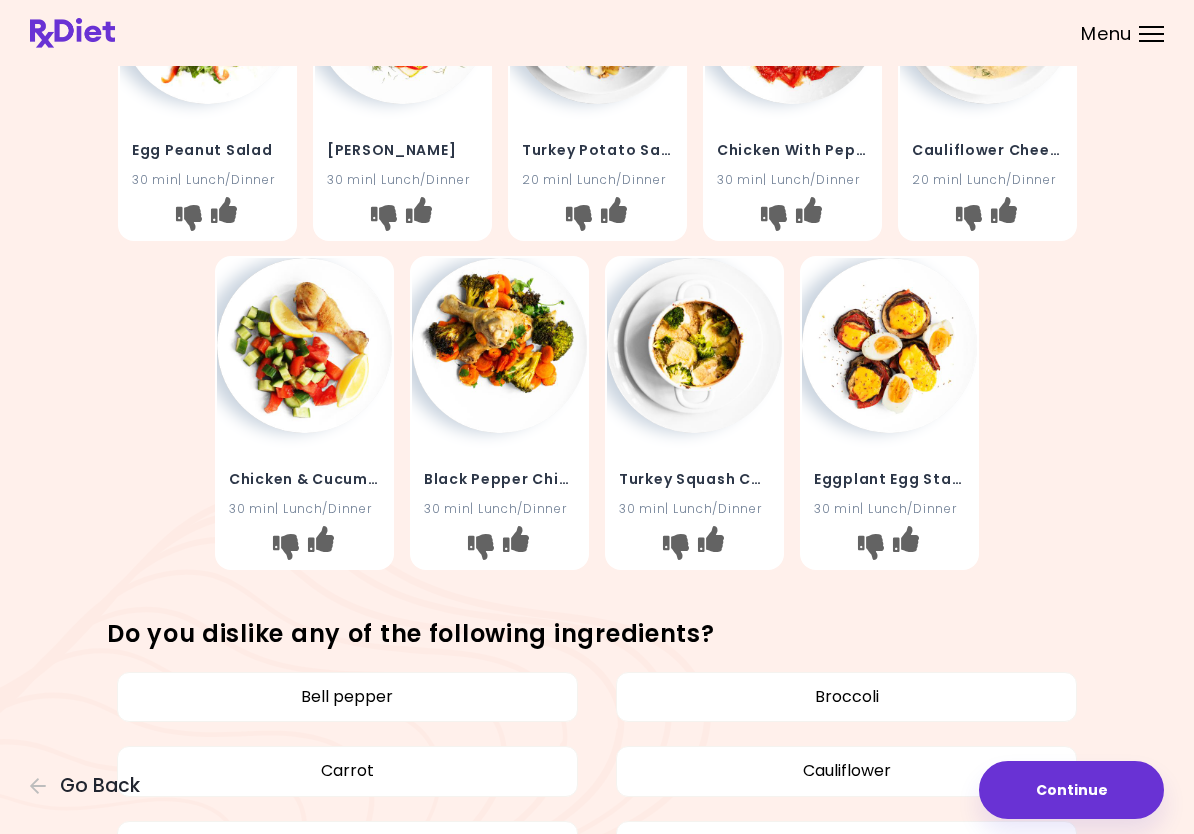 scroll, scrollTop: 525, scrollLeft: 0, axis: vertical 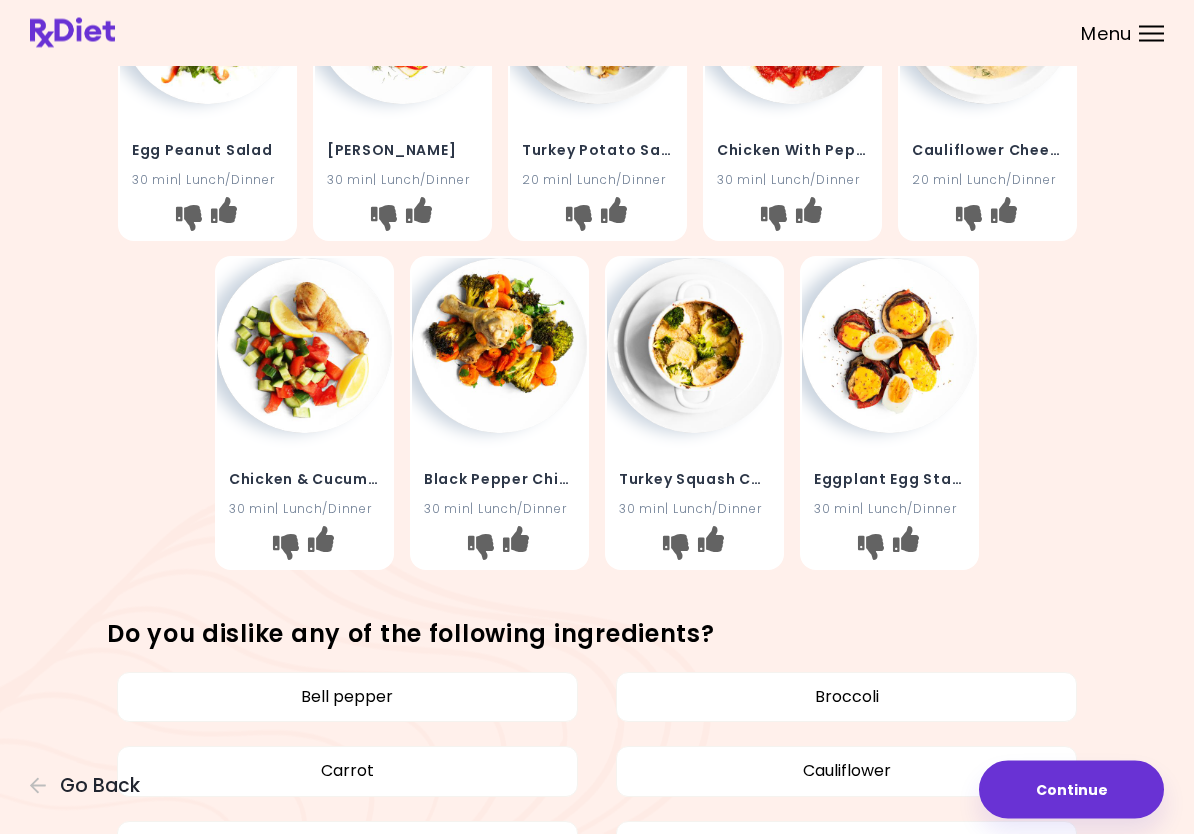click at bounding box center (481, 548) 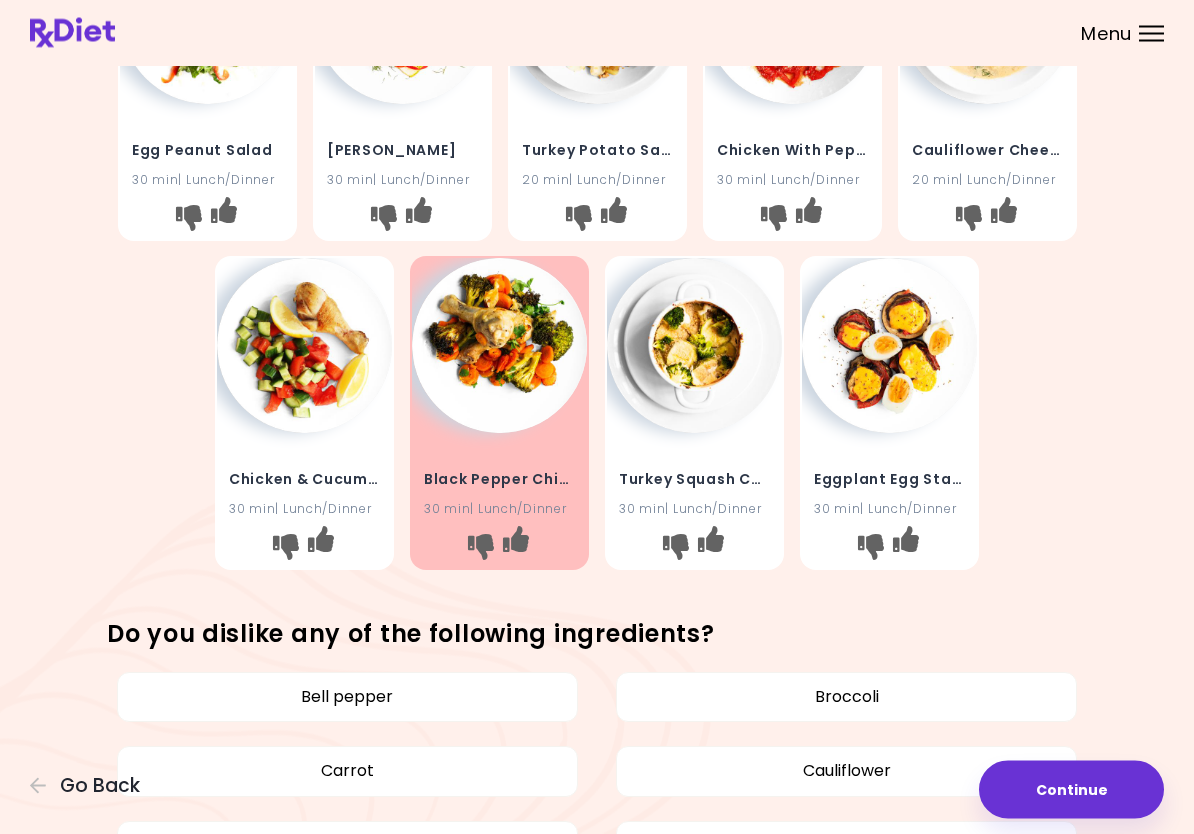 click at bounding box center [286, 548] 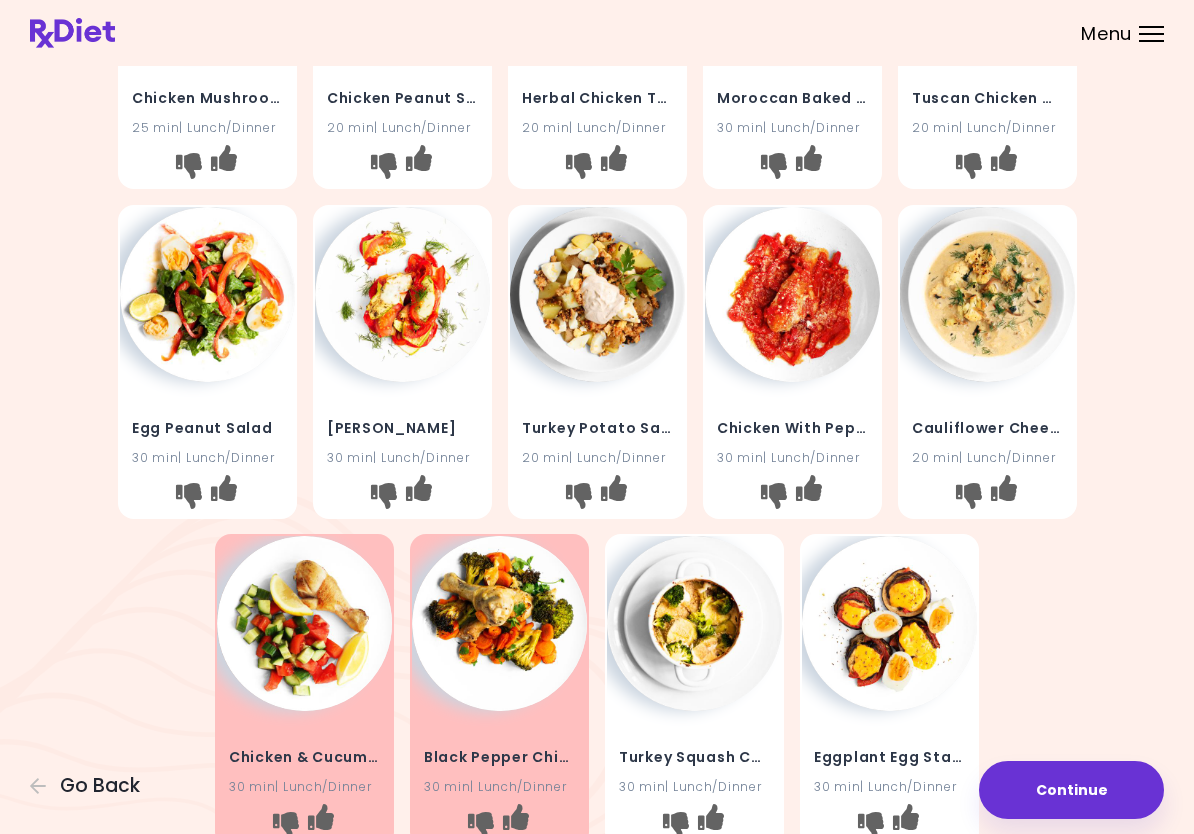 scroll, scrollTop: 247, scrollLeft: 0, axis: vertical 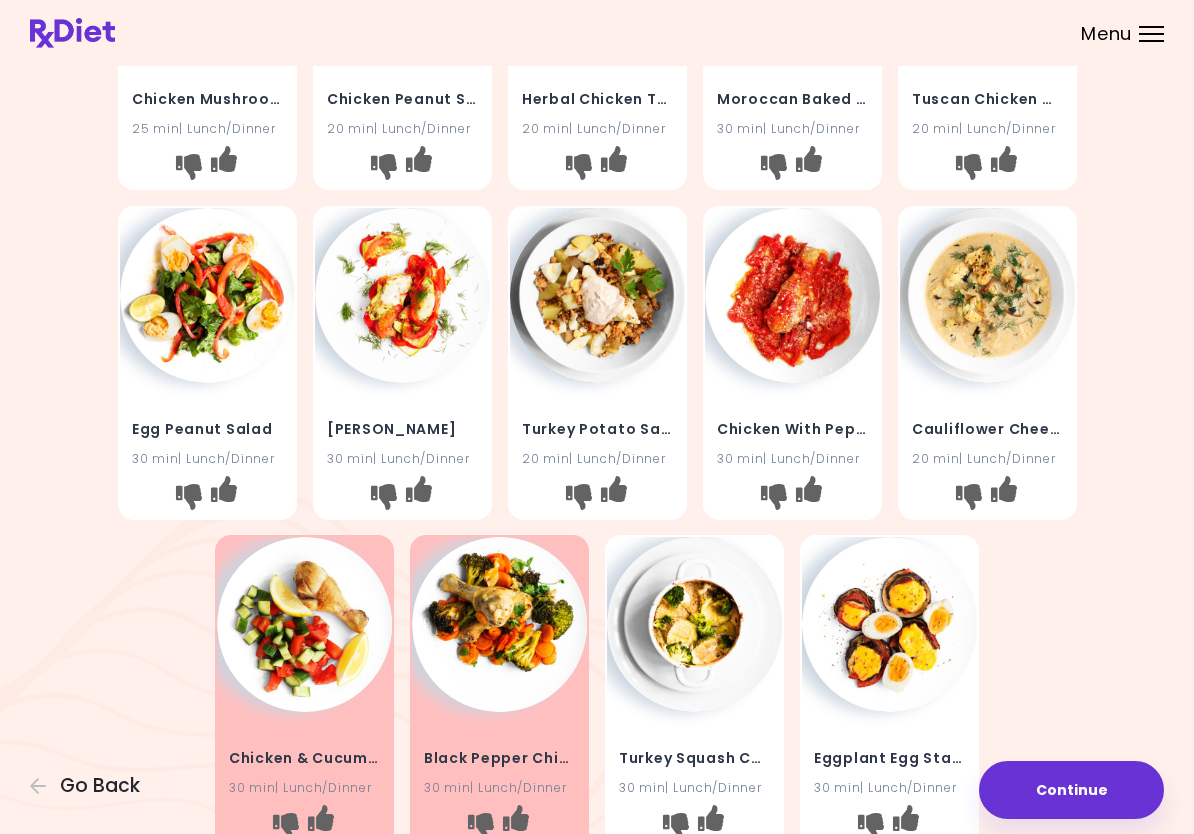 click at bounding box center (792, 295) 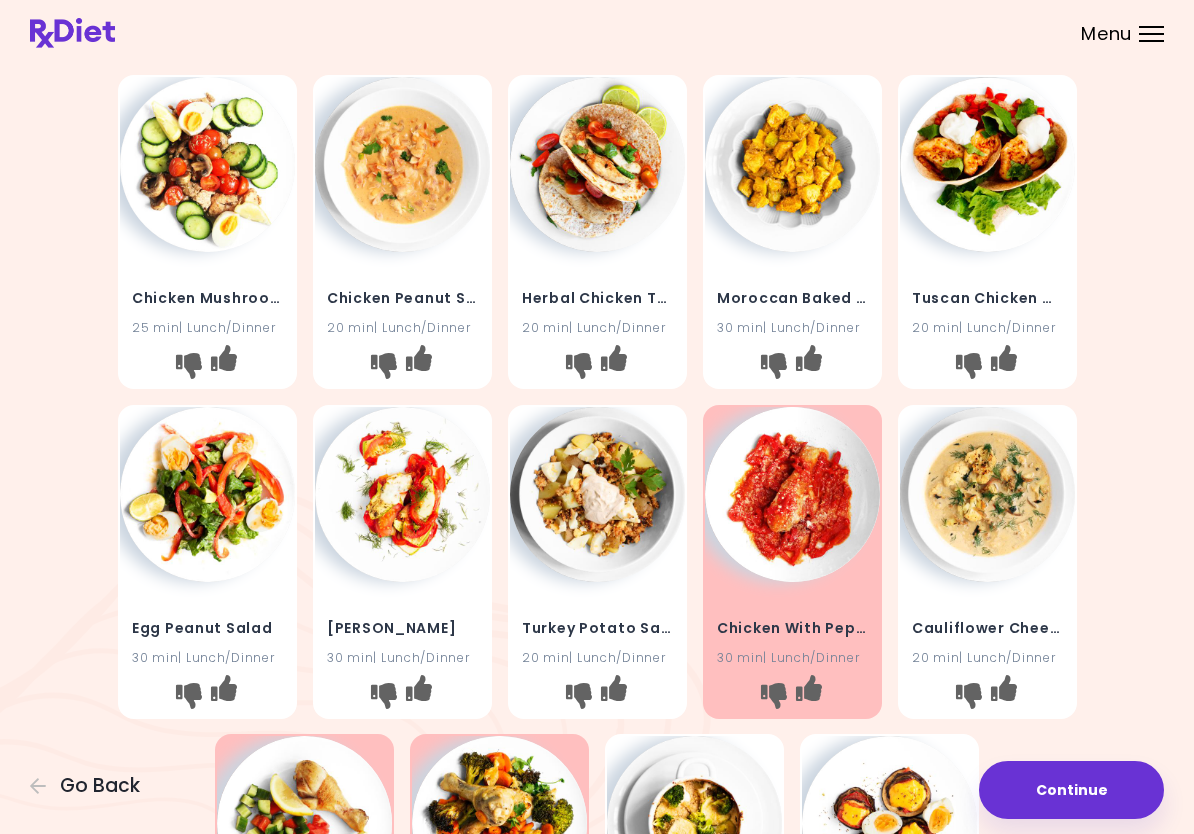 scroll, scrollTop: 0, scrollLeft: 0, axis: both 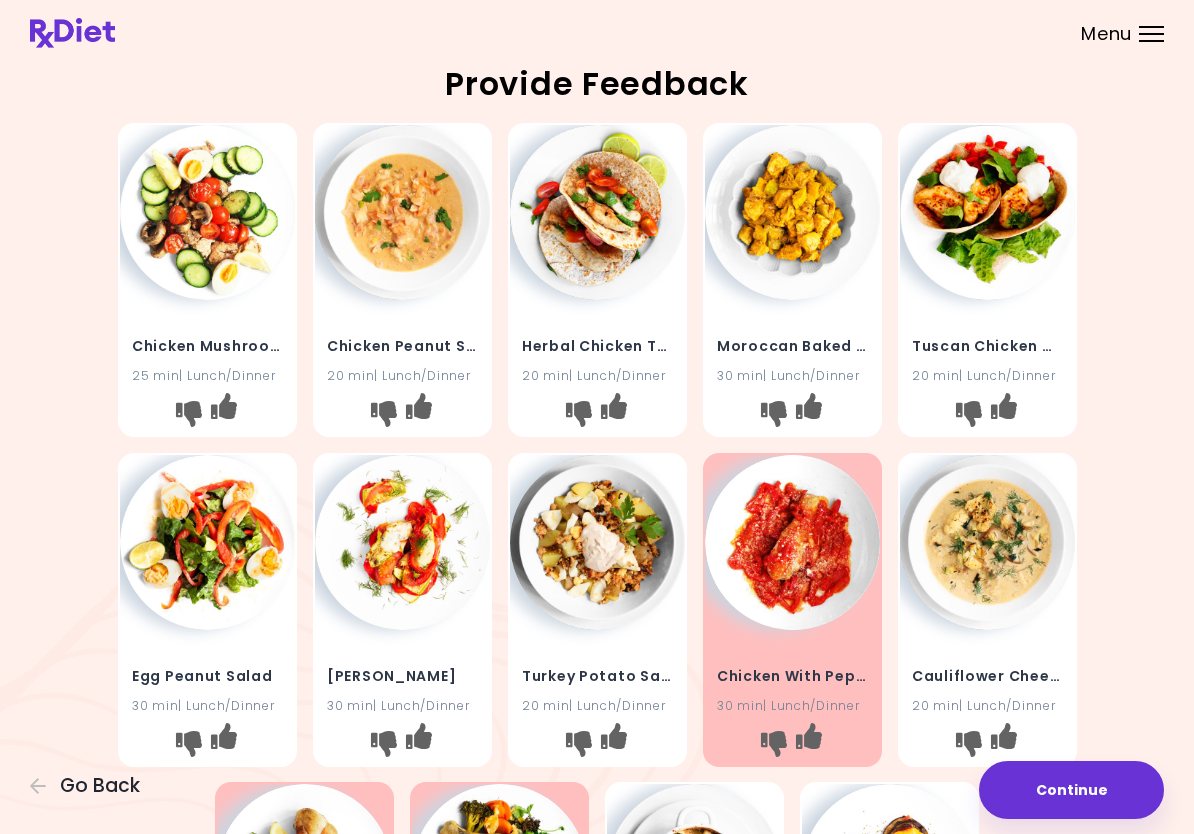 click at bounding box center [207, 212] 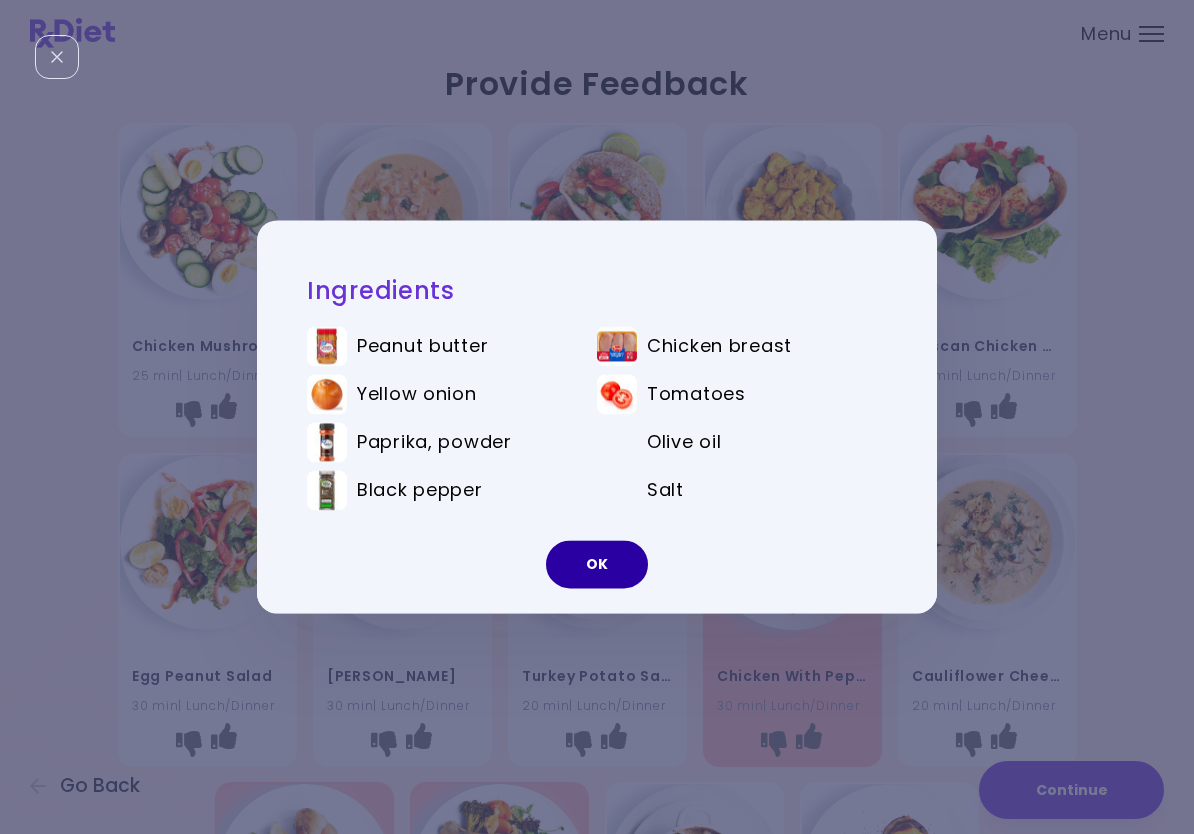click on "OK" at bounding box center (597, 565) 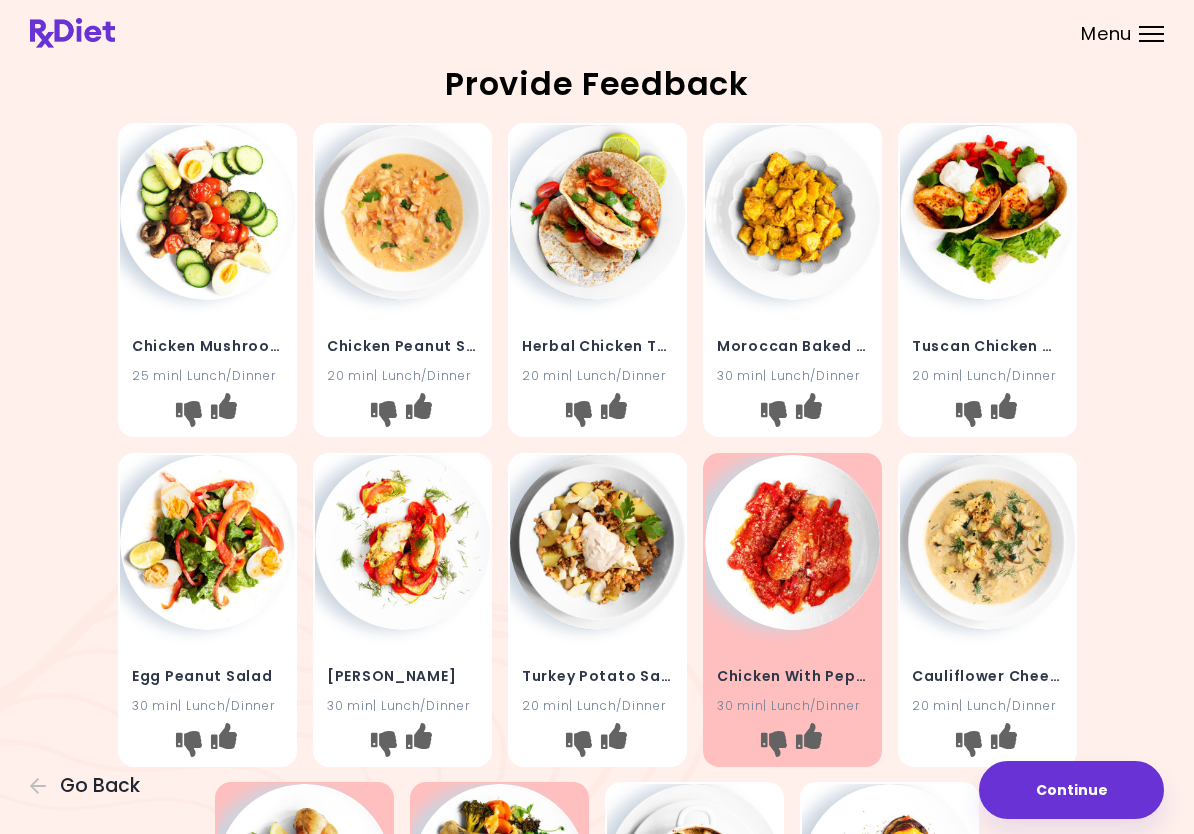 click at bounding box center (597, 212) 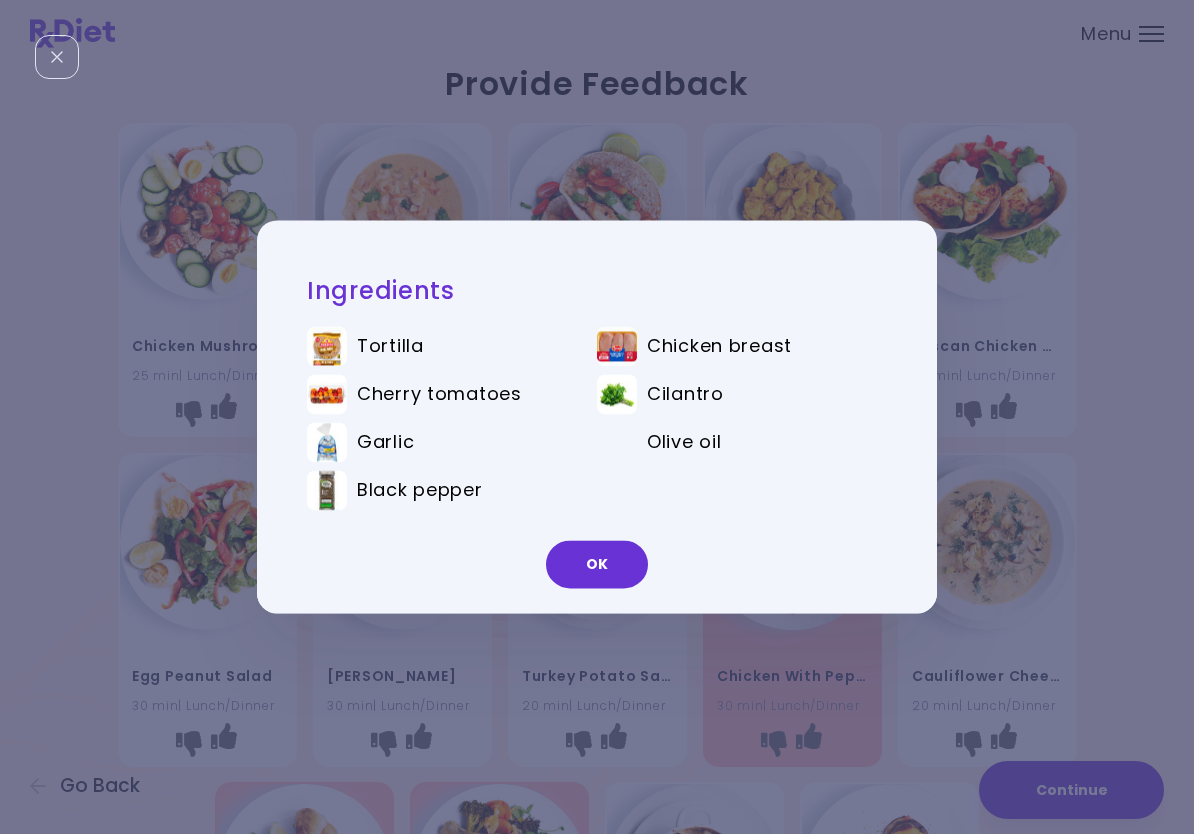 click on "OK" at bounding box center (597, 565) 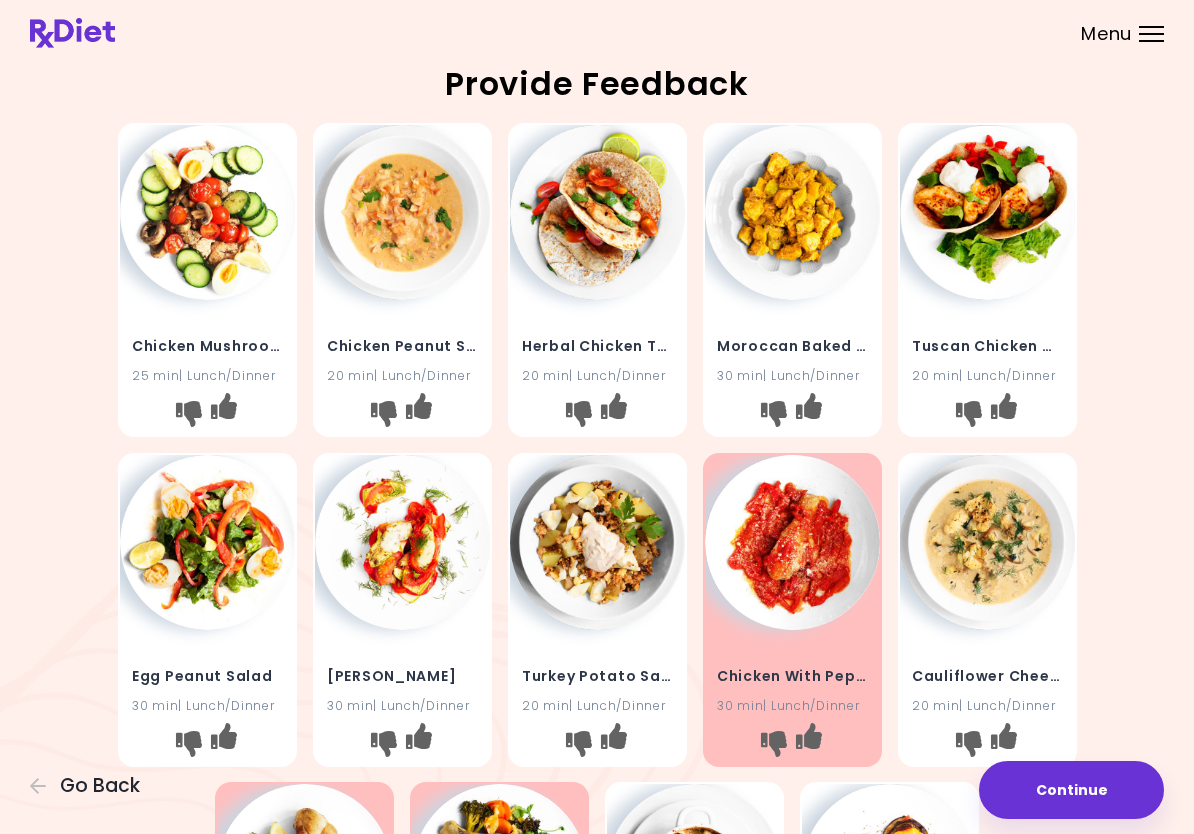 click at bounding box center [987, 212] 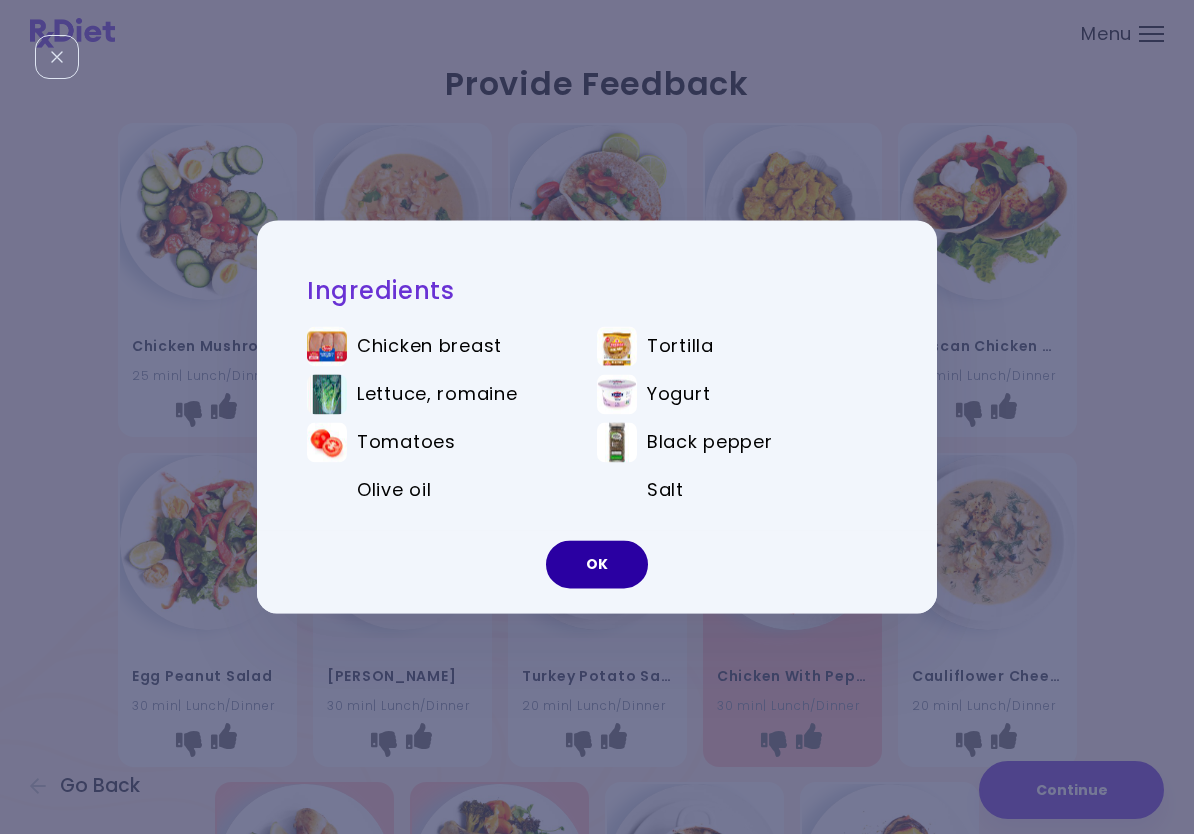 click on "OK" at bounding box center [597, 565] 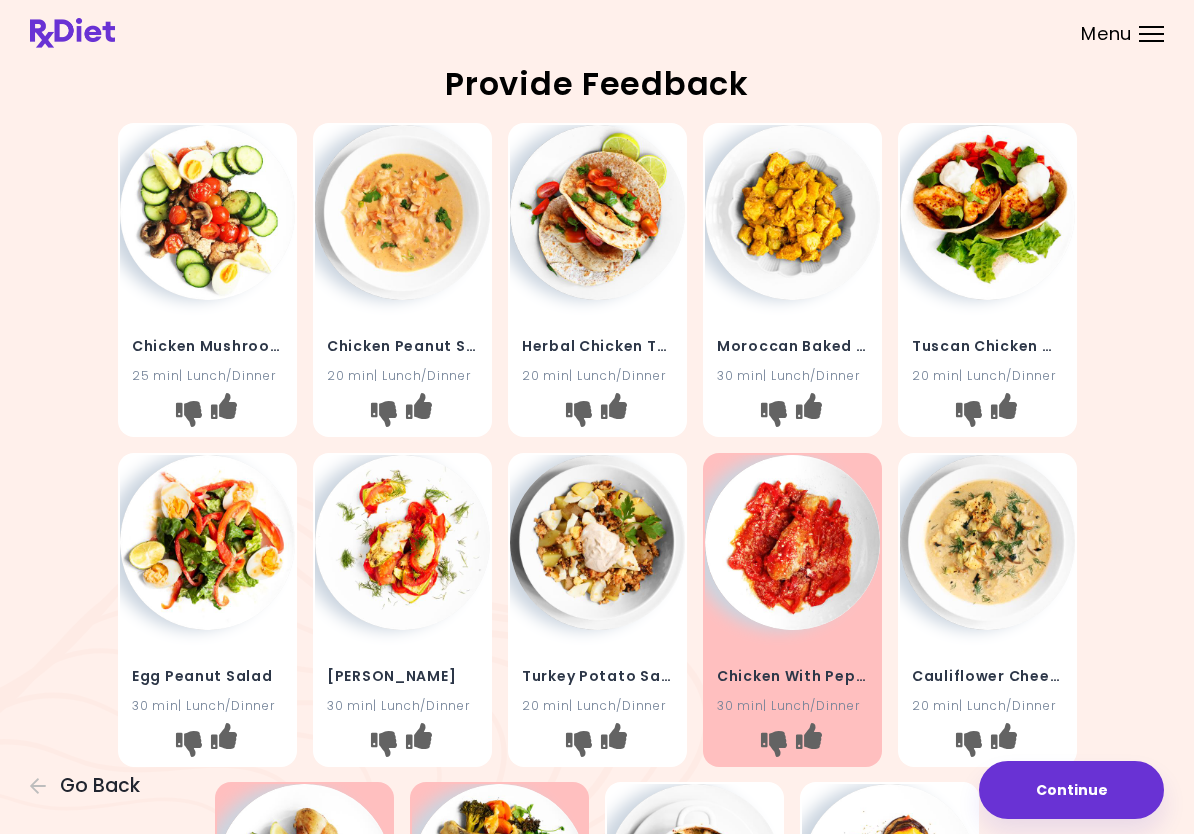 click at bounding box center [207, 542] 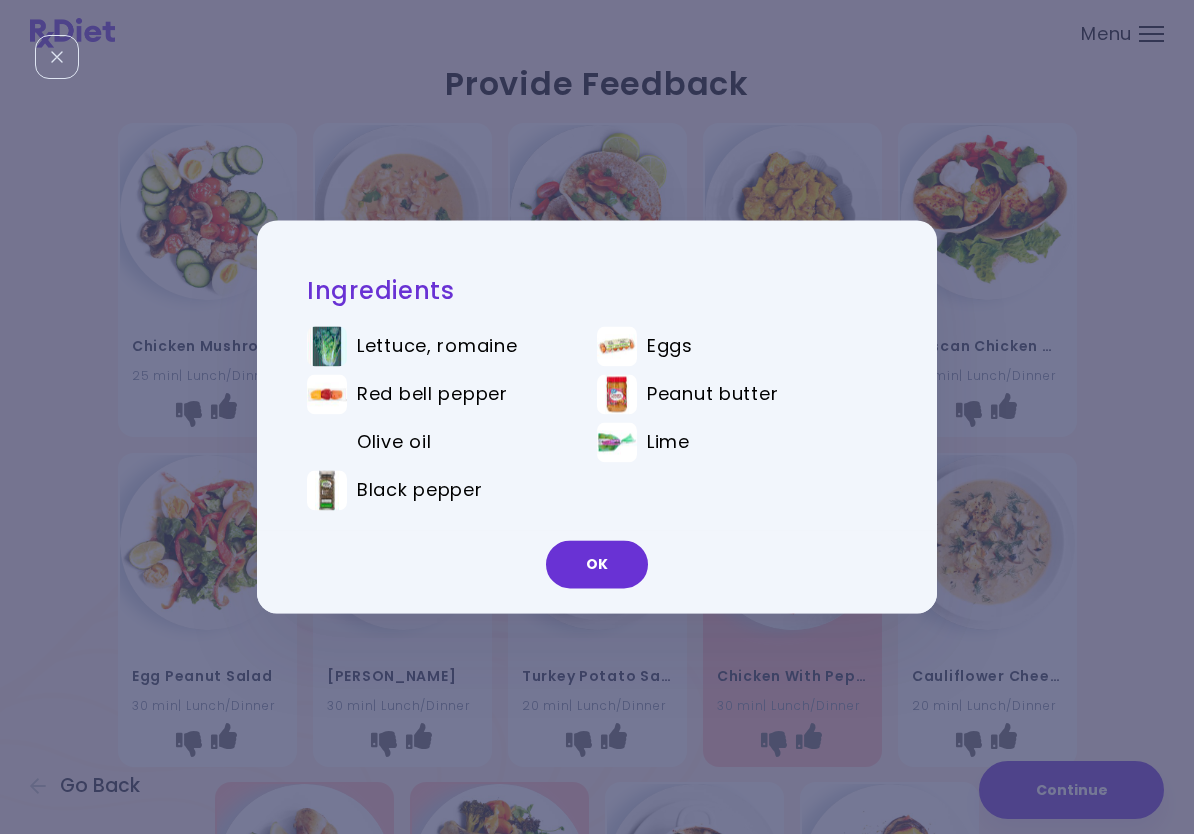 click on "OK" at bounding box center (597, 565) 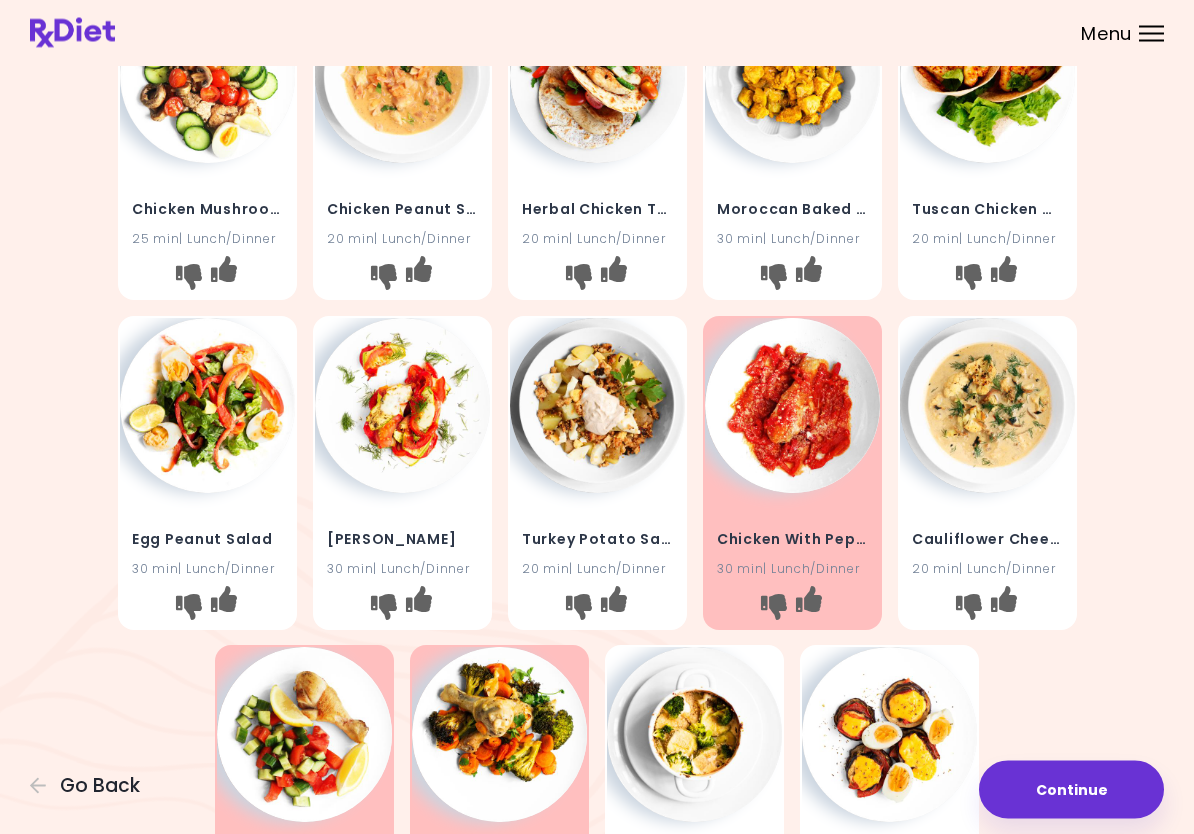 scroll, scrollTop: 137, scrollLeft: 0, axis: vertical 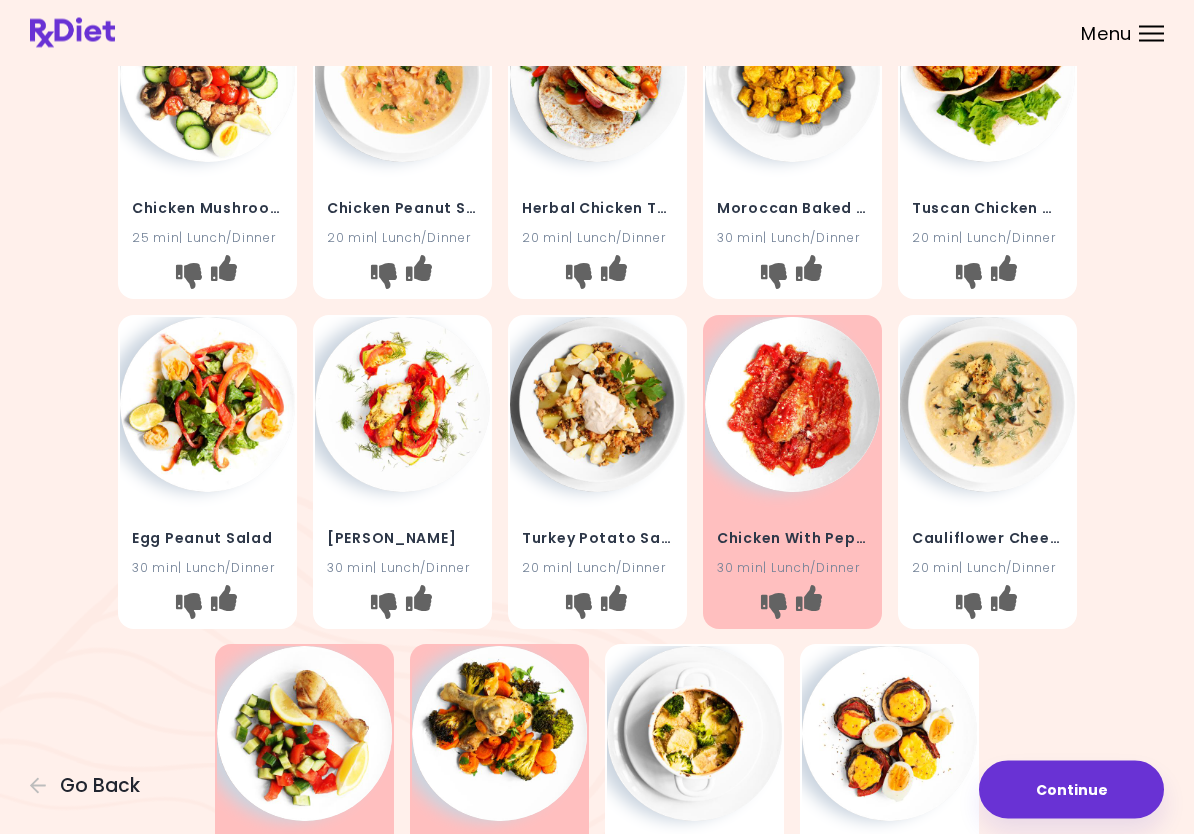 click at bounding box center [597, 405] 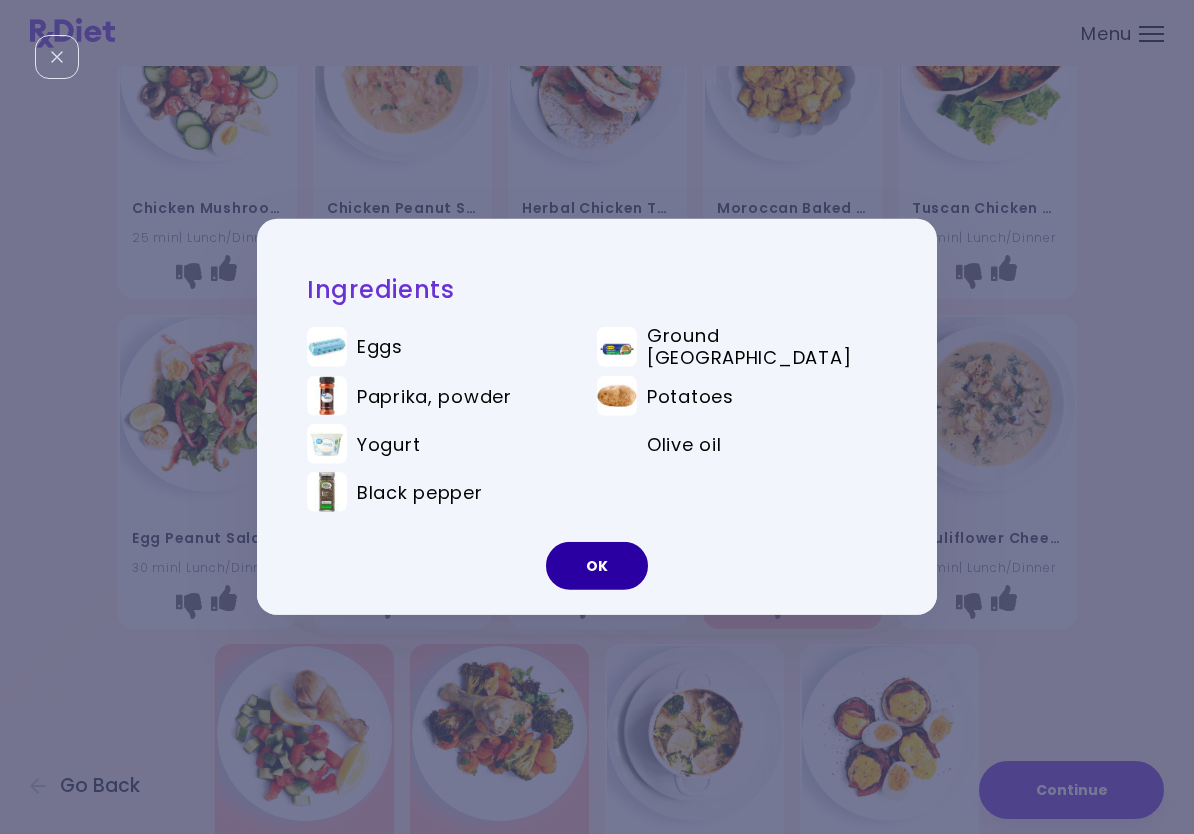click on "OK" at bounding box center (597, 566) 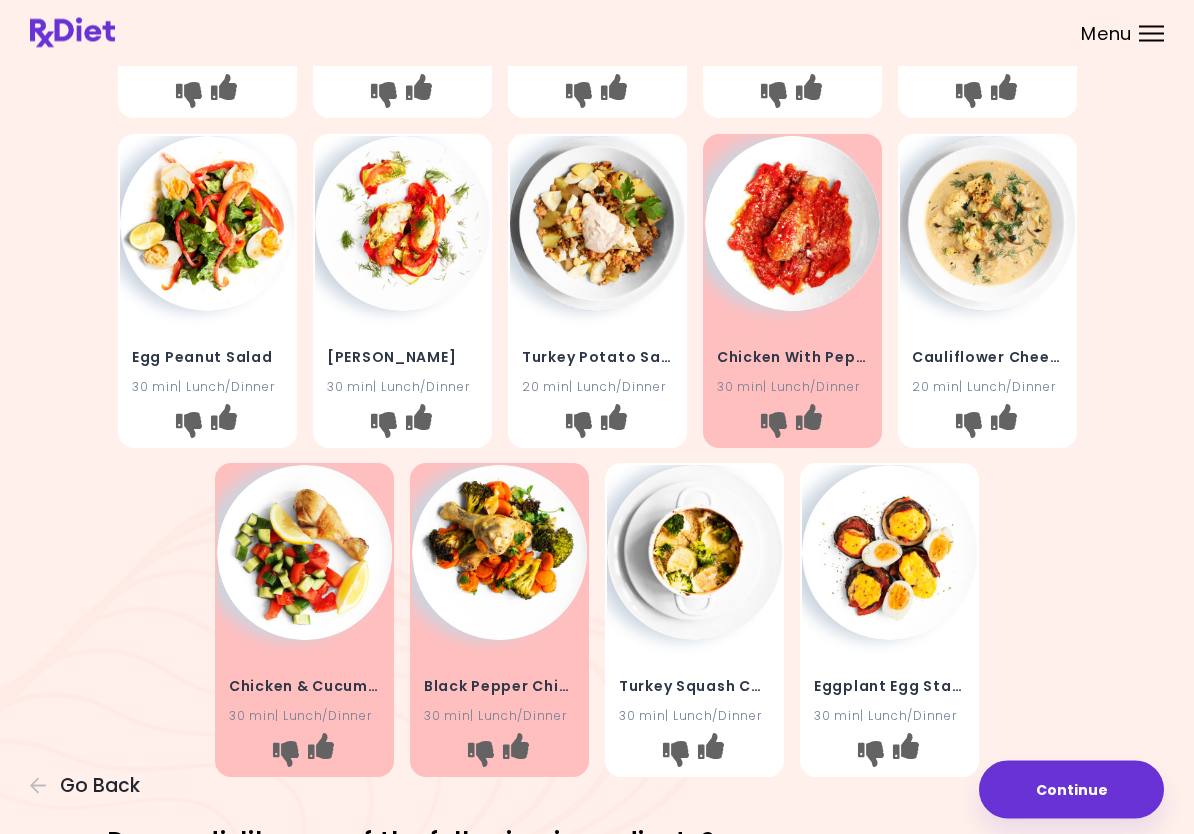 scroll, scrollTop: 319, scrollLeft: 0, axis: vertical 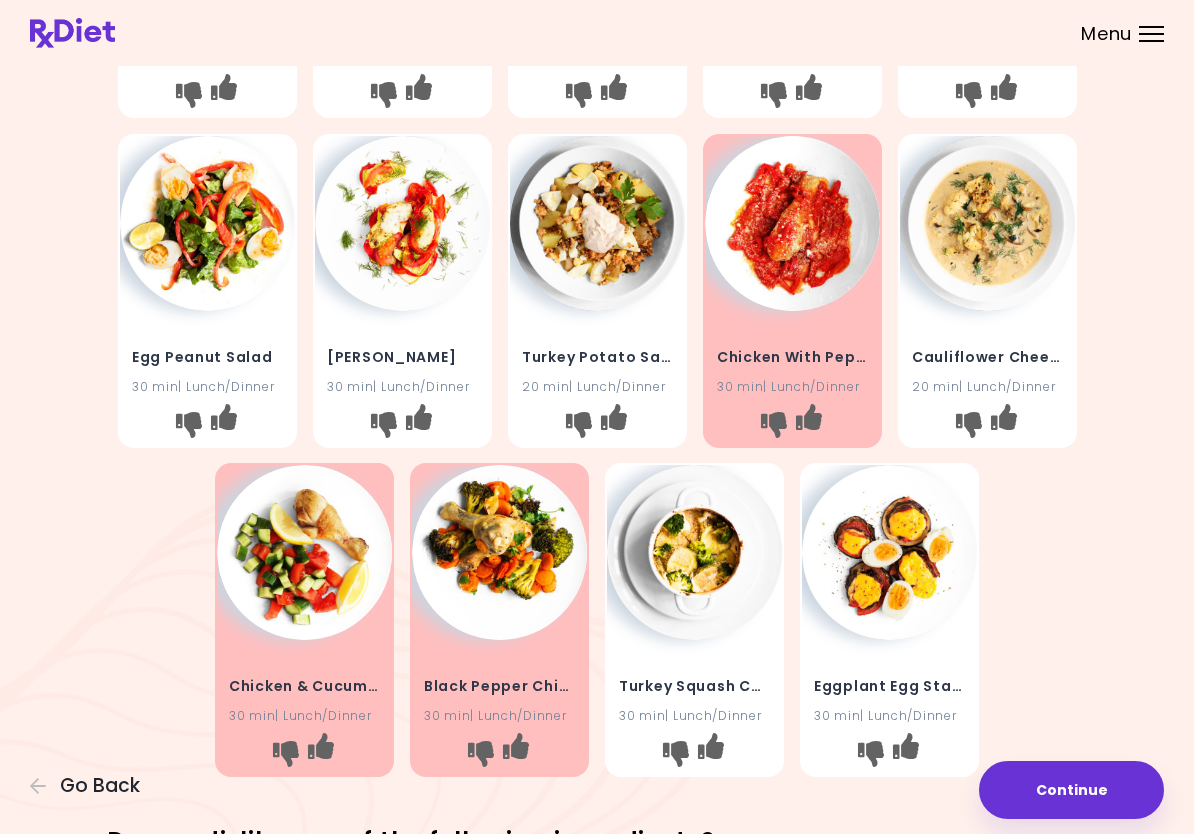 click at bounding box center (694, 552) 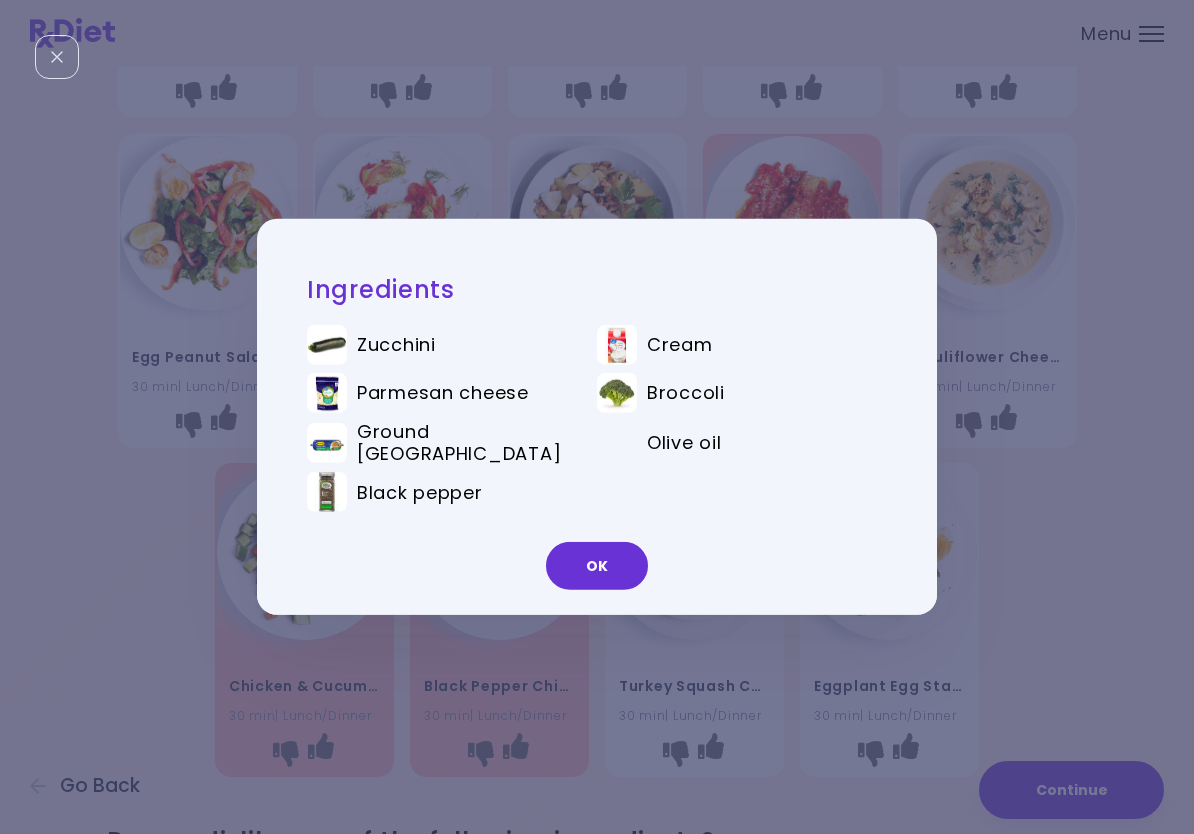 click on "OK" at bounding box center [597, 566] 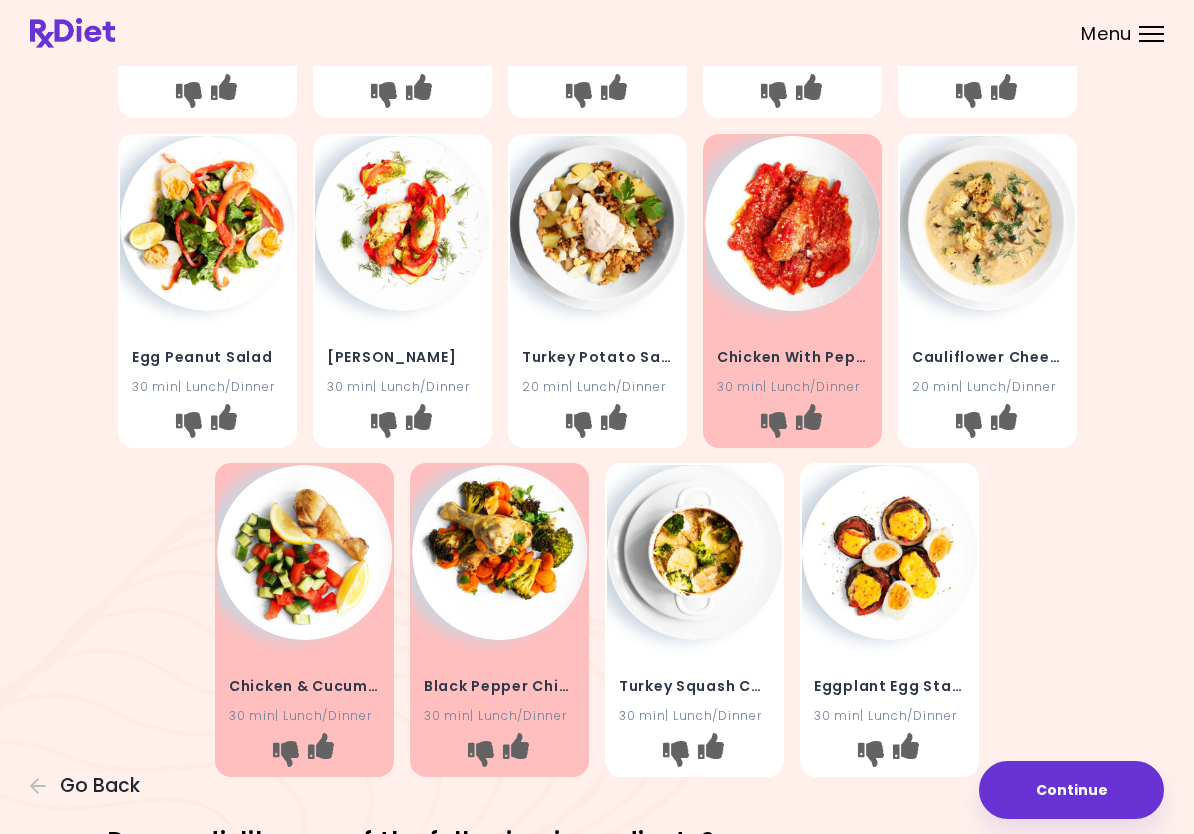 click at bounding box center [889, 552] 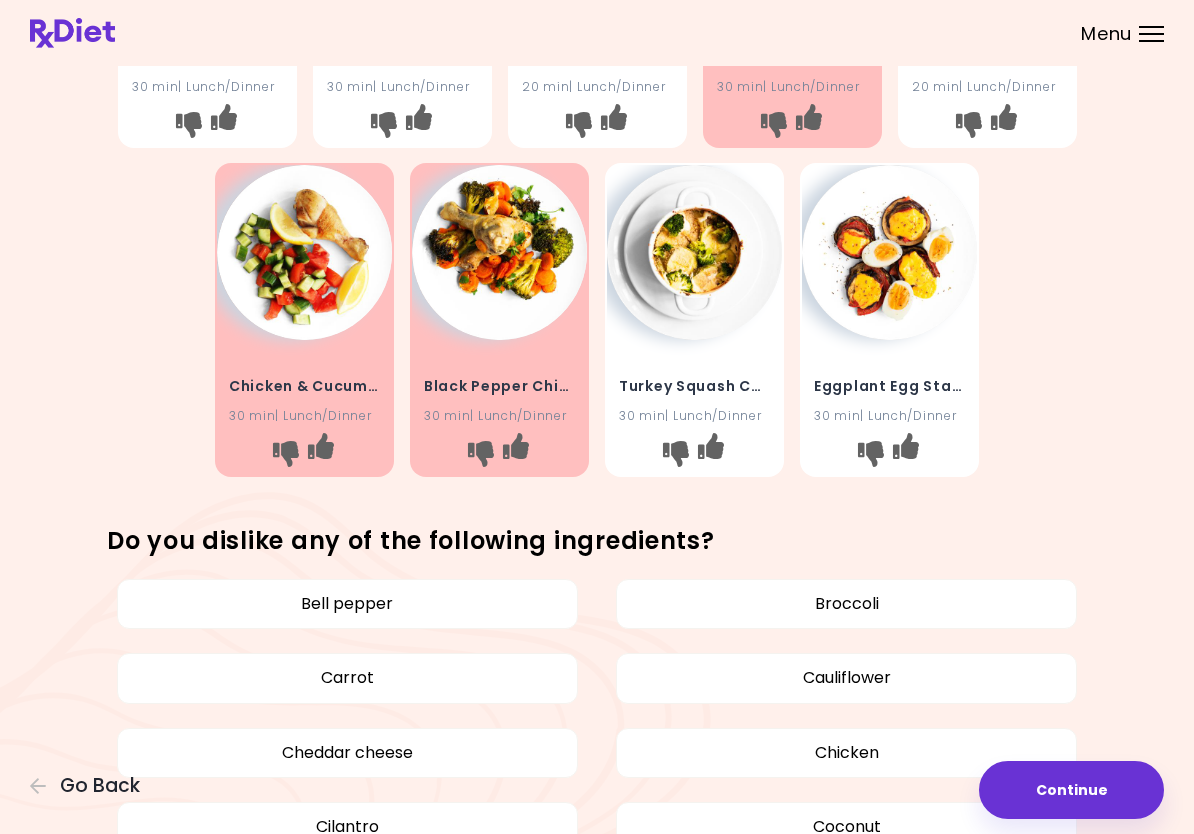 scroll, scrollTop: 623, scrollLeft: 0, axis: vertical 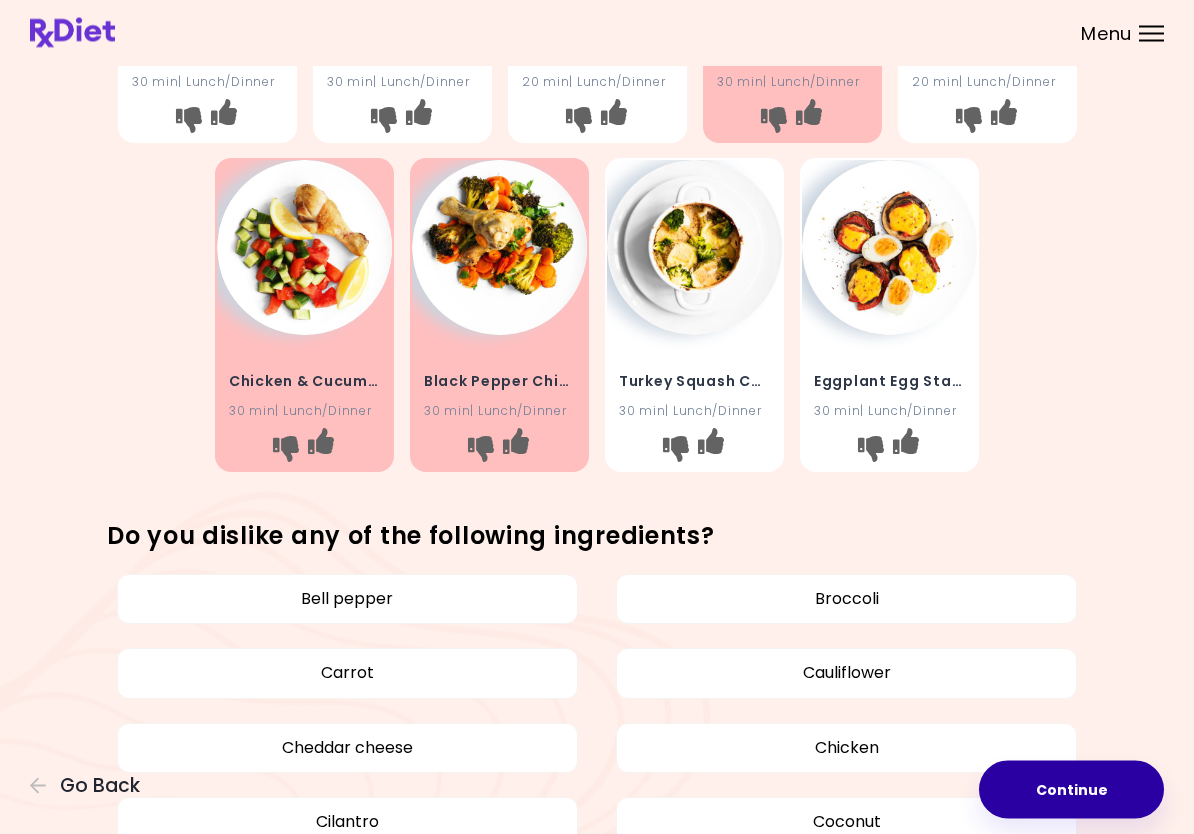 click on "Continue" at bounding box center (1071, 790) 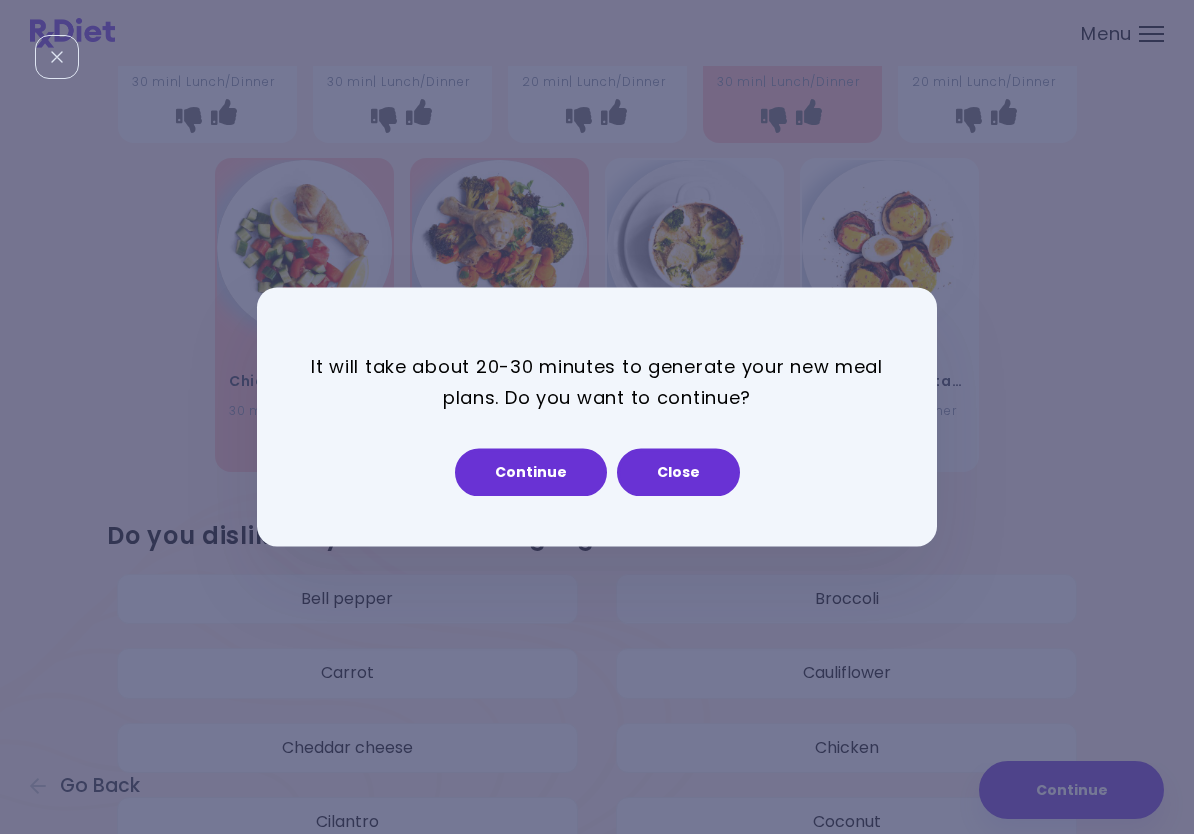 click on "Continue" at bounding box center [531, 473] 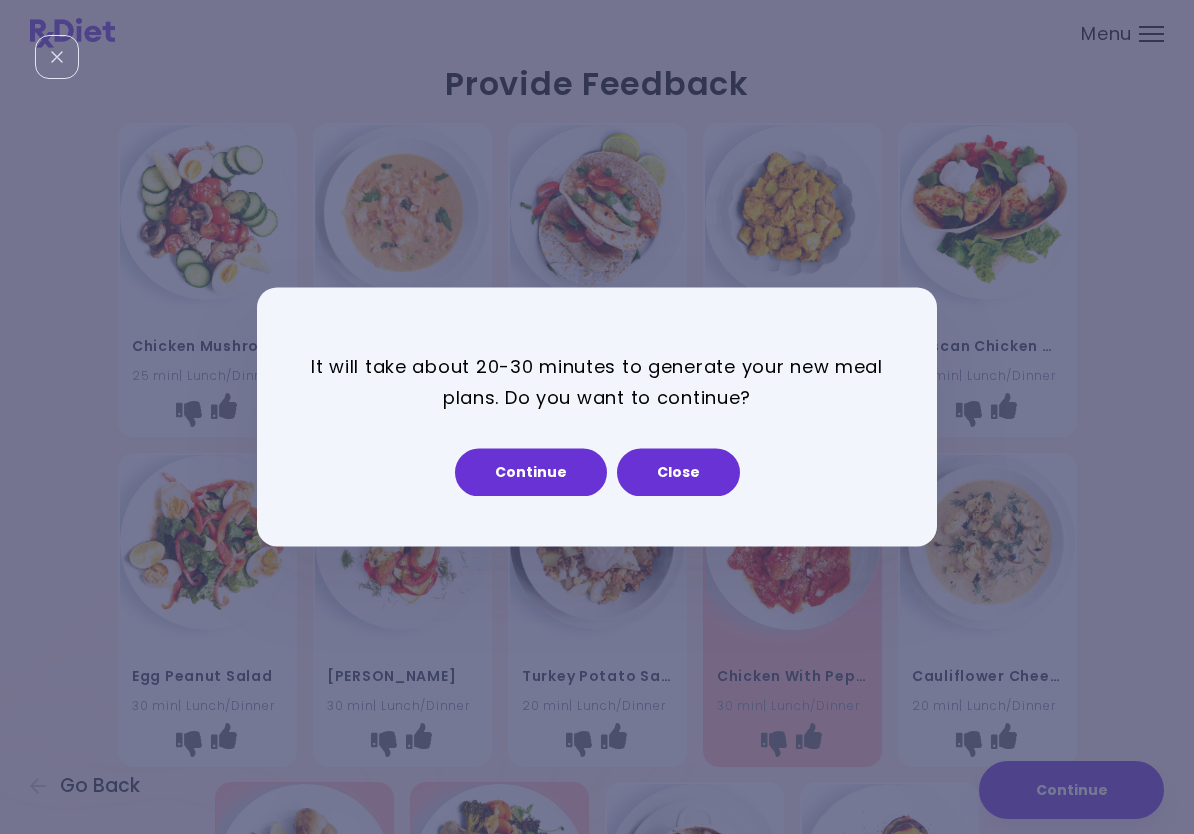 select on "*" 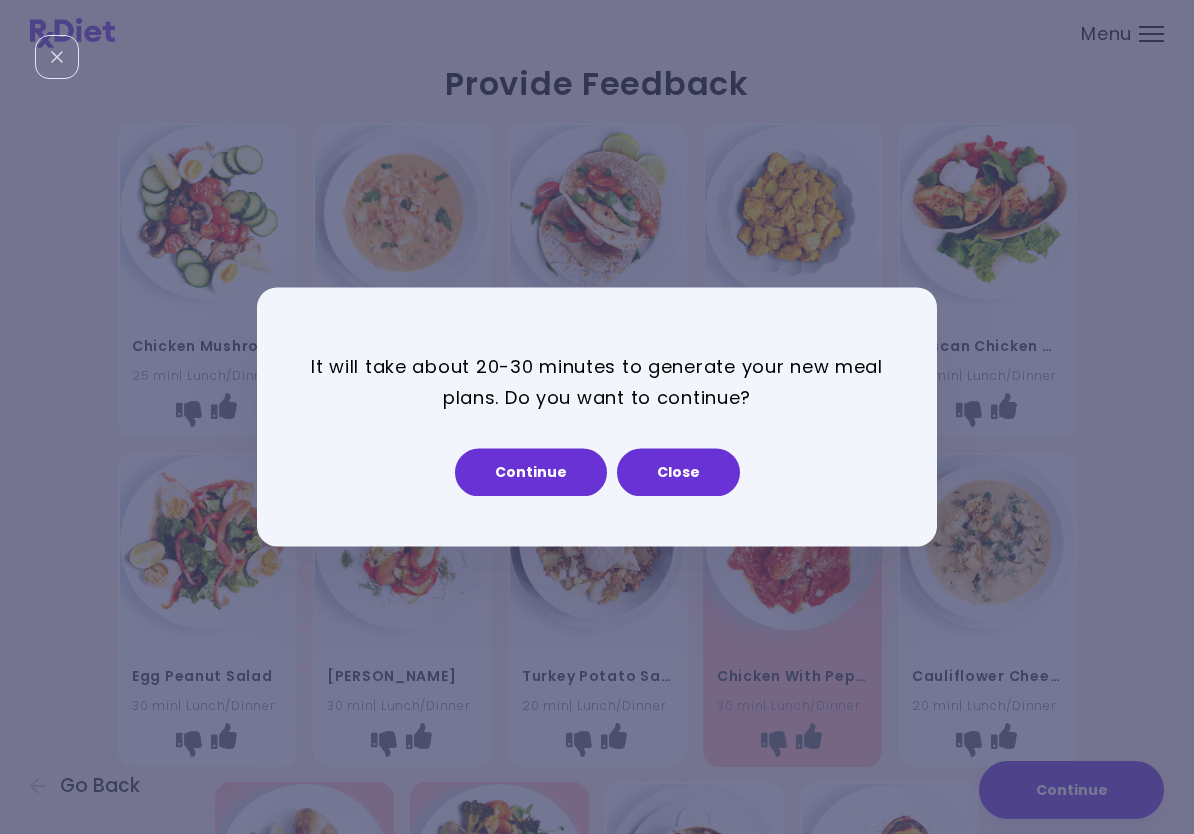 select on "*" 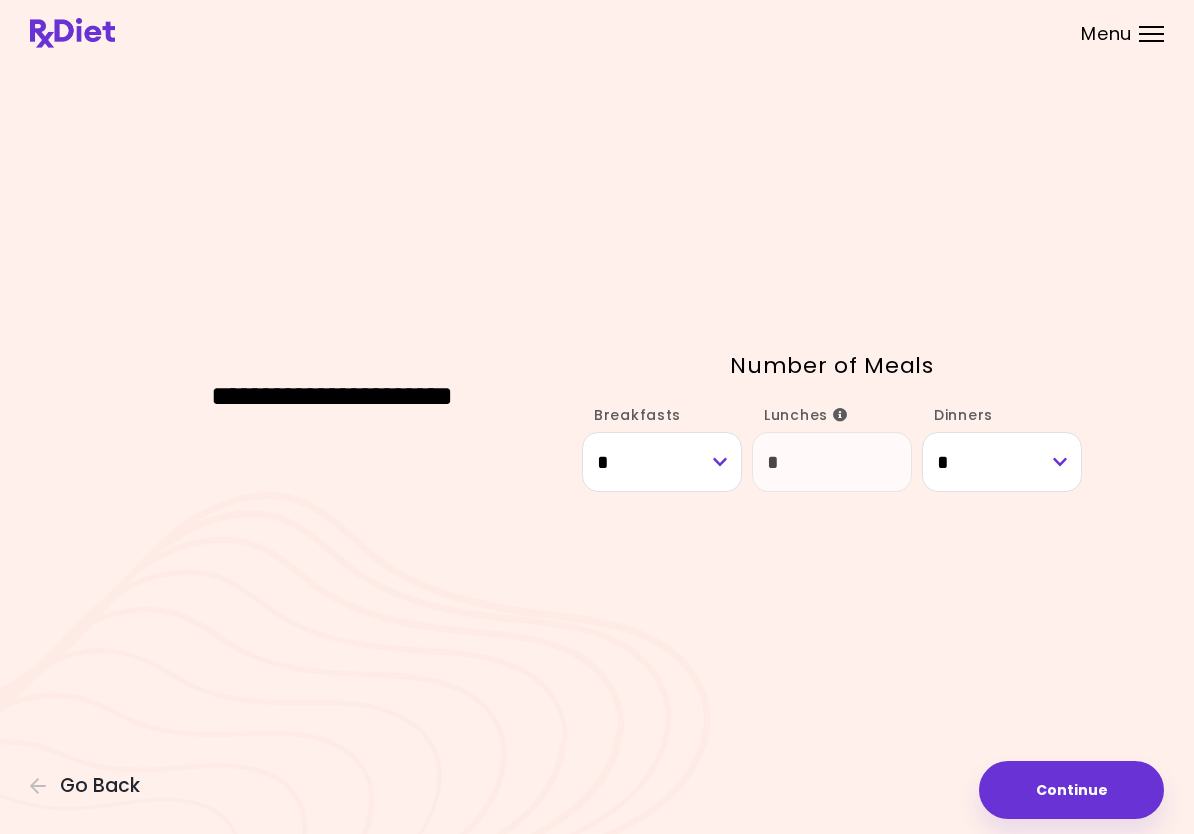click on "Continue" at bounding box center [1071, 790] 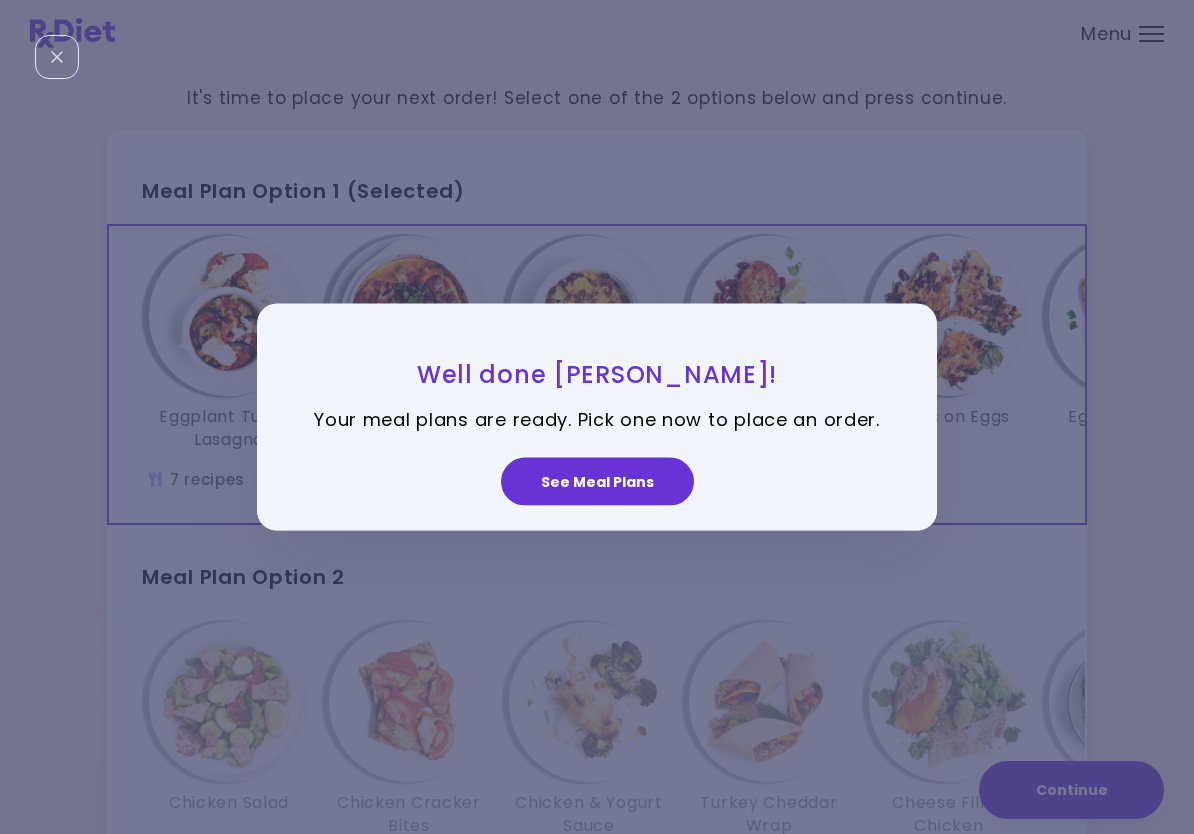 click on "See Meal Plans" at bounding box center (597, 481) 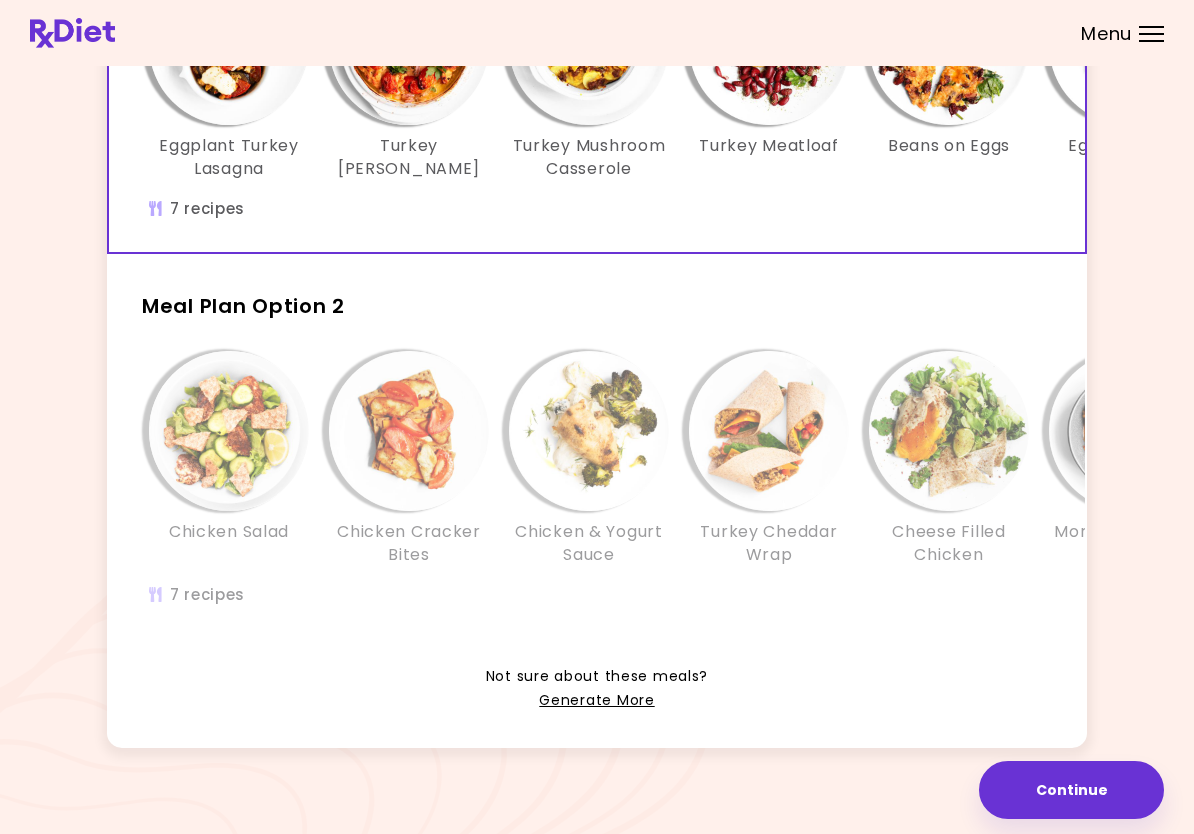 scroll, scrollTop: 272, scrollLeft: 0, axis: vertical 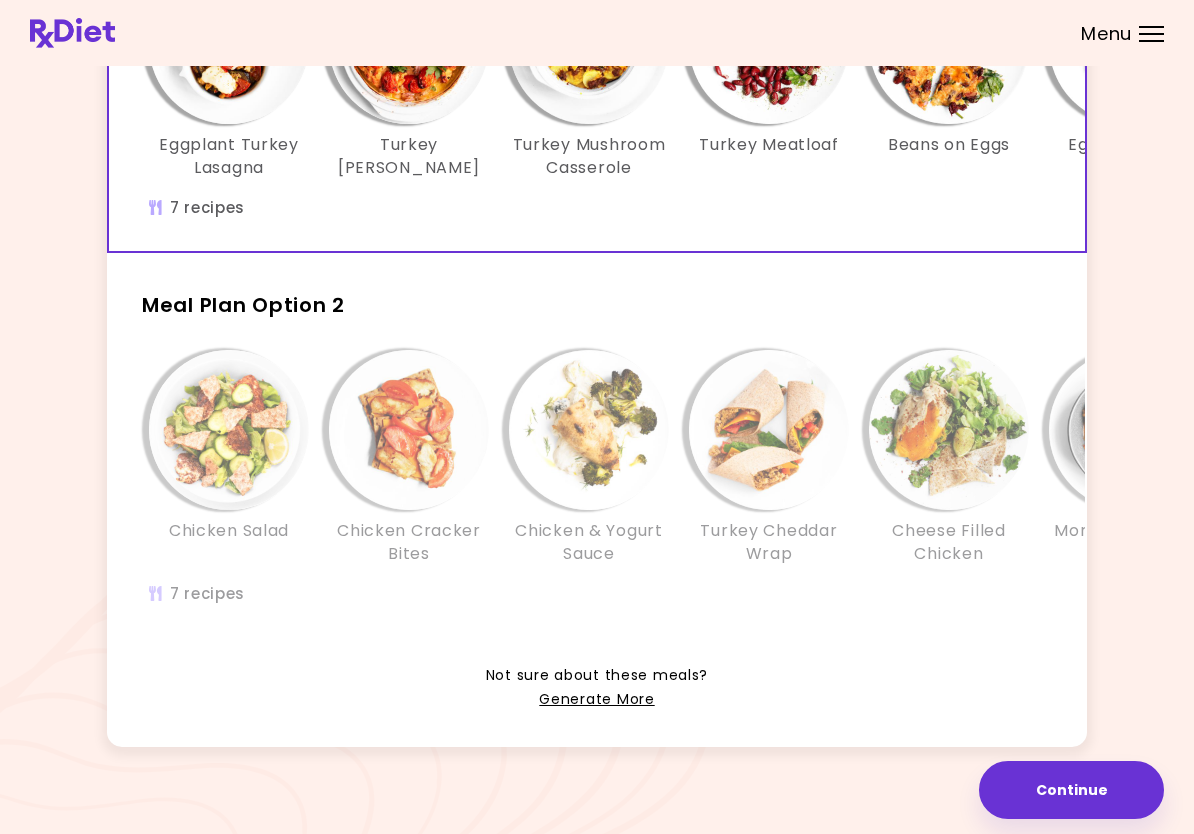 click at bounding box center [229, 430] 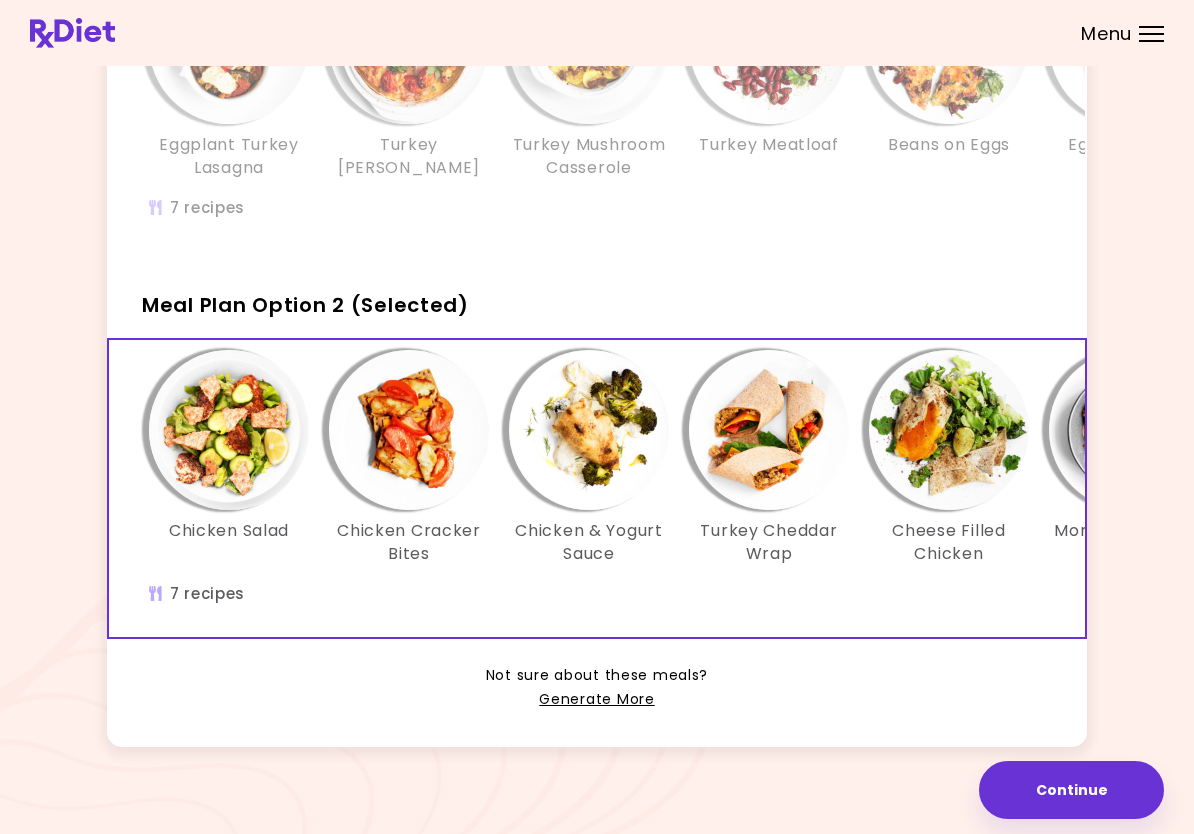 click at bounding box center [769, 430] 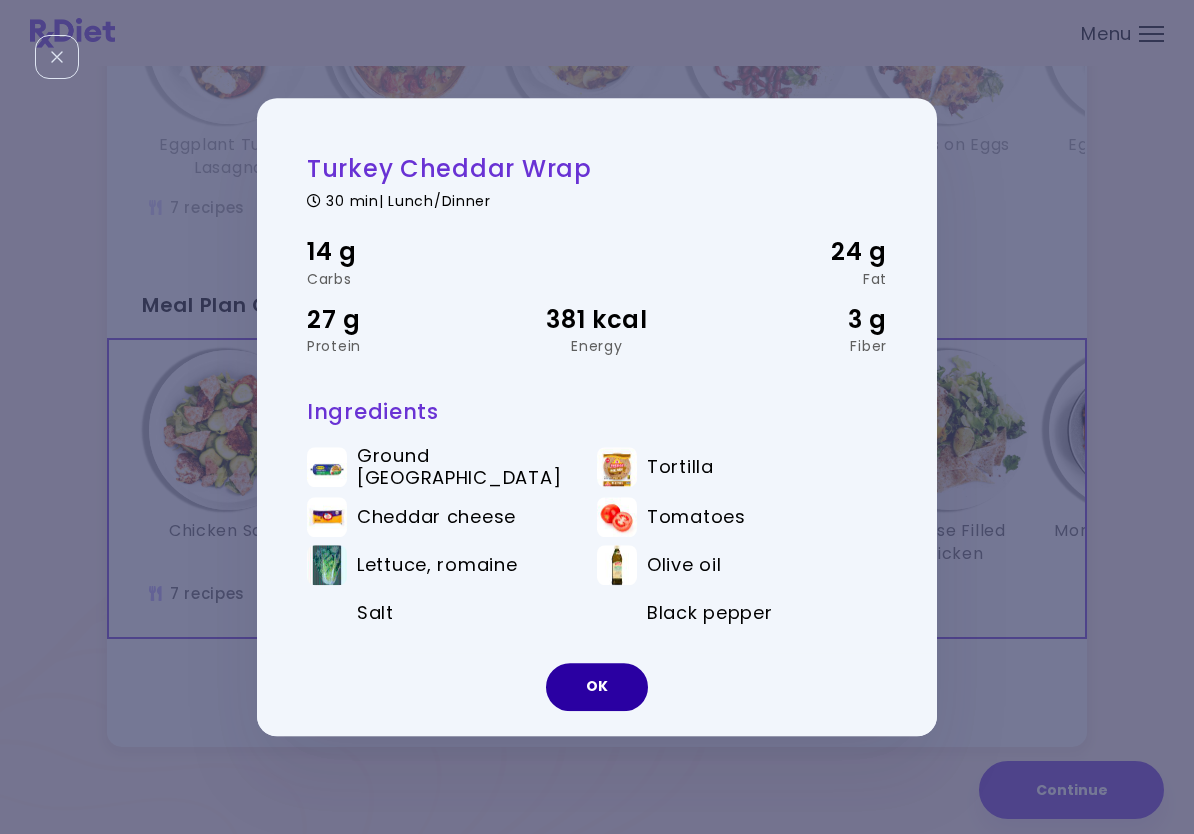 click on "OK" at bounding box center (597, 687) 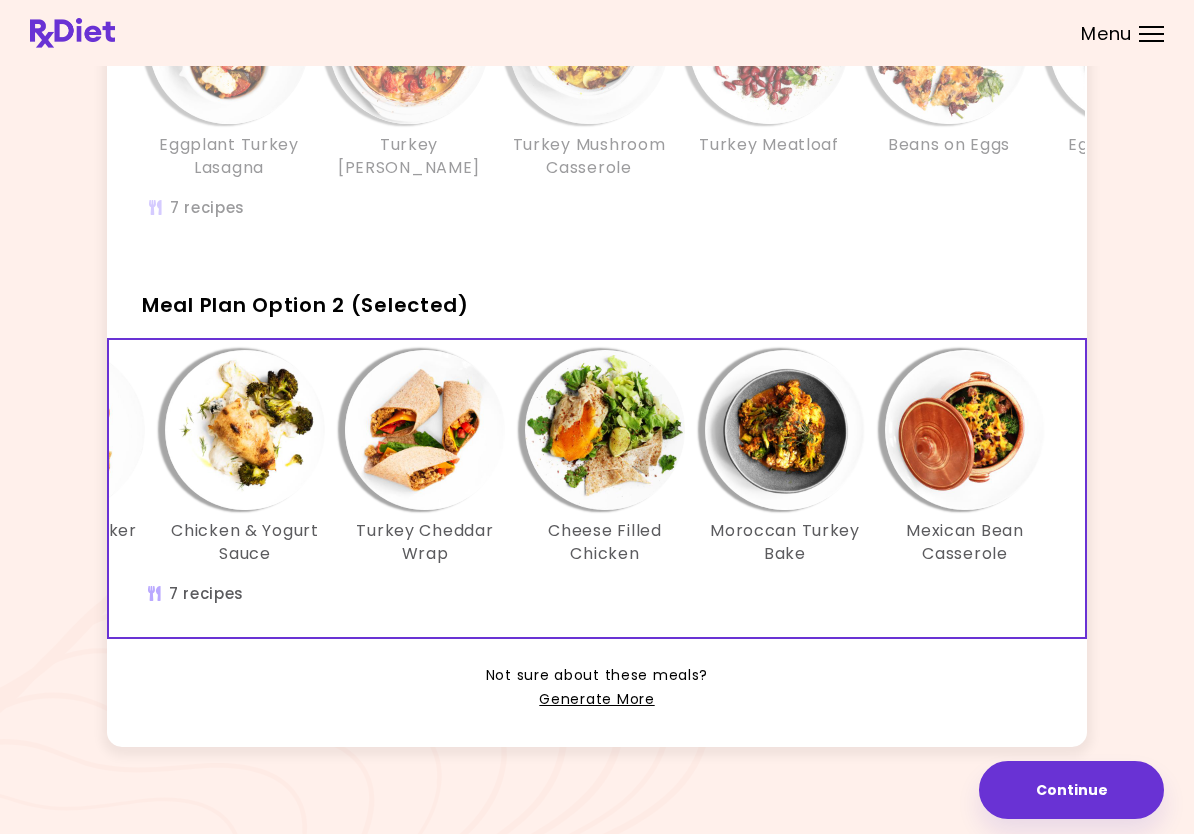 scroll, scrollTop: 0, scrollLeft: 344, axis: horizontal 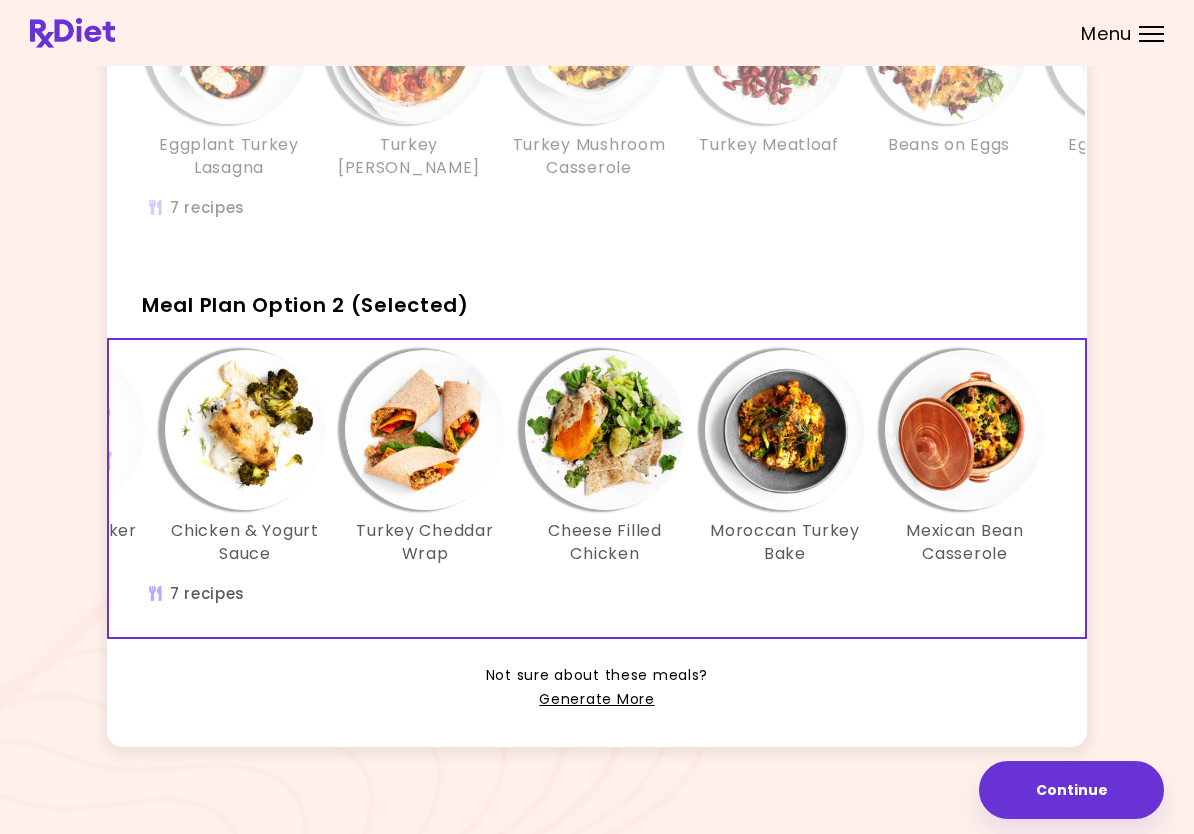 click at bounding box center [965, 430] 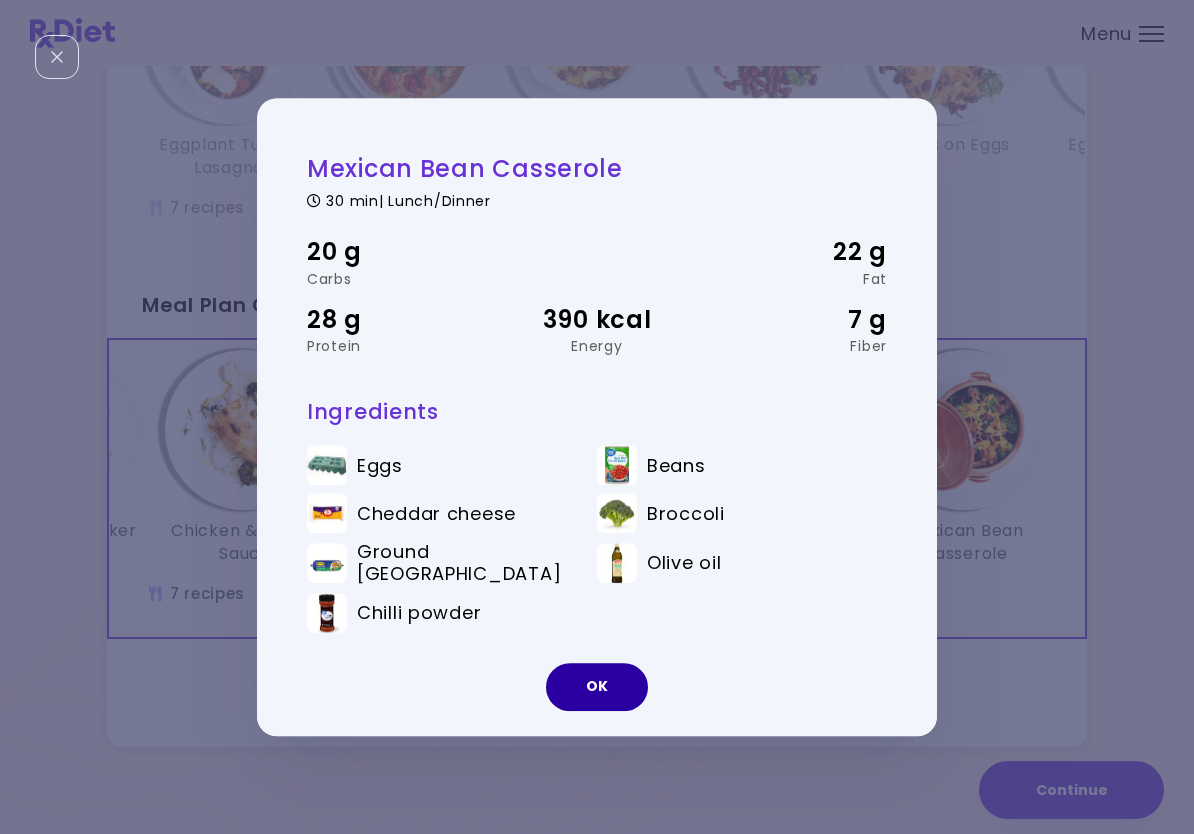 click on "OK" at bounding box center [597, 687] 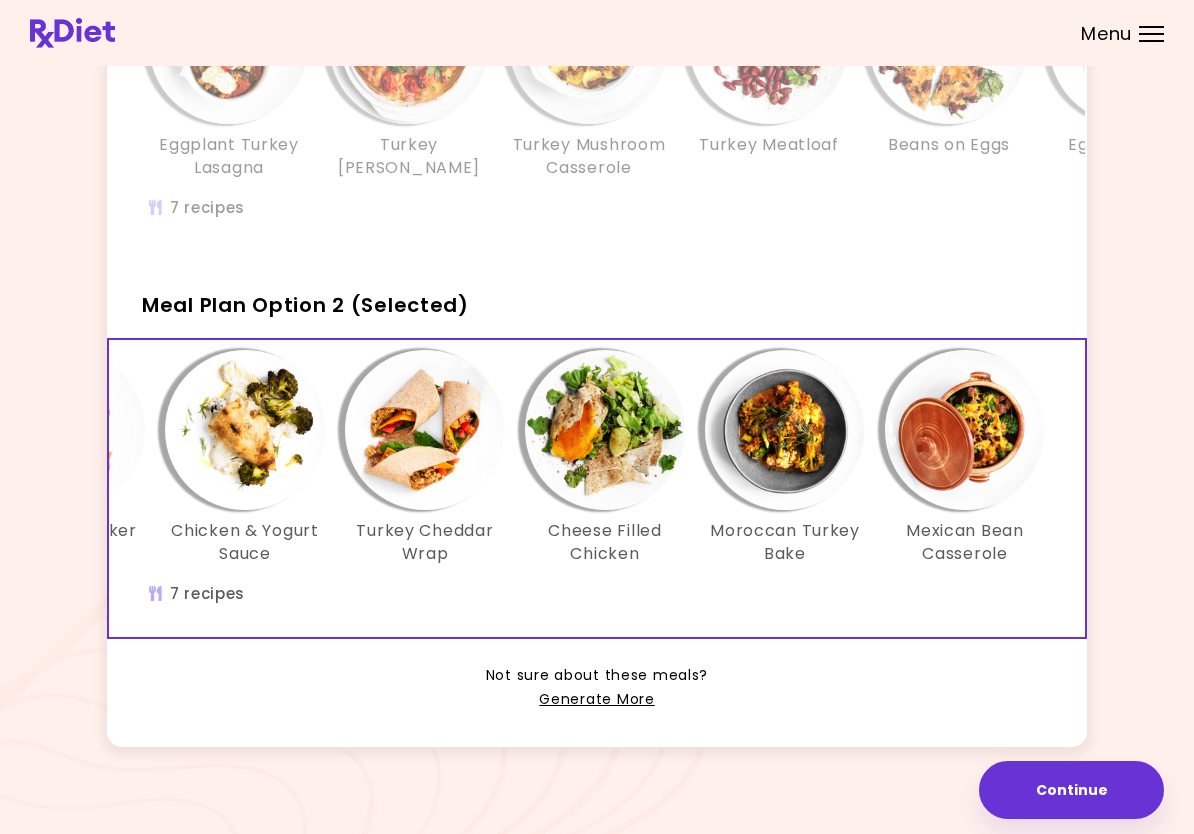scroll, scrollTop: 0, scrollLeft: 344, axis: horizontal 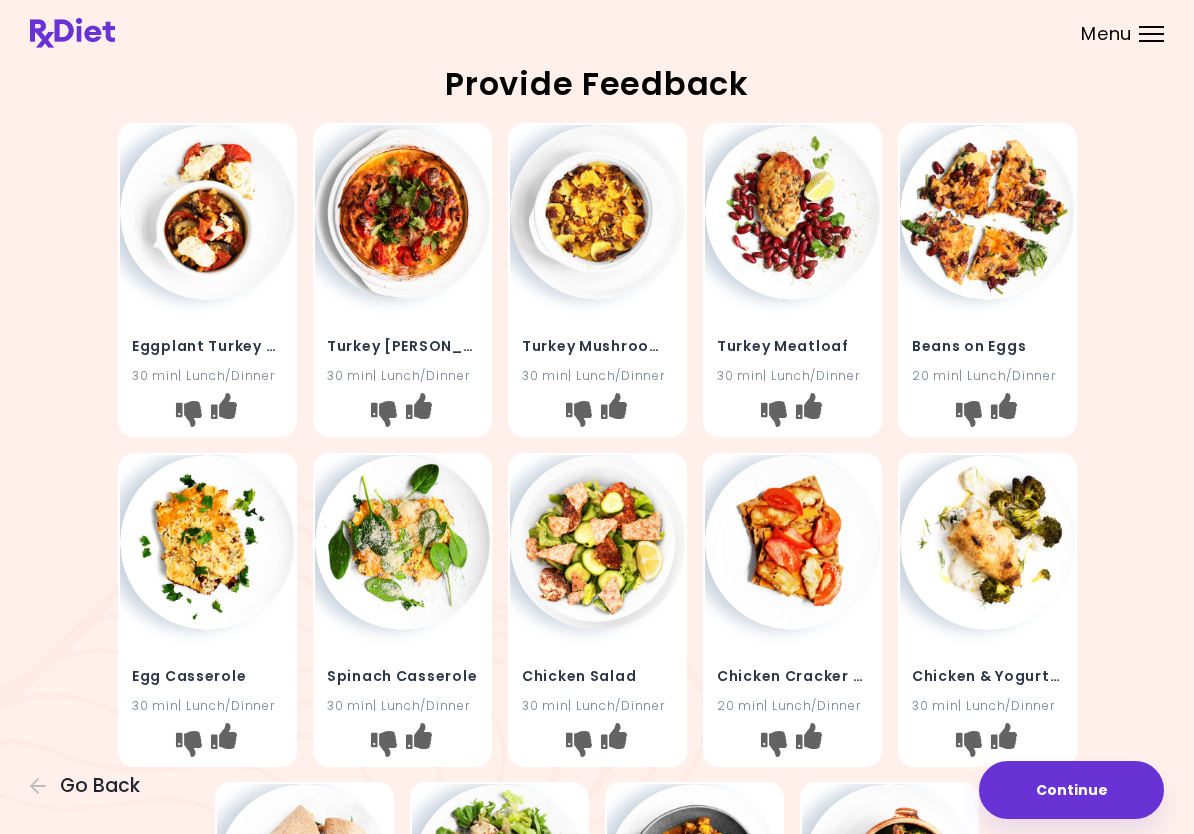 click at bounding box center (402, 212) 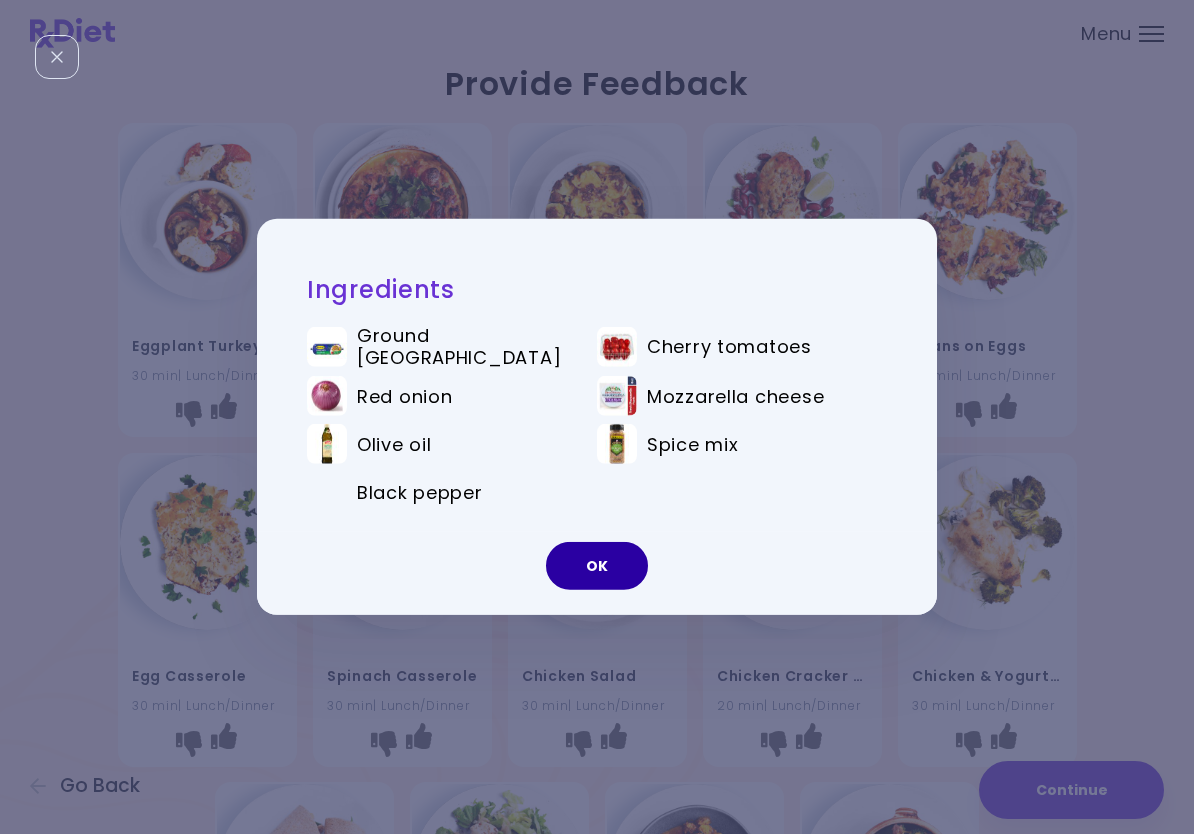 click on "OK" at bounding box center [597, 566] 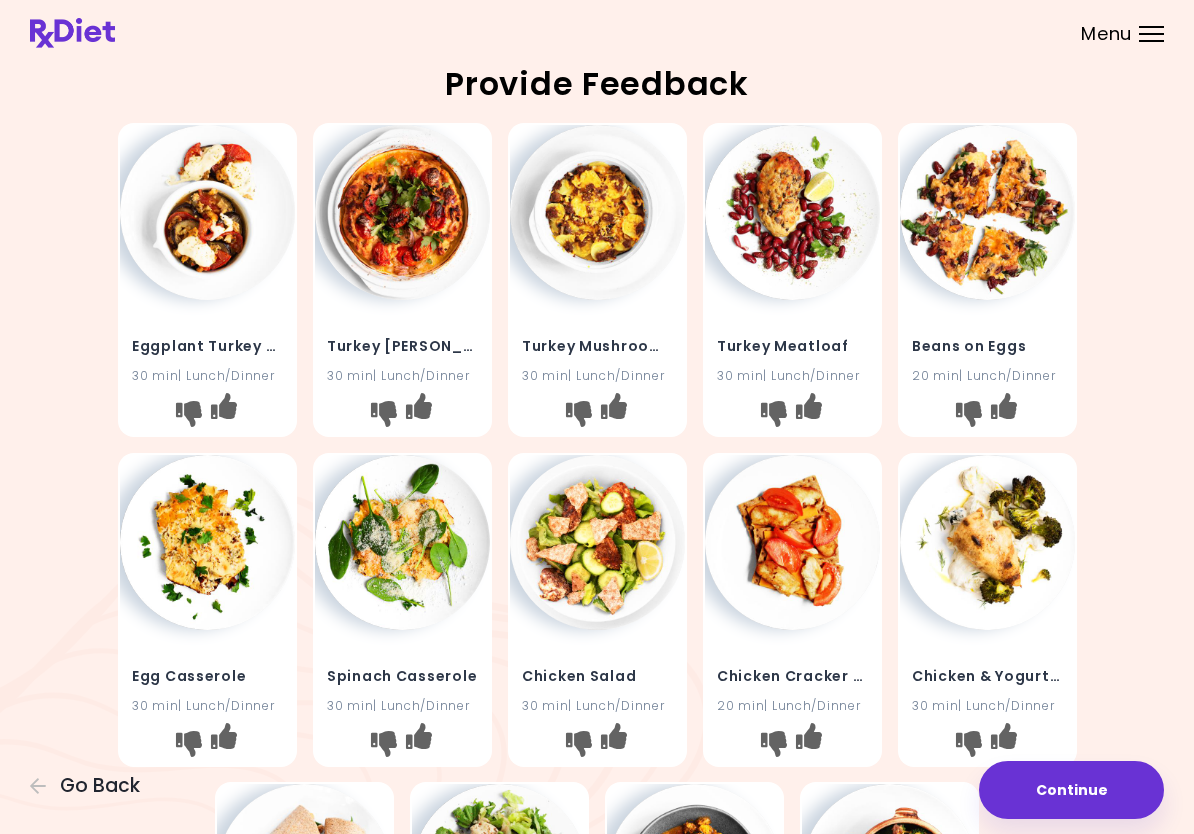click at bounding box center (418, 406) 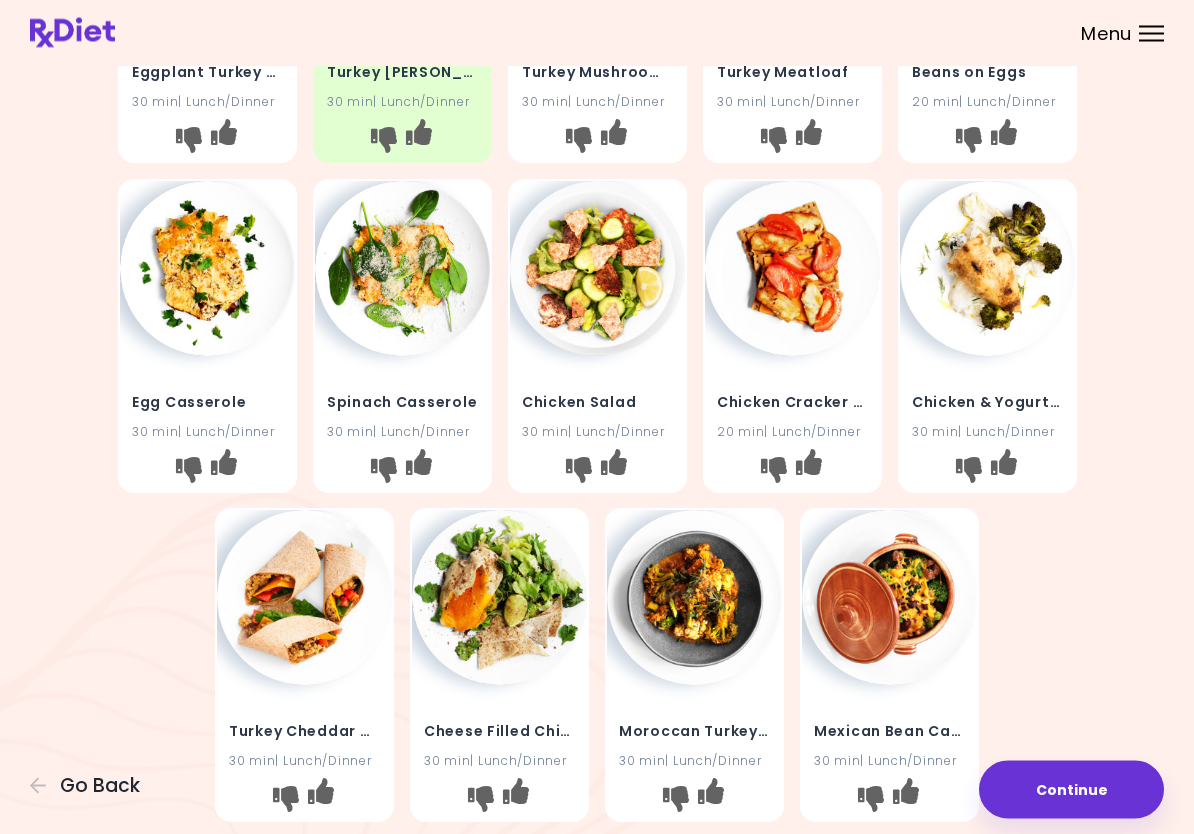 scroll, scrollTop: 274, scrollLeft: 0, axis: vertical 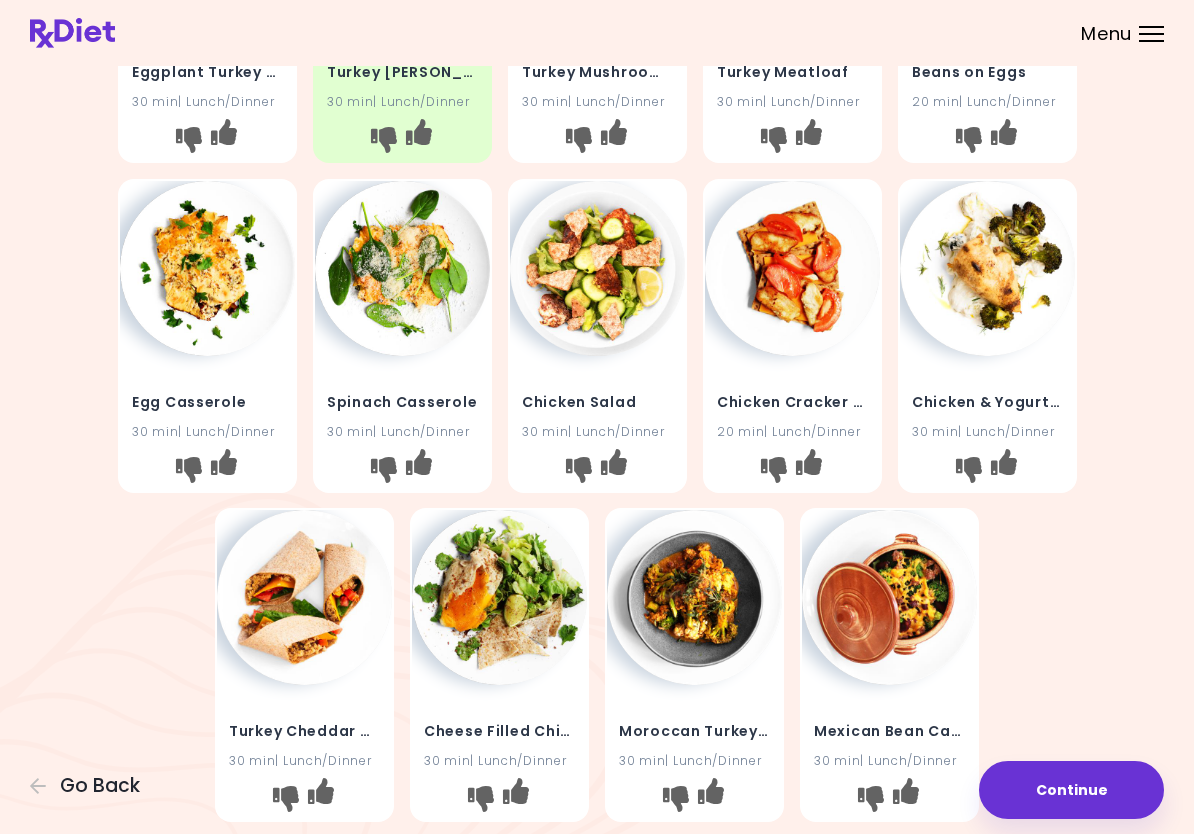 click at bounding box center (597, 268) 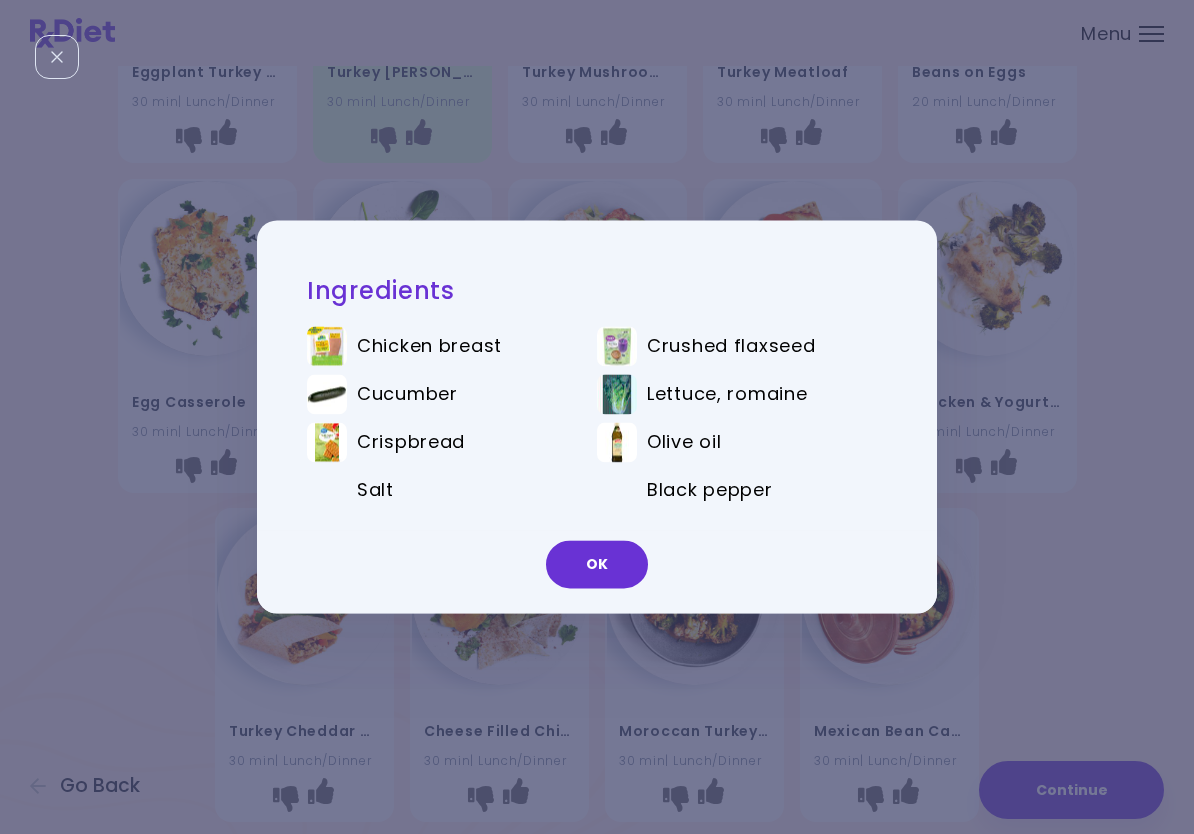 click on "OK" at bounding box center (597, 565) 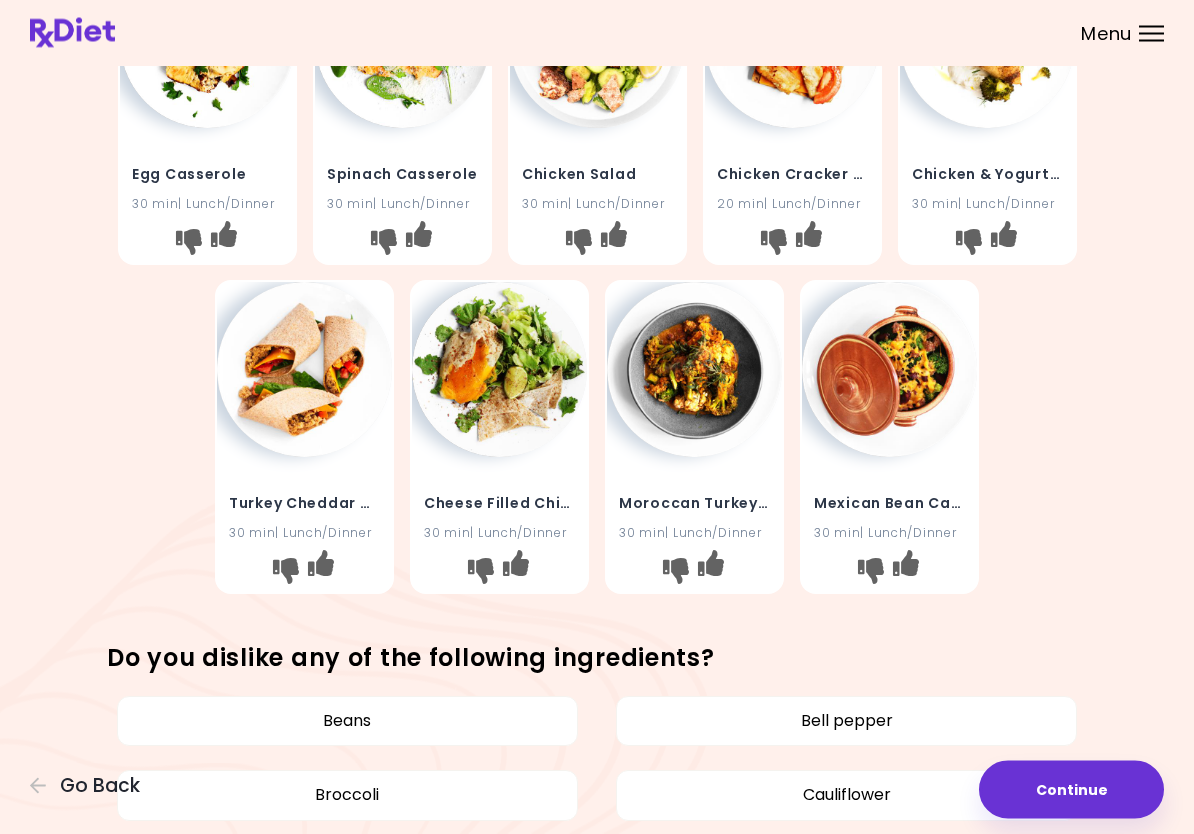 scroll, scrollTop: 503, scrollLeft: 0, axis: vertical 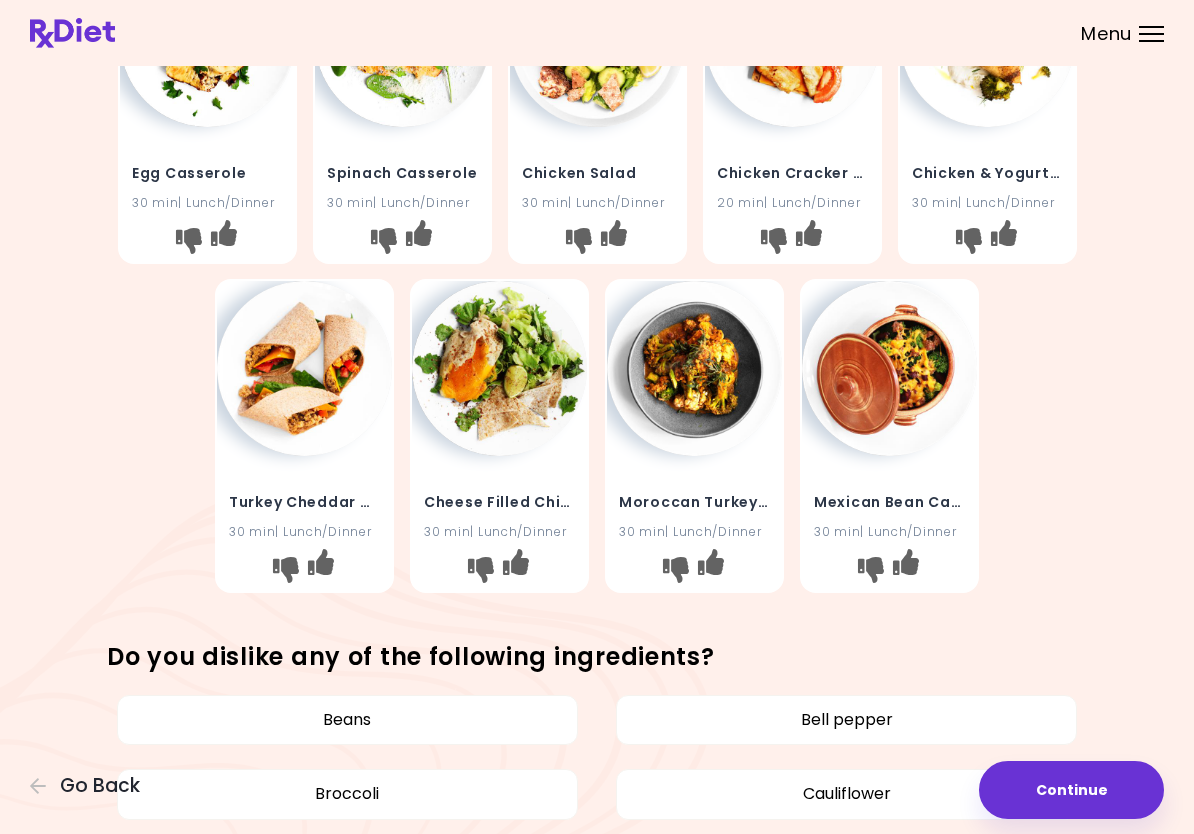 click at bounding box center (906, 562) 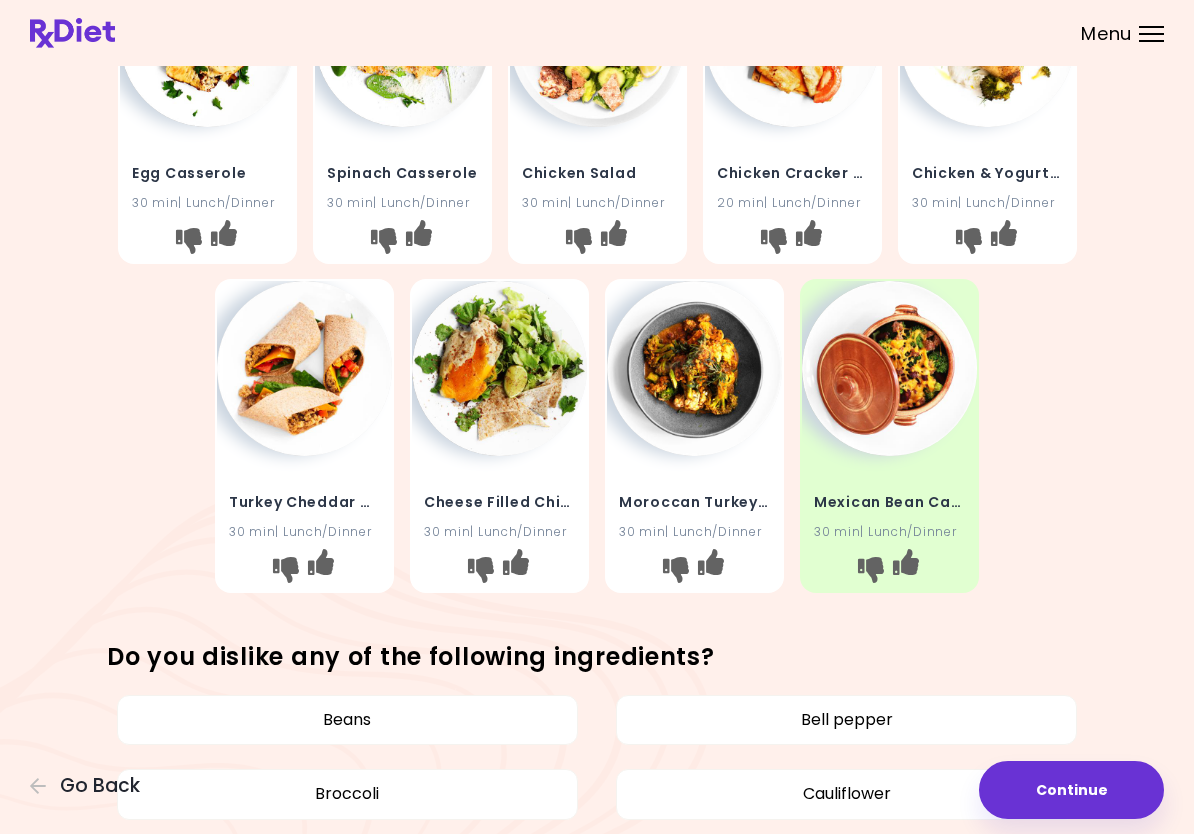 click at bounding box center (304, 368) 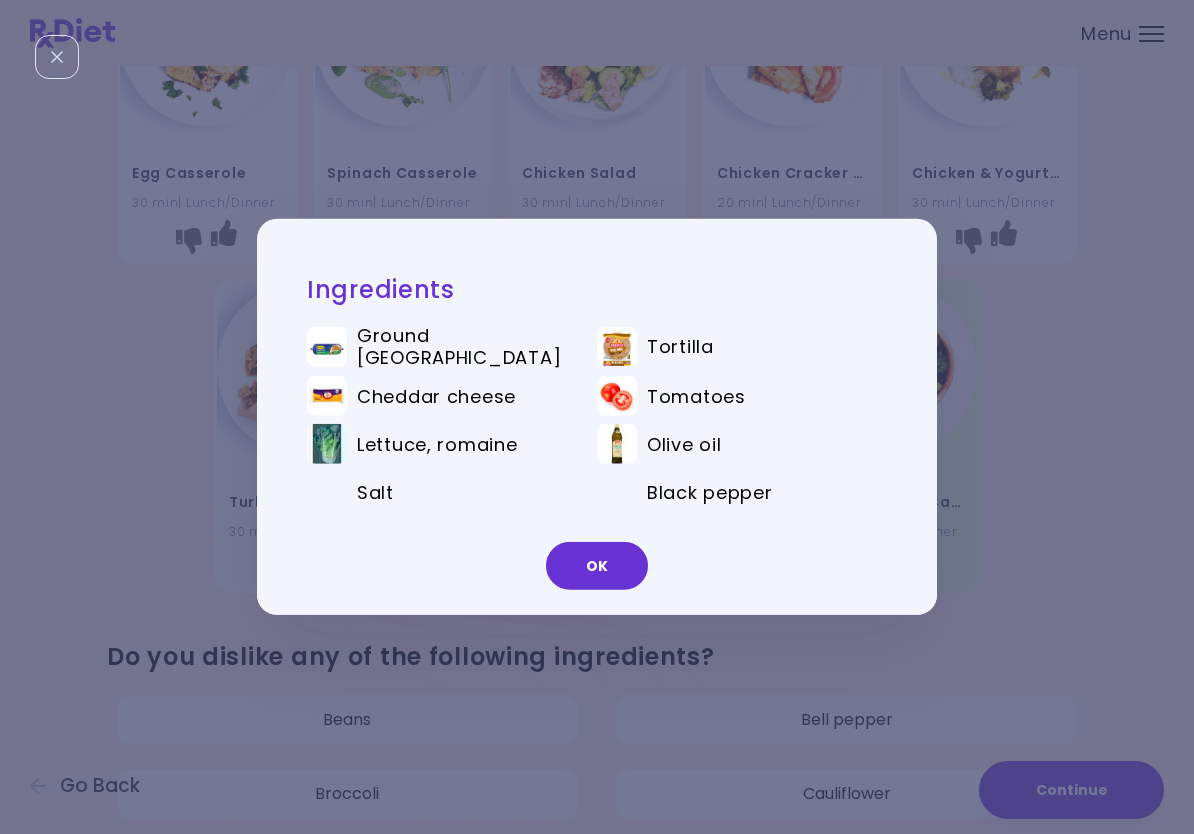 click on "OK" at bounding box center [597, 566] 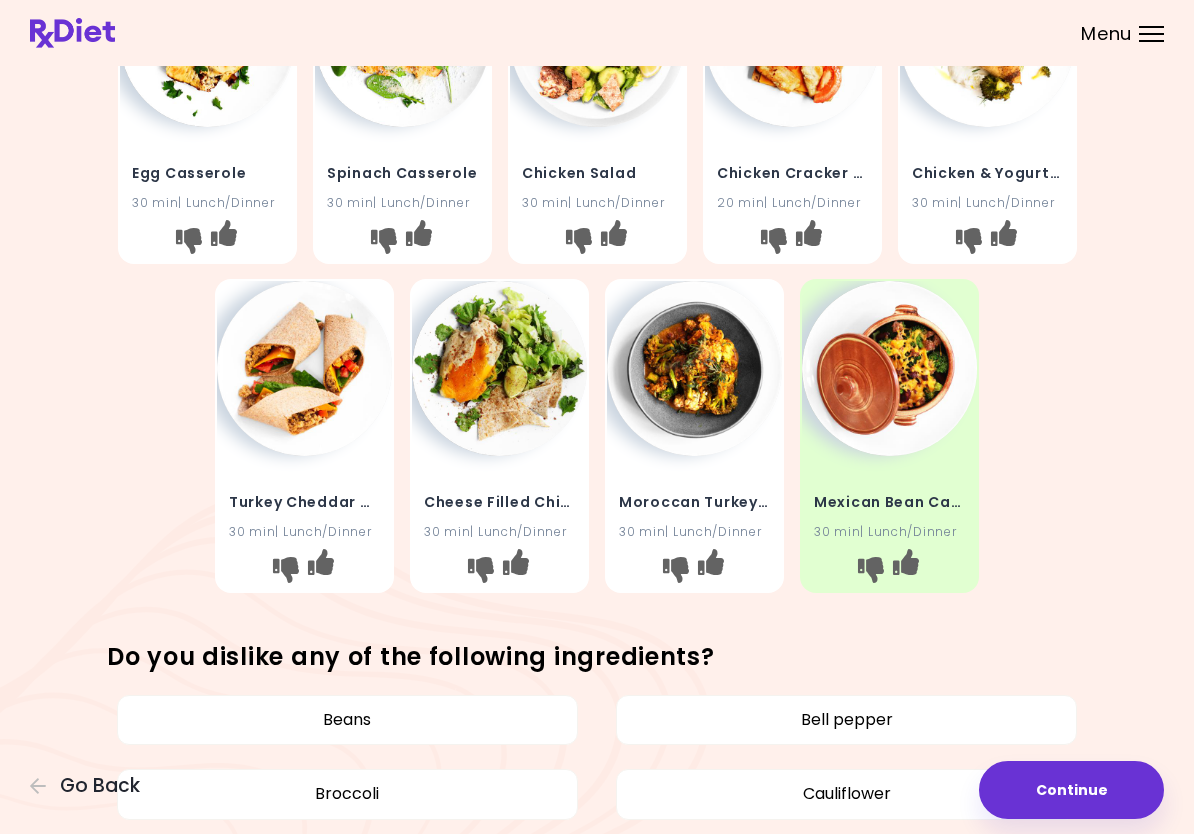 click at bounding box center (321, 562) 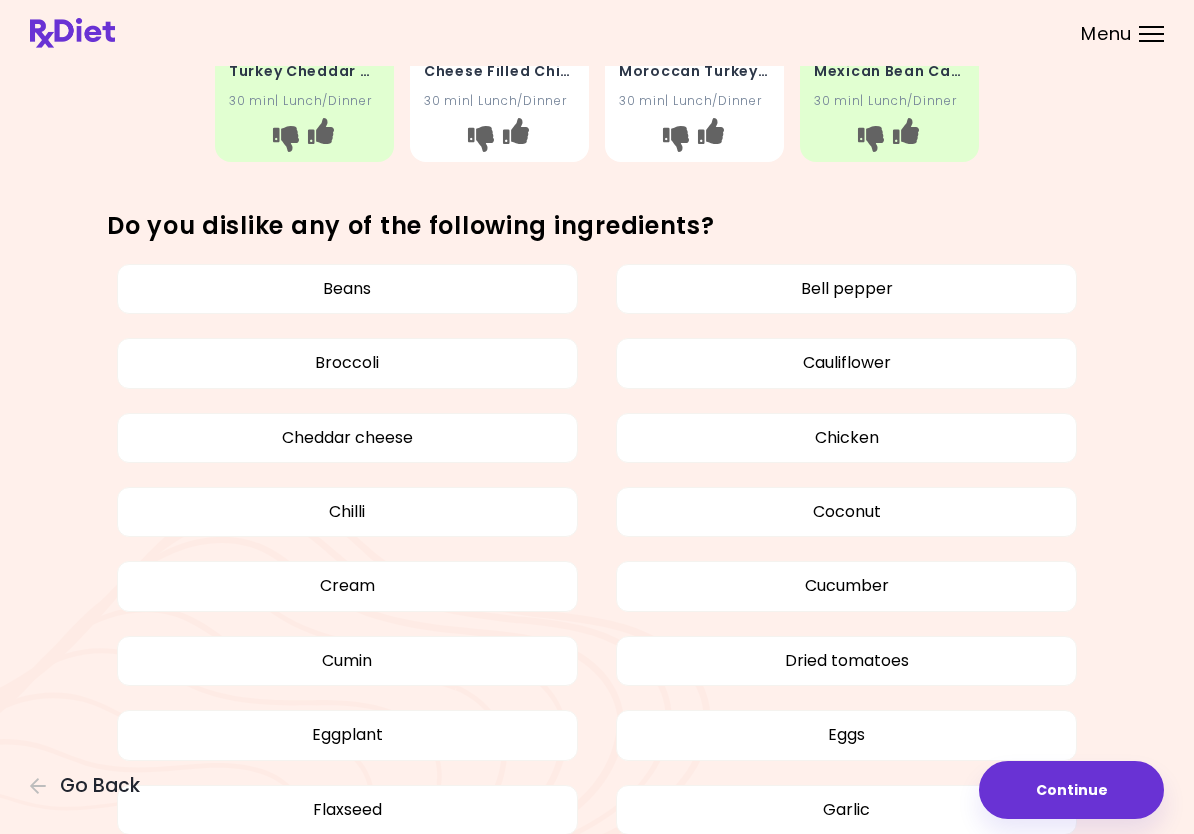 scroll, scrollTop: 933, scrollLeft: 0, axis: vertical 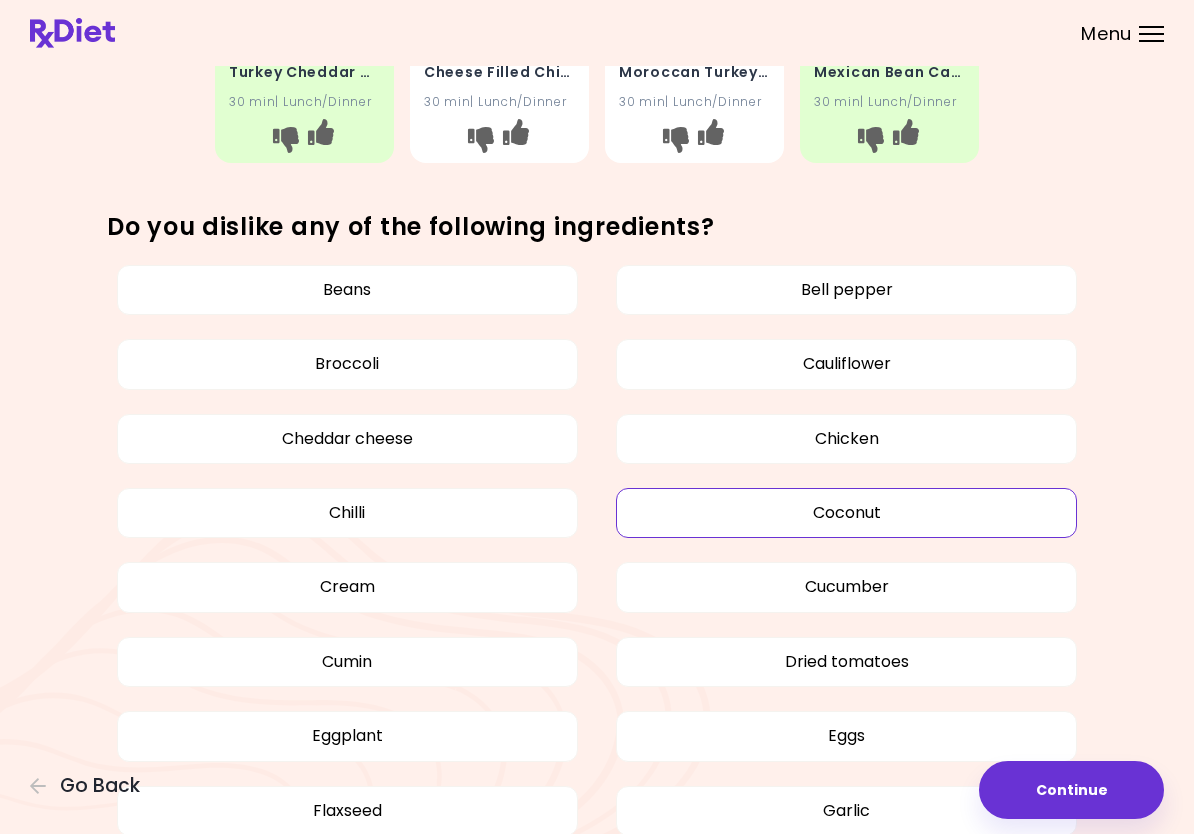 click on "Coconut" at bounding box center [846, 513] 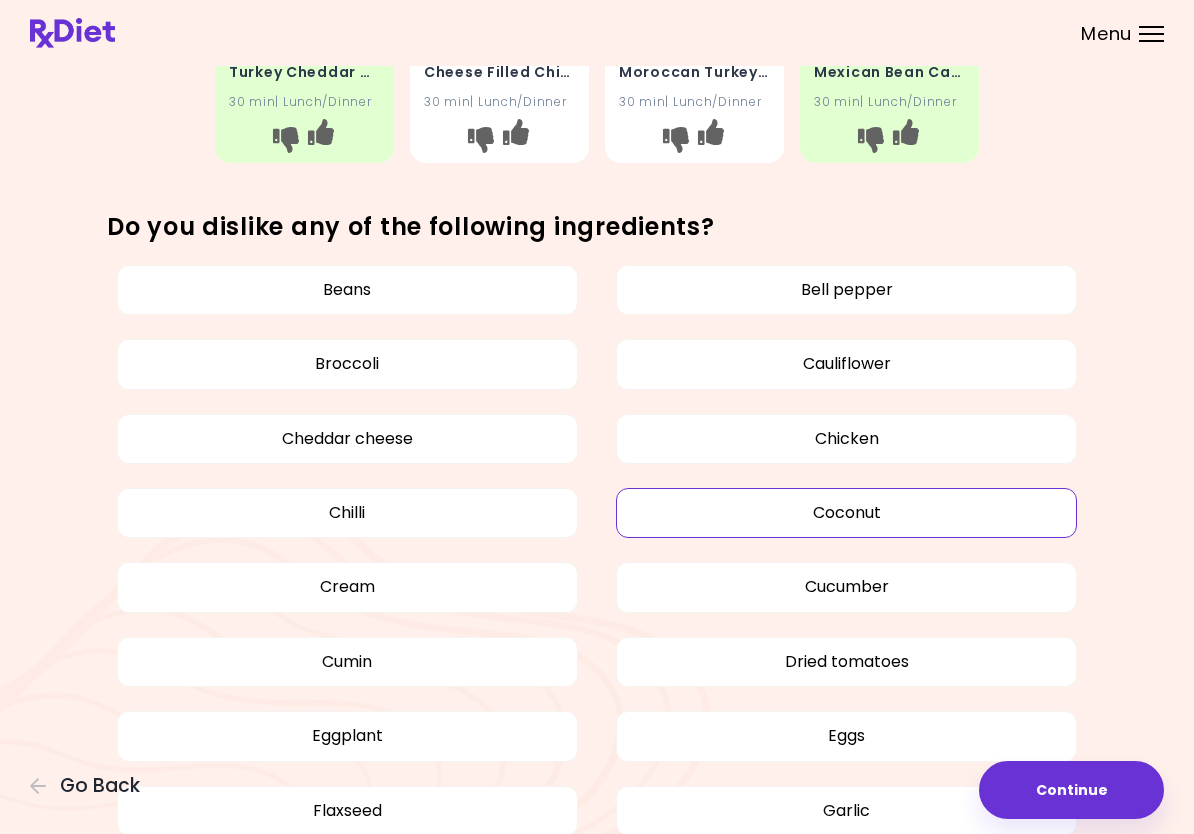 click on "Continue" at bounding box center (1071, 790) 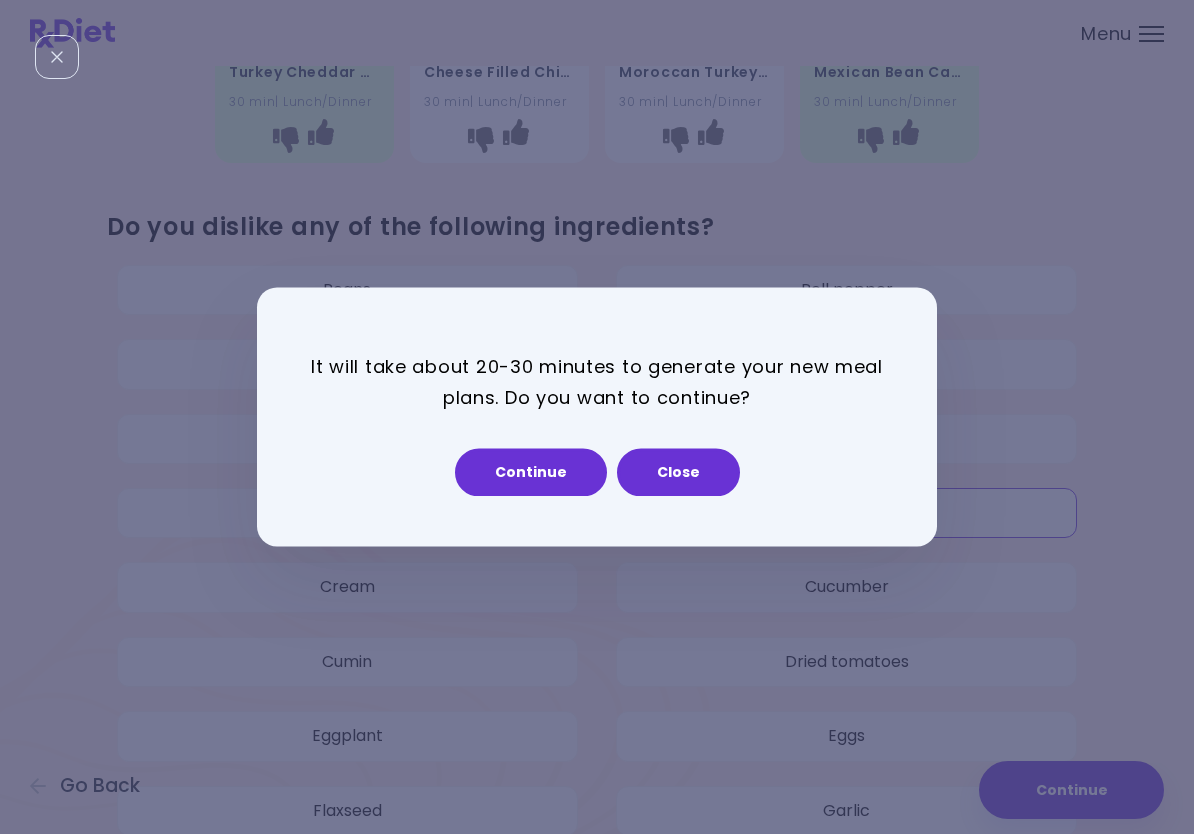 click on "Continue" at bounding box center (531, 473) 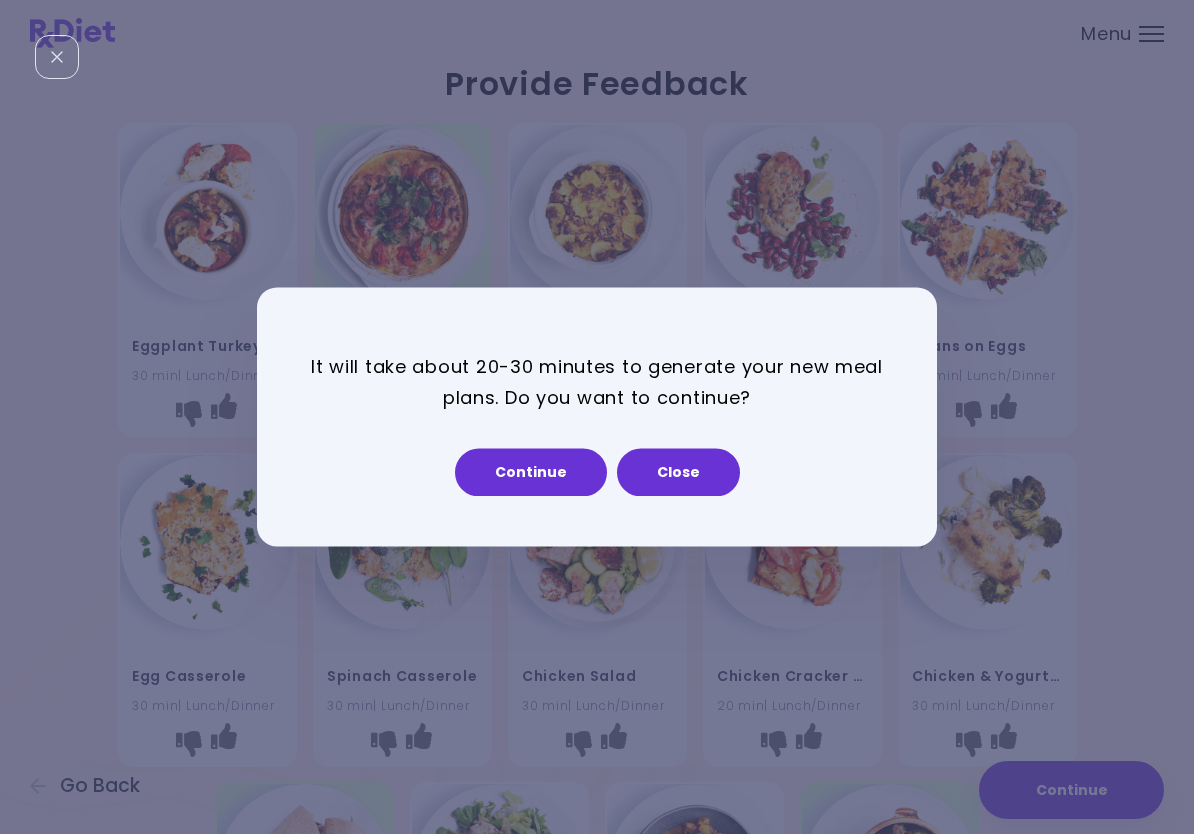 select on "*" 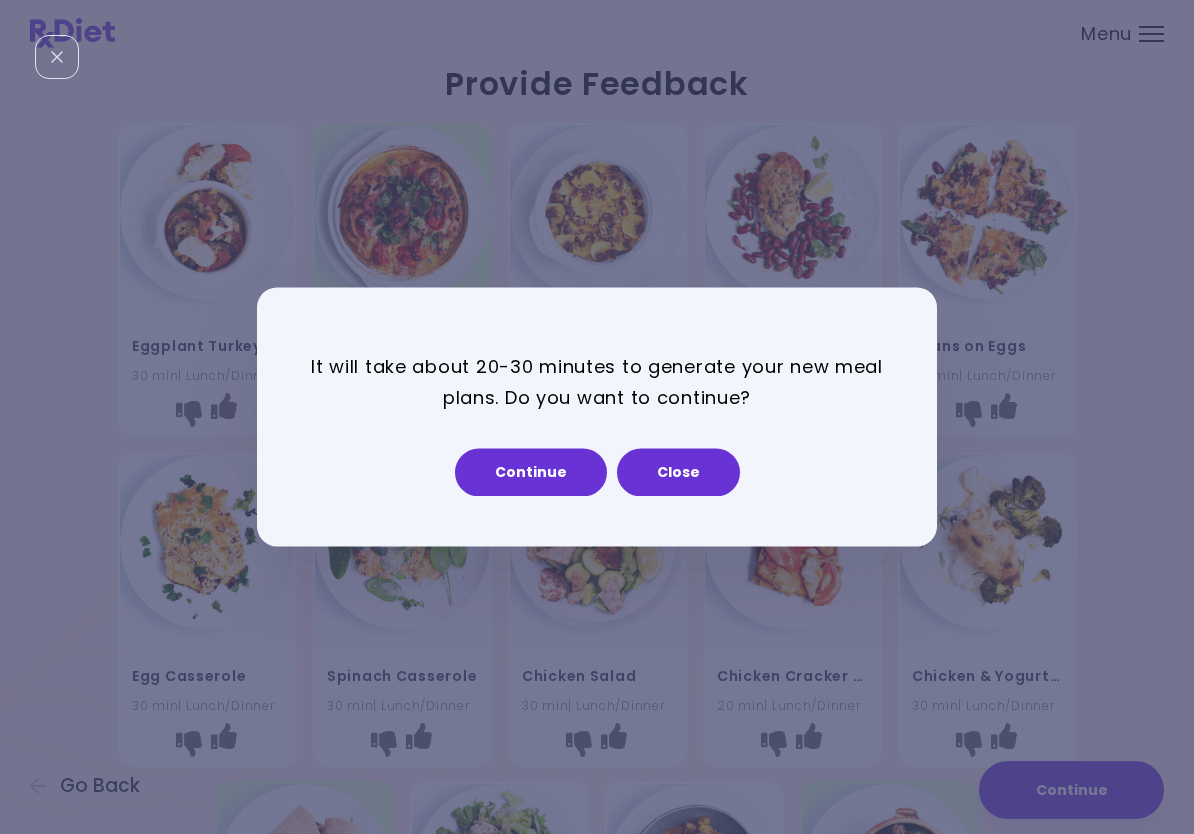 select on "*" 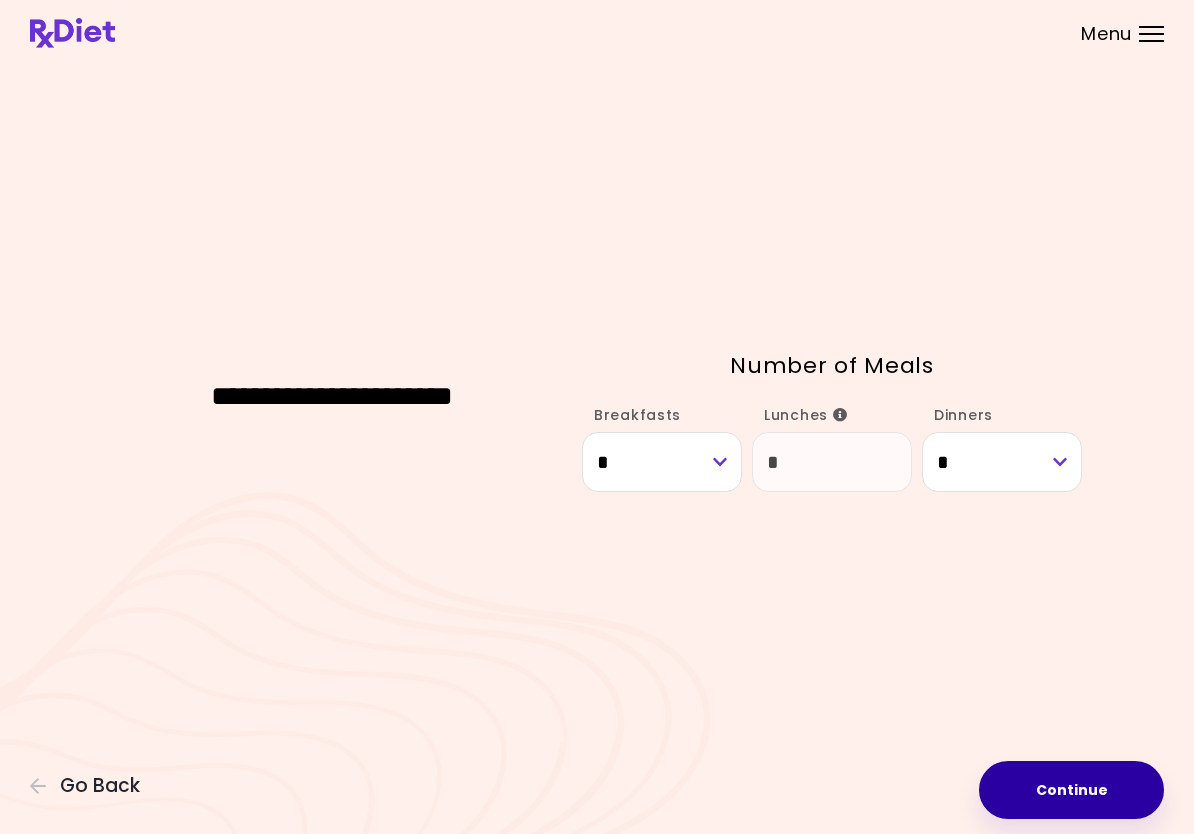 click on "Continue" at bounding box center [1071, 790] 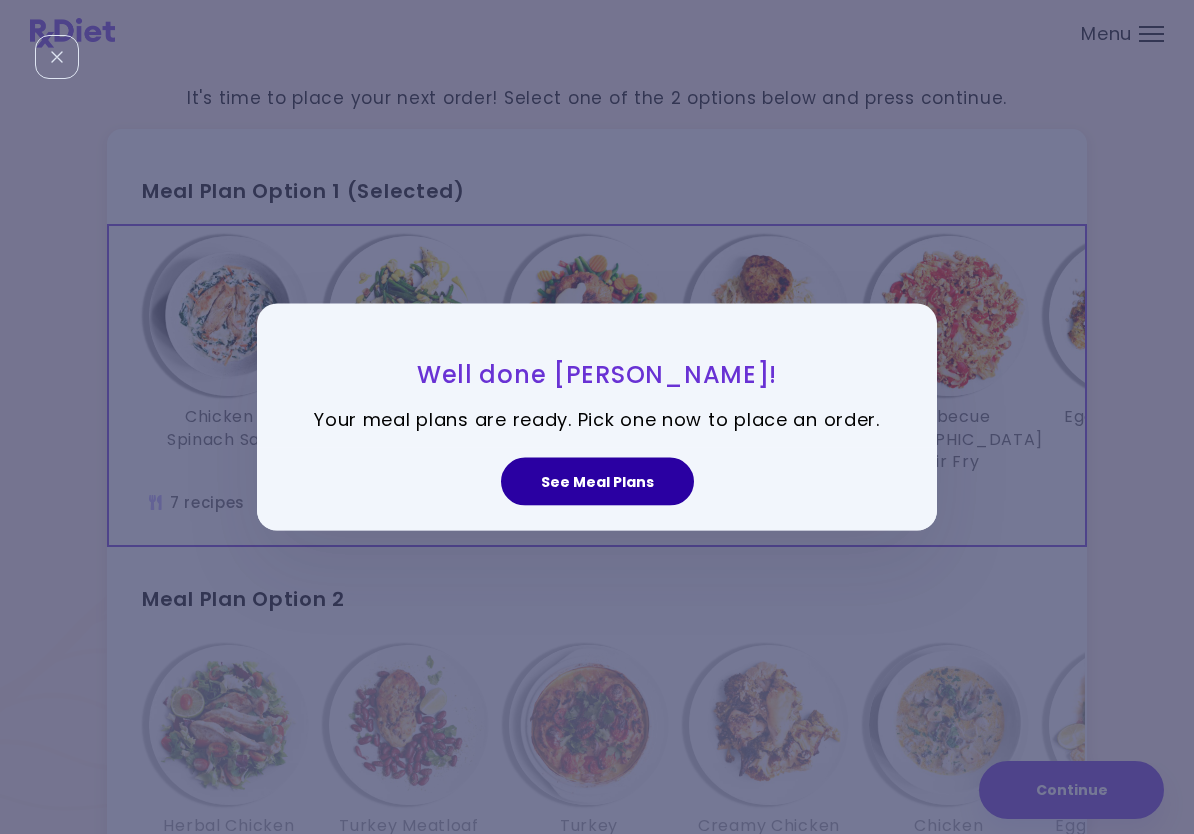 click on "See Meal Plans" at bounding box center [597, 481] 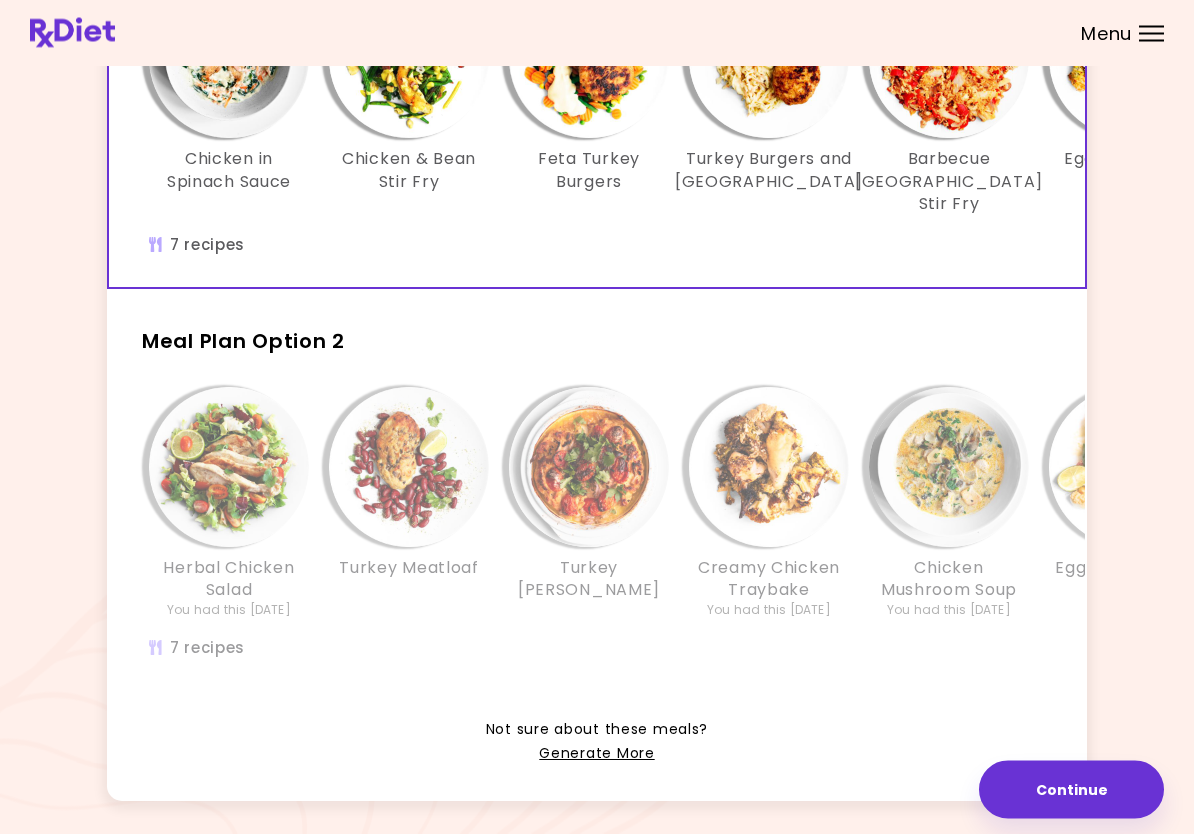 scroll, scrollTop: 290, scrollLeft: 0, axis: vertical 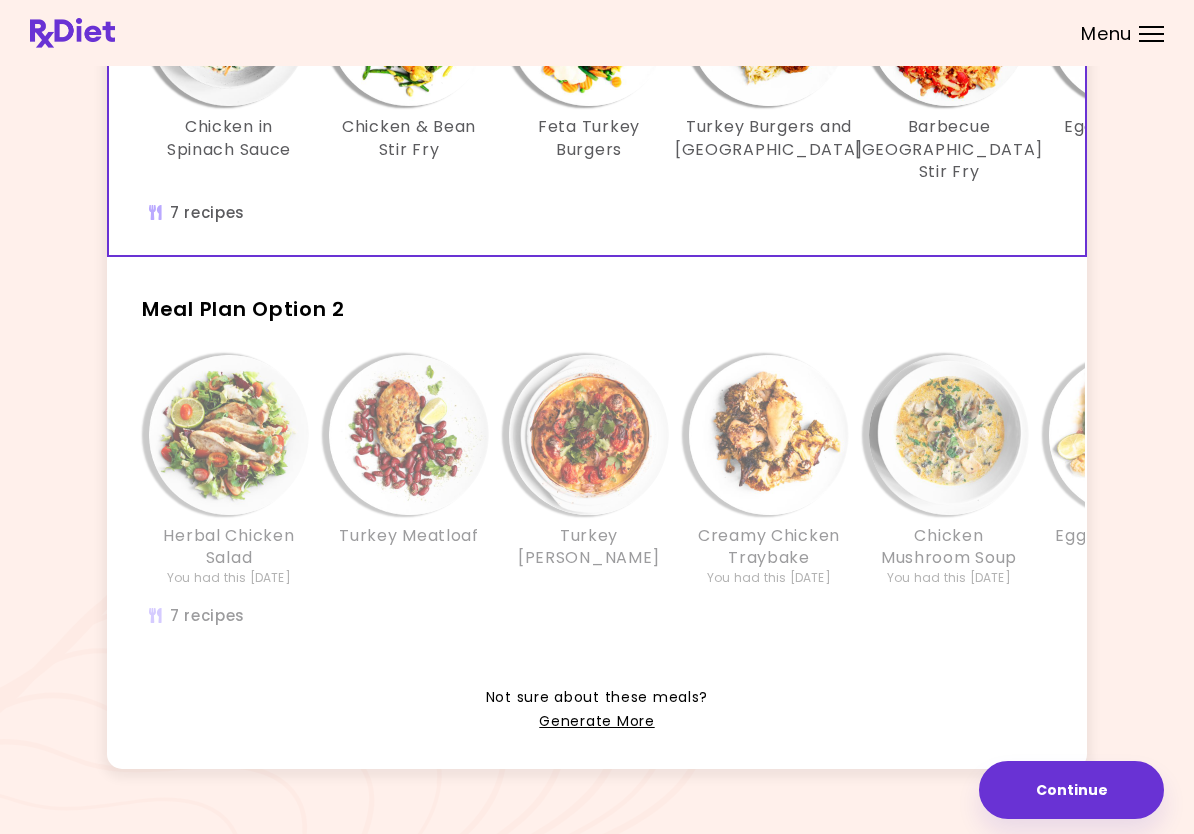 click on "Herbal Chicken Salad You had this 2 days ago   Turkey Meatloaf   Turkey Tomato Casserole   Creamy Chicken Traybake You had this 2 days ago   Chicken Mushroom Soup You had this 2 days ago   Egg Peanut Salad   Zucchini Lasagna" at bounding box center [769, 502] 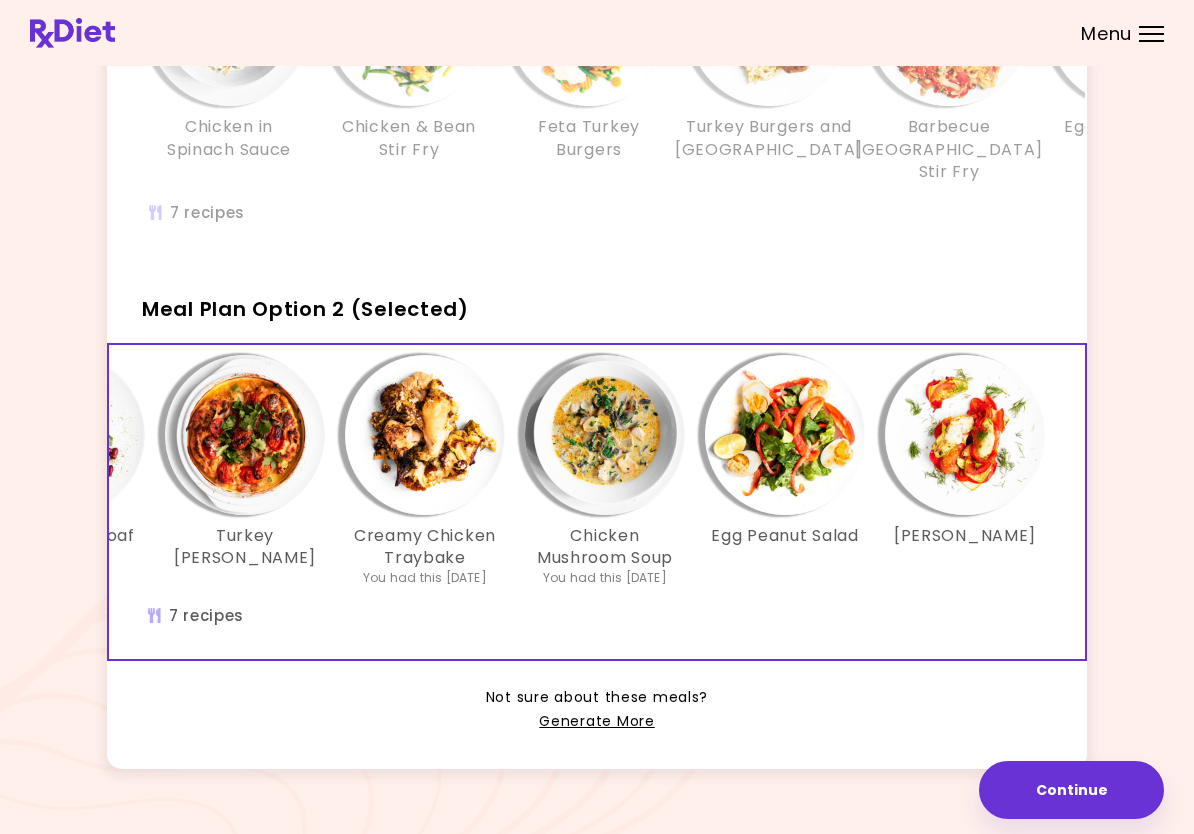 scroll, scrollTop: 0, scrollLeft: 344, axis: horizontal 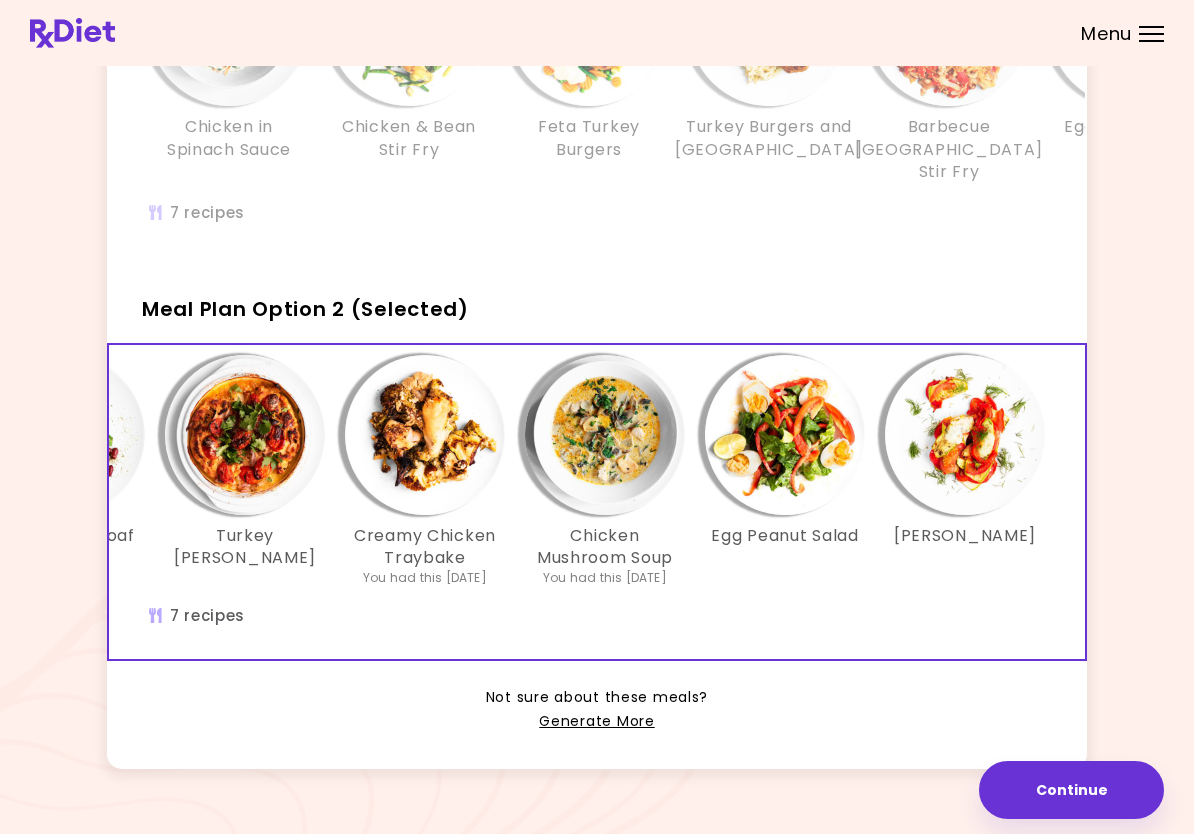 click on "Generate More" at bounding box center (596, 722) 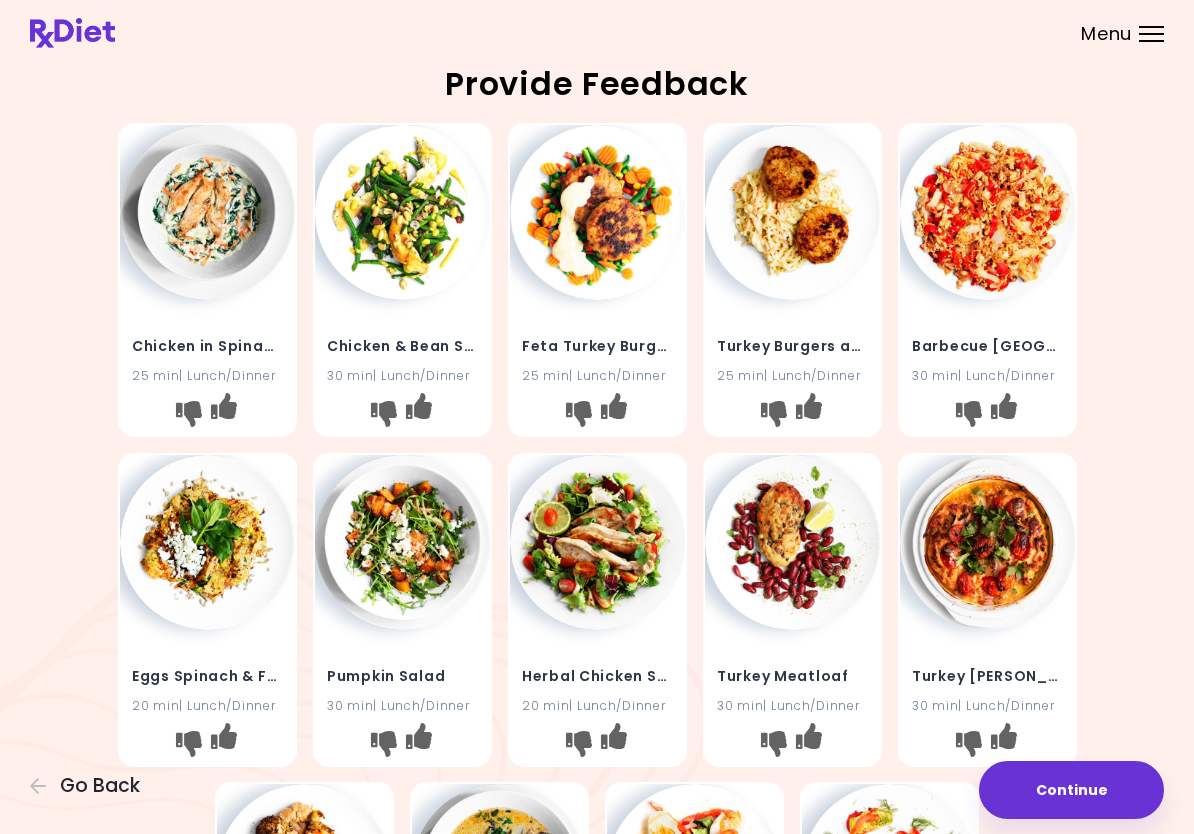 click at bounding box center (792, 212) 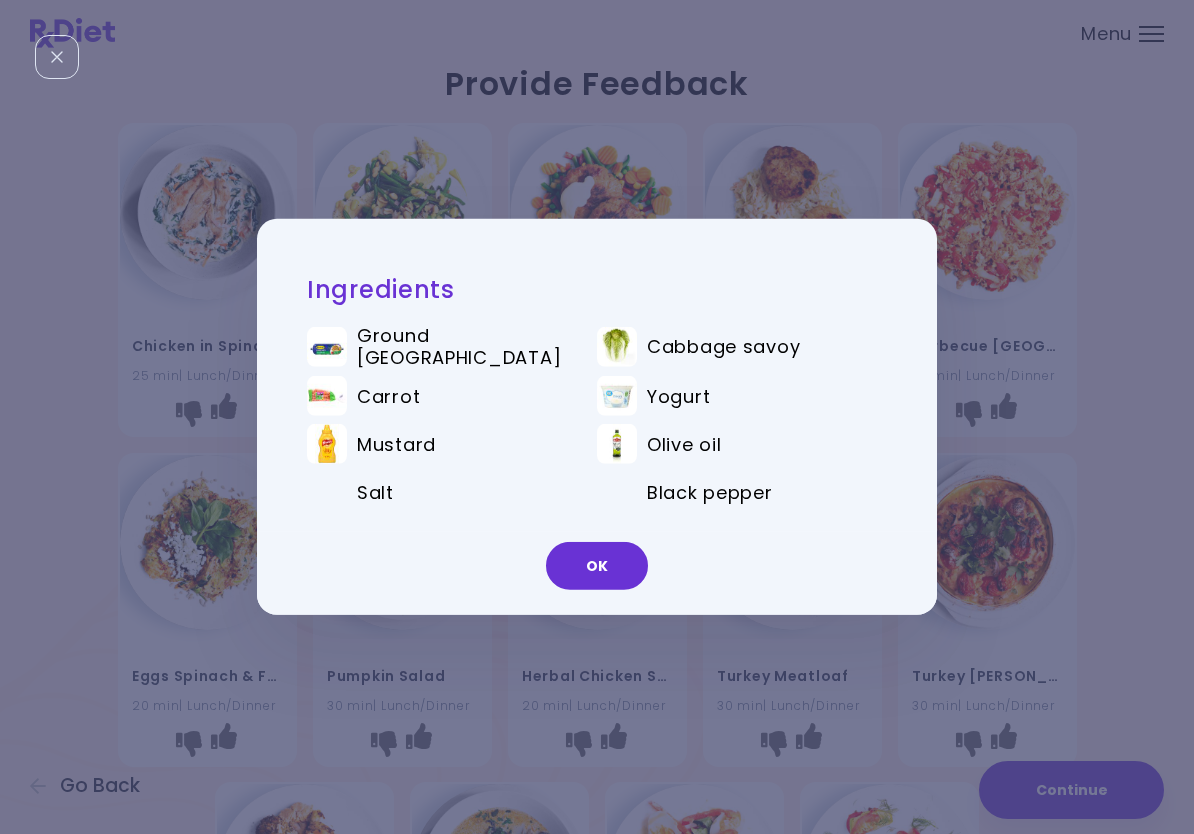click on "OK" at bounding box center (597, 566) 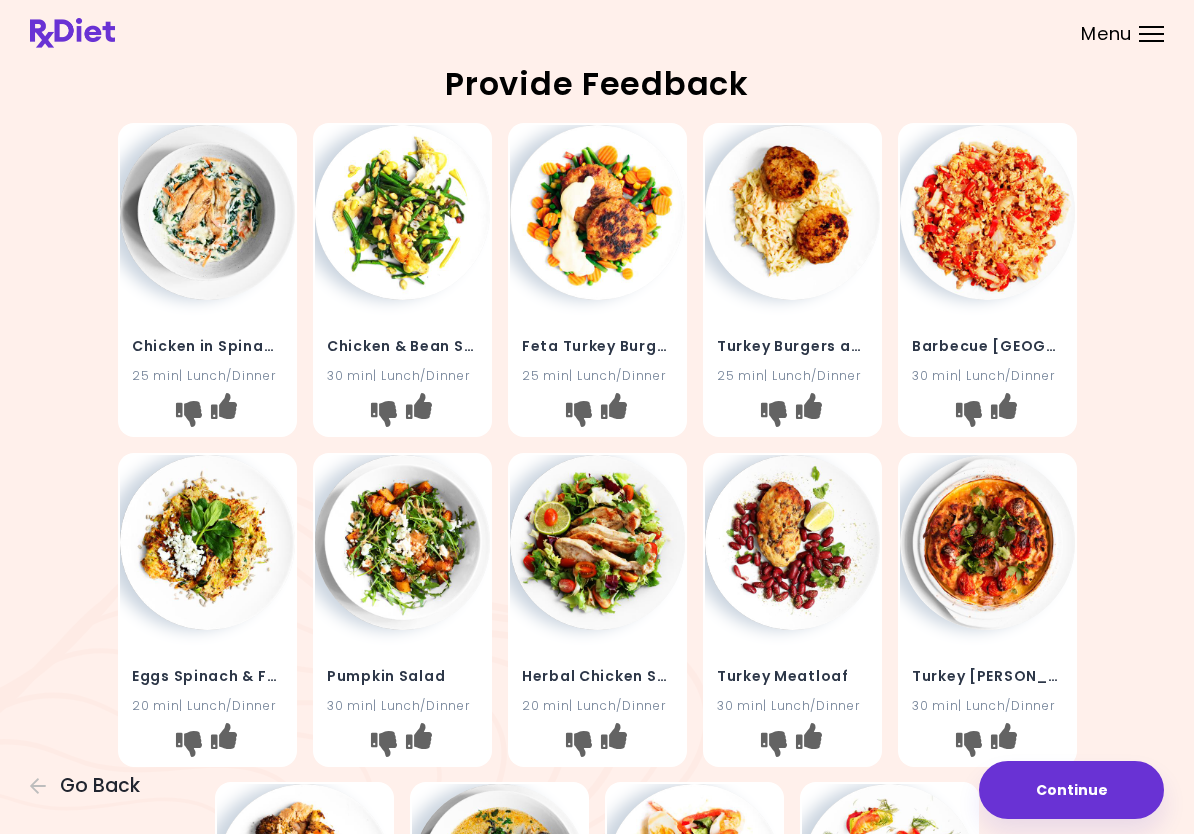 click at bounding box center (987, 212) 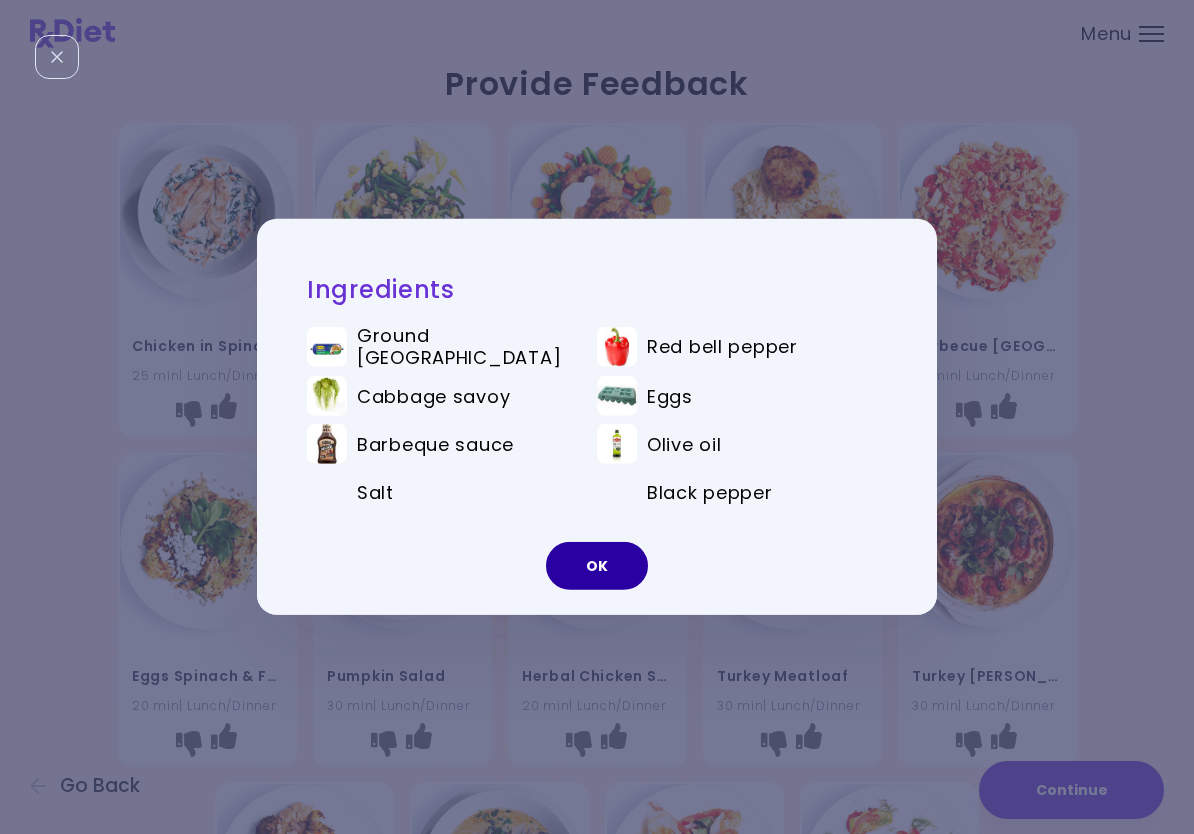 click on "OK" at bounding box center (597, 566) 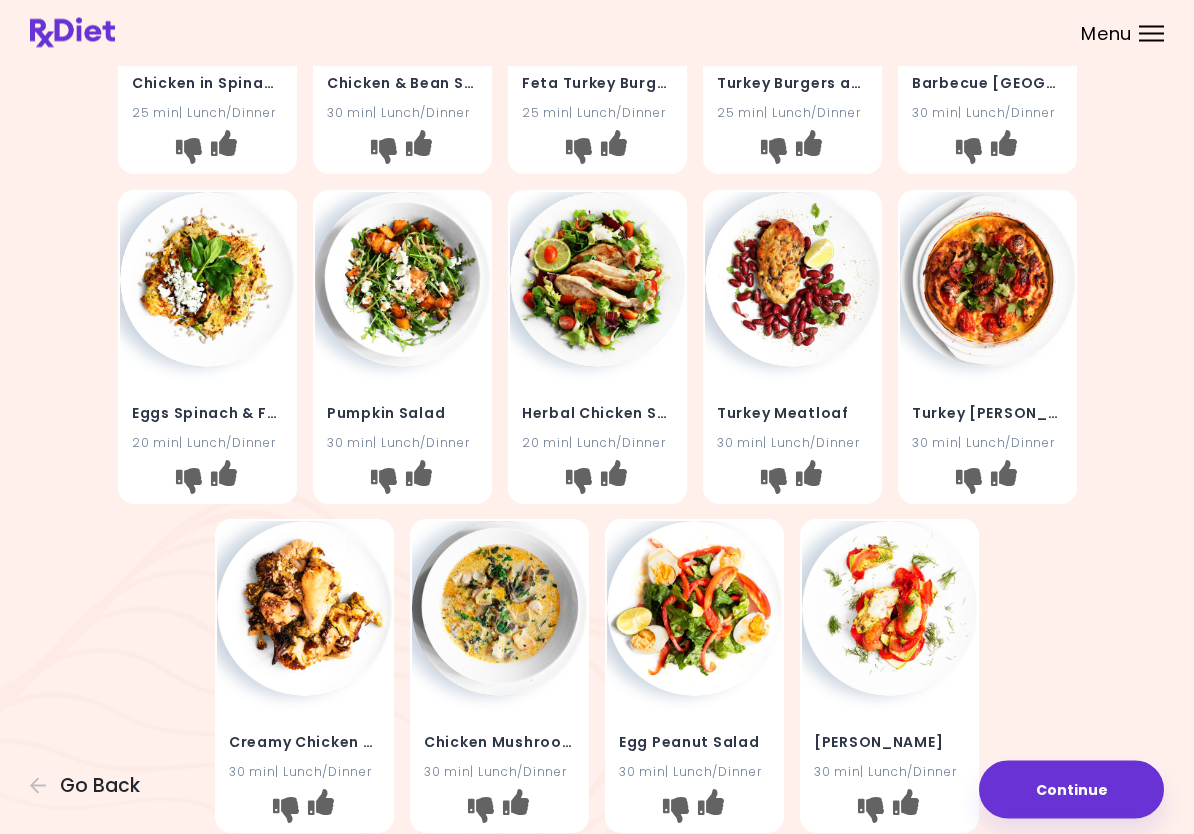 scroll, scrollTop: 263, scrollLeft: 0, axis: vertical 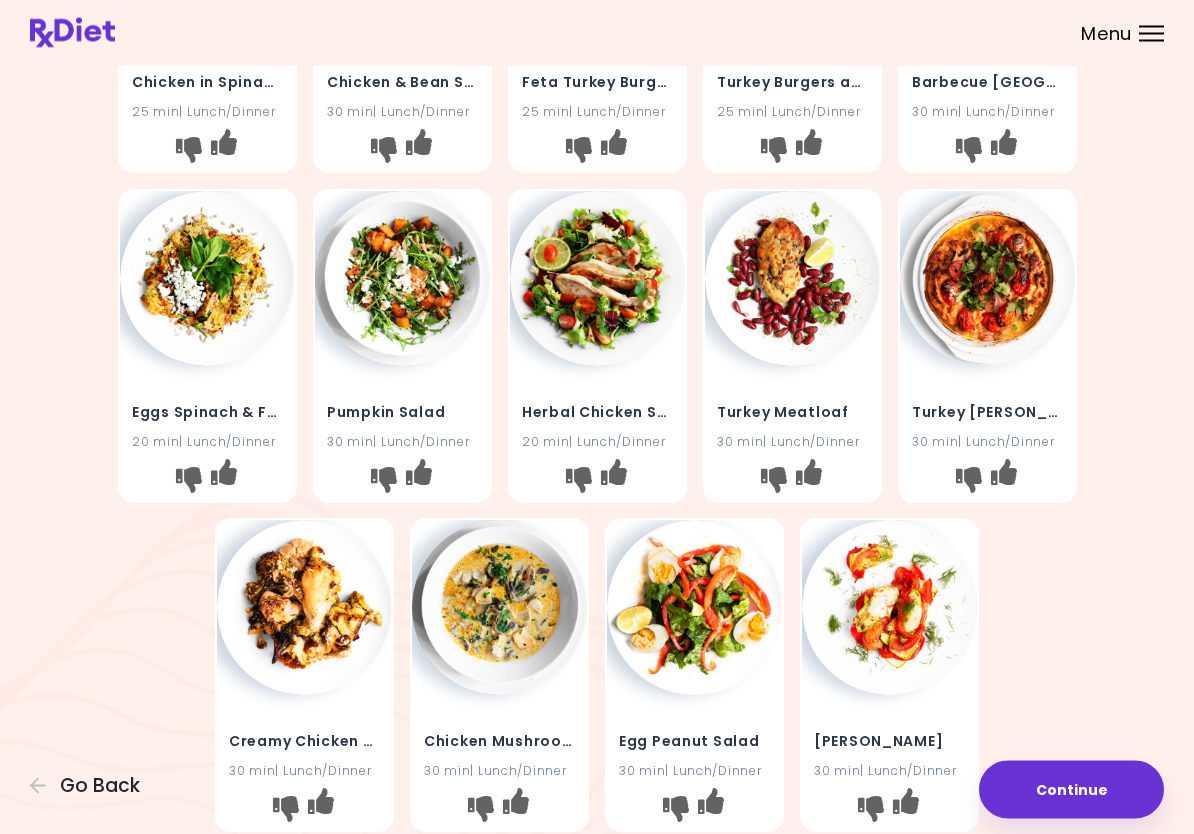 click at bounding box center (987, 279) 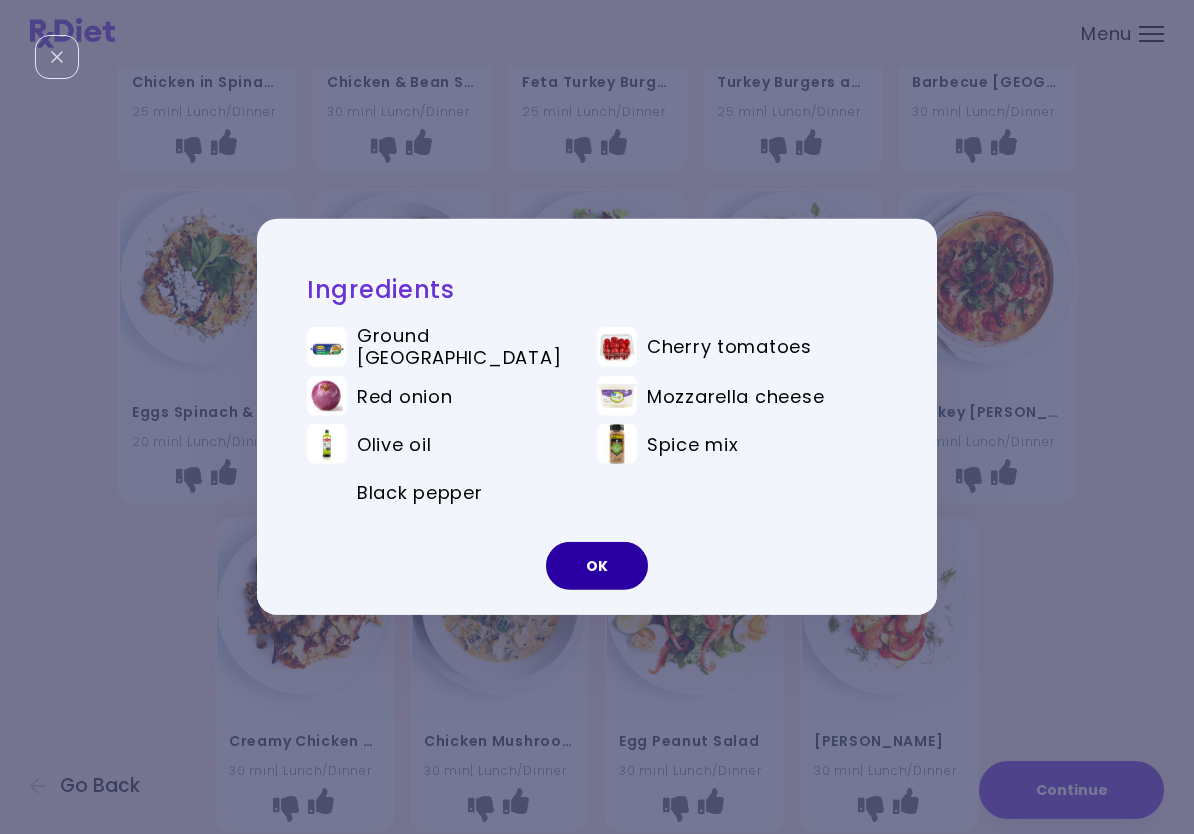 click on "OK" at bounding box center [597, 566] 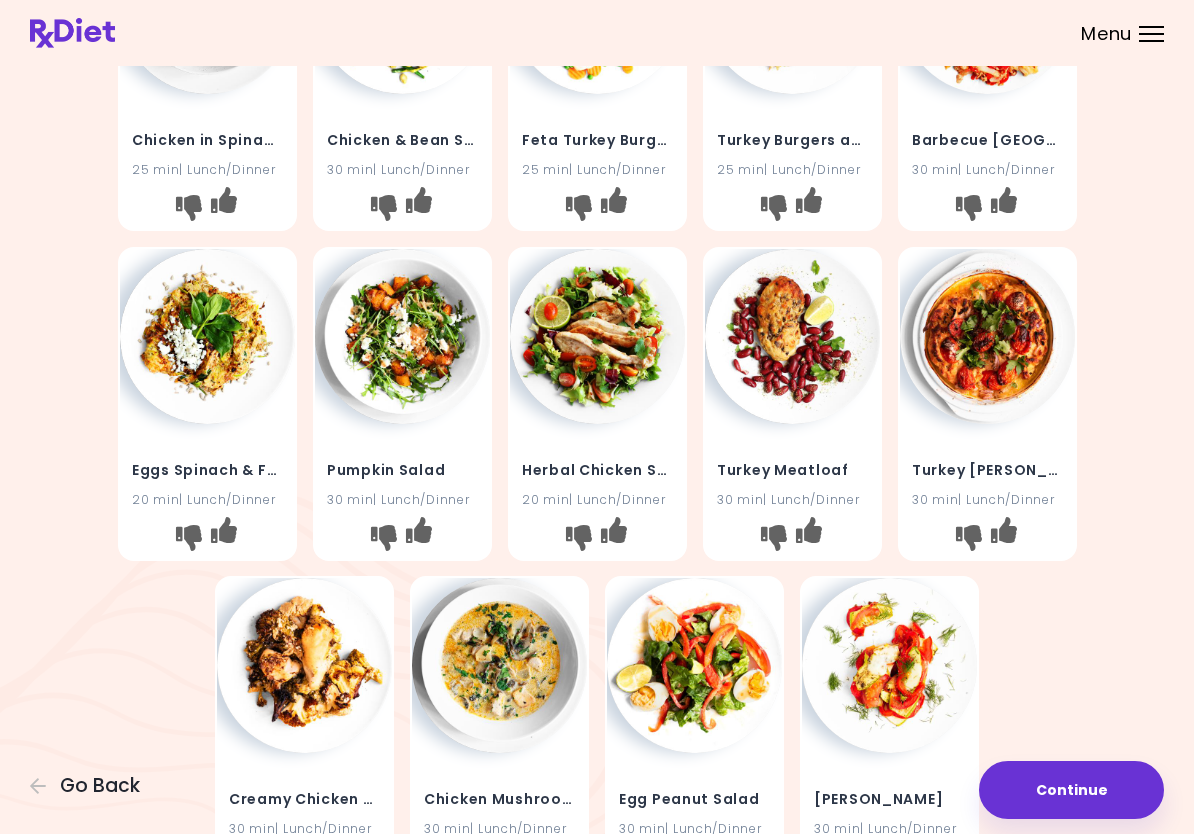 scroll, scrollTop: 201, scrollLeft: 0, axis: vertical 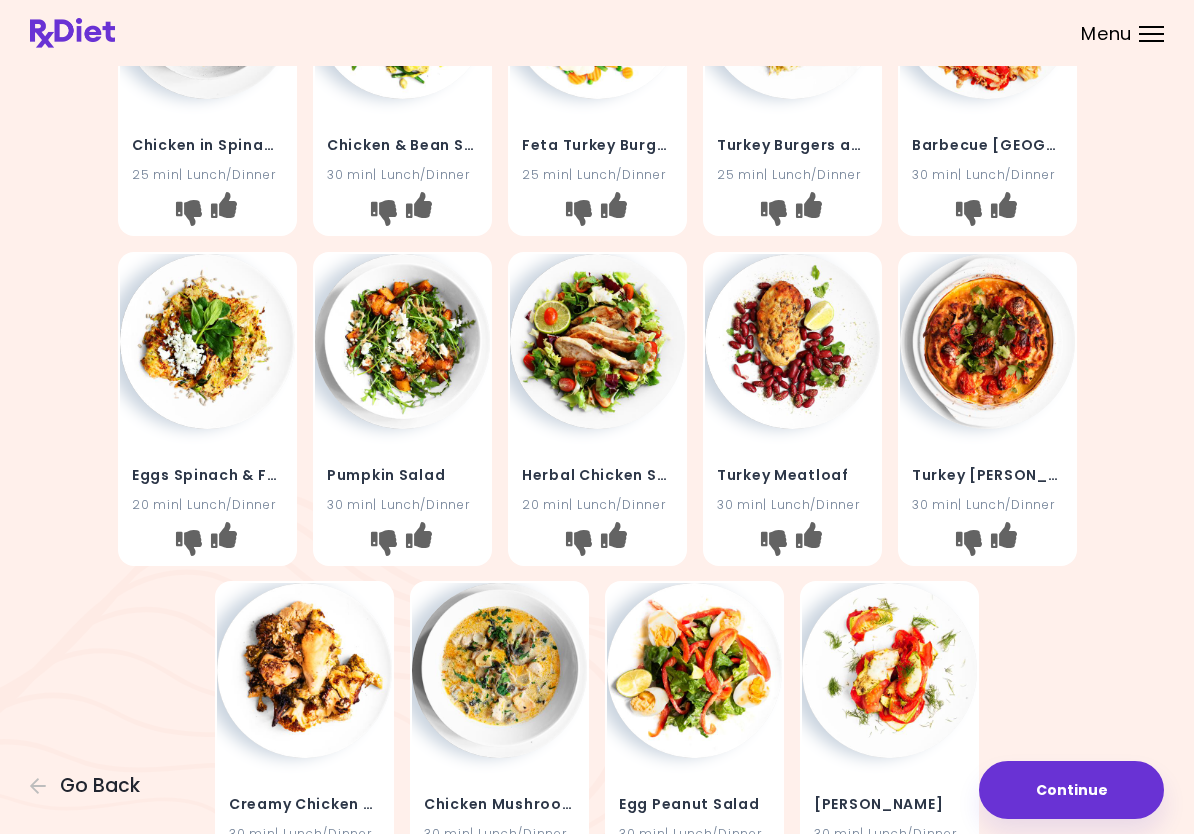 click at bounding box center (1003, 534) 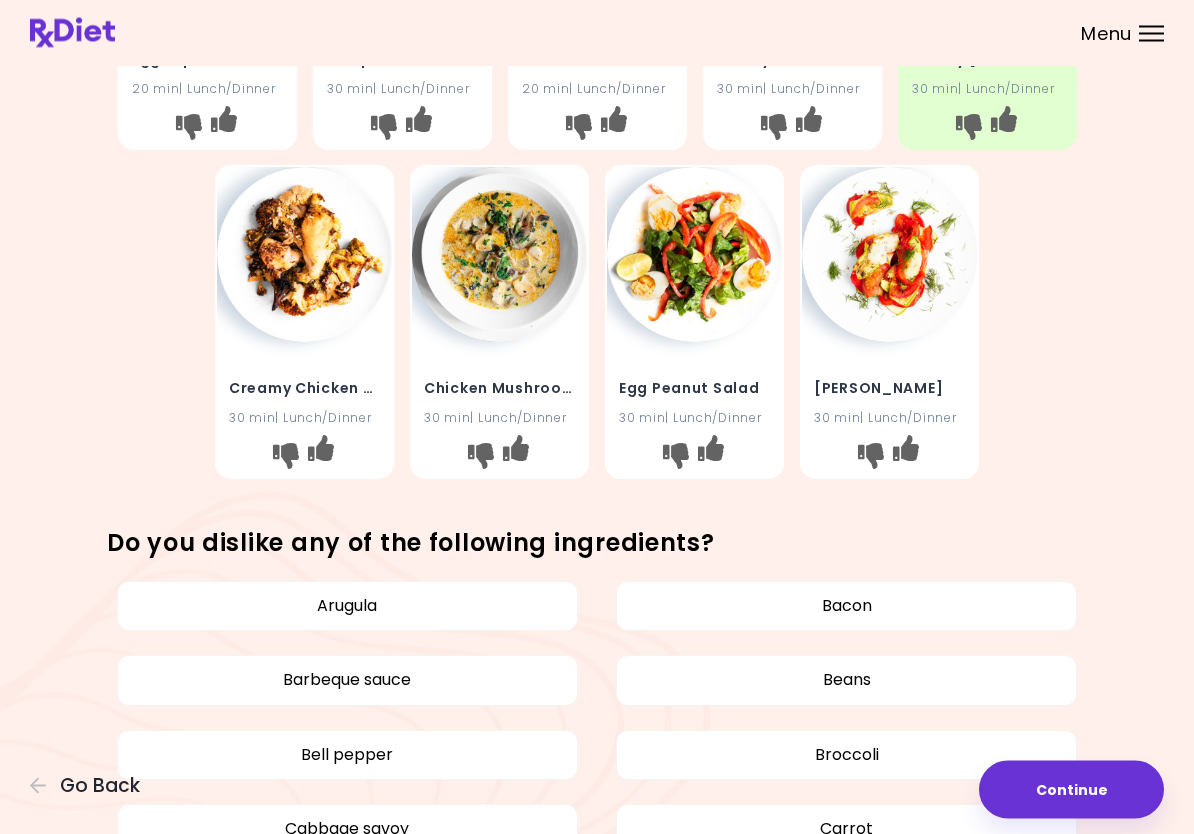 scroll, scrollTop: 611, scrollLeft: 0, axis: vertical 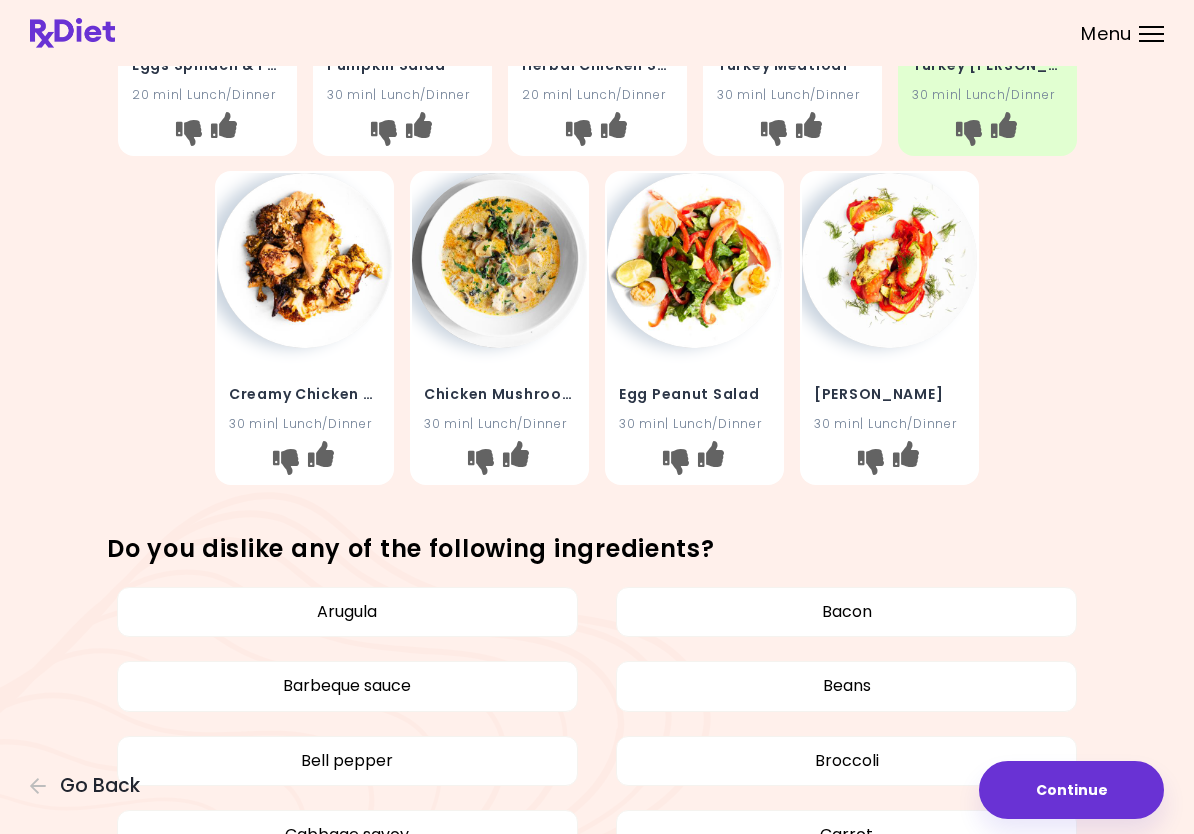 click on "Continue" at bounding box center (1071, 790) 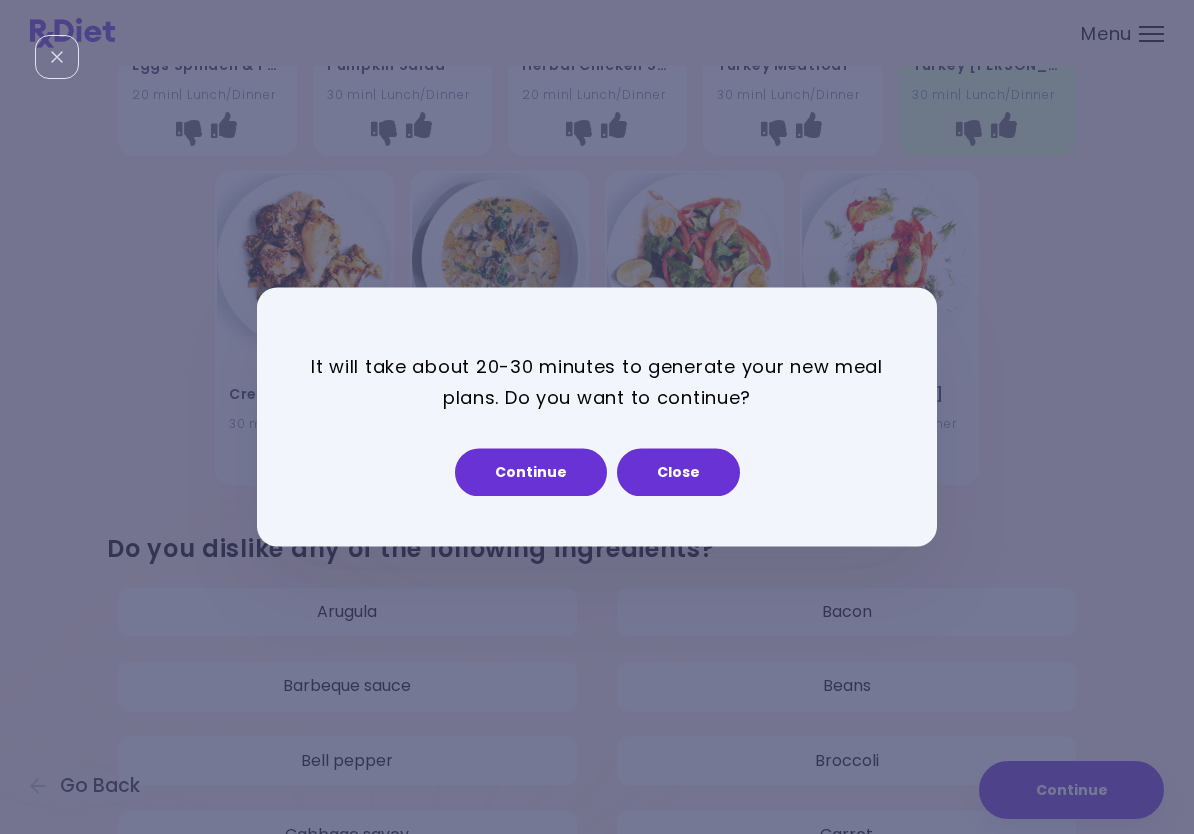 click on "Continue" at bounding box center [531, 473] 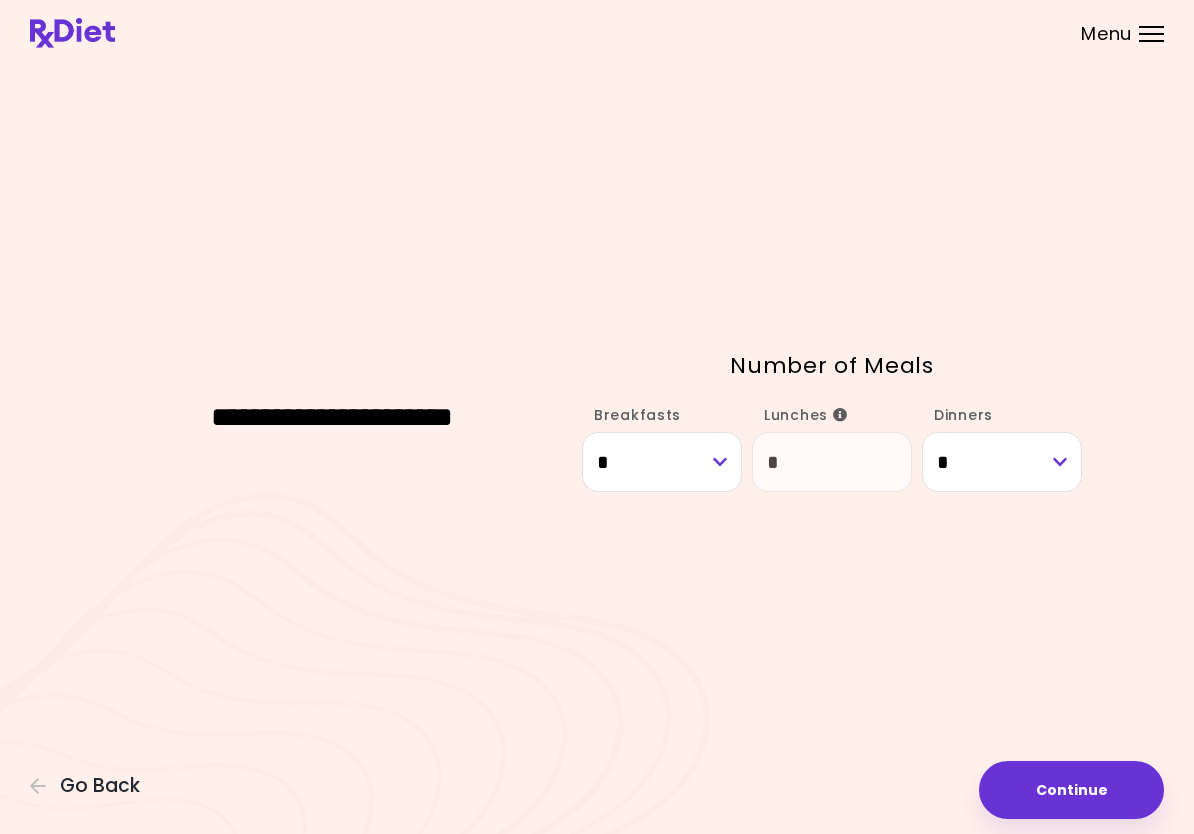 scroll, scrollTop: 0, scrollLeft: 0, axis: both 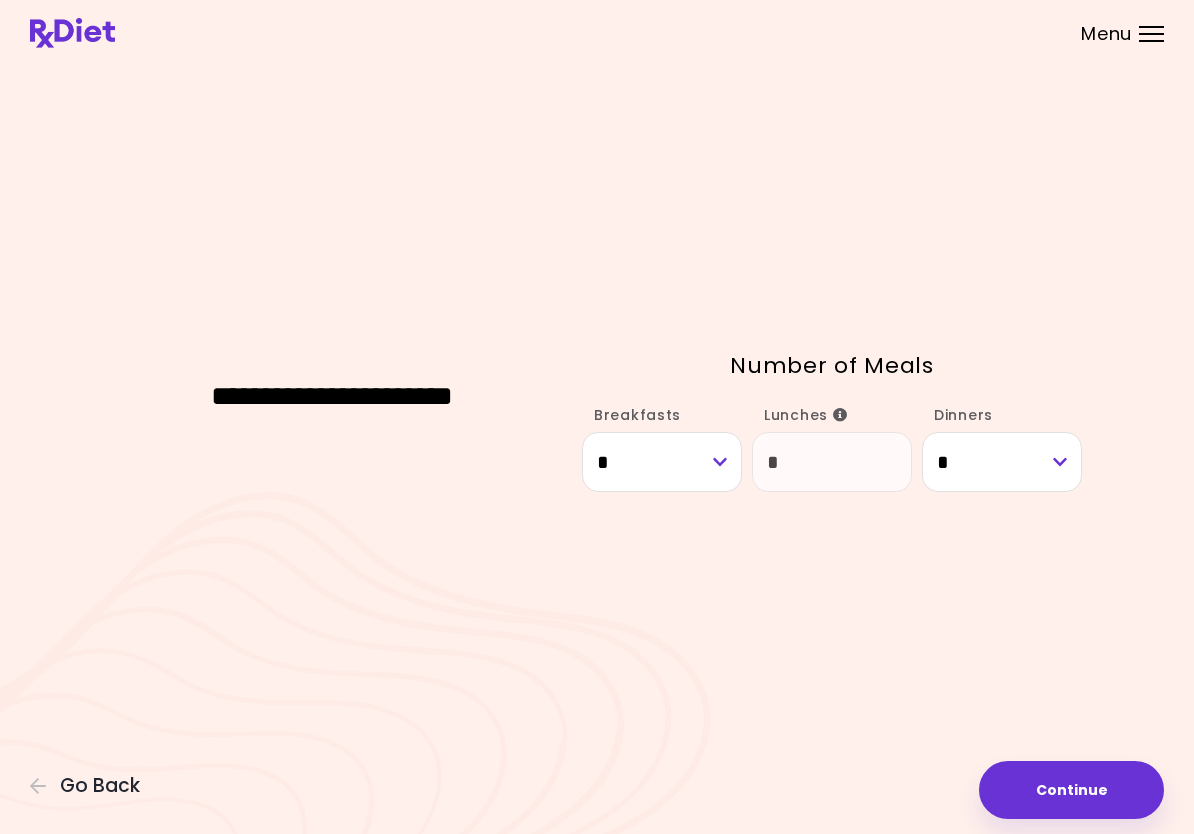 click on "Continue" at bounding box center [1071, 790] 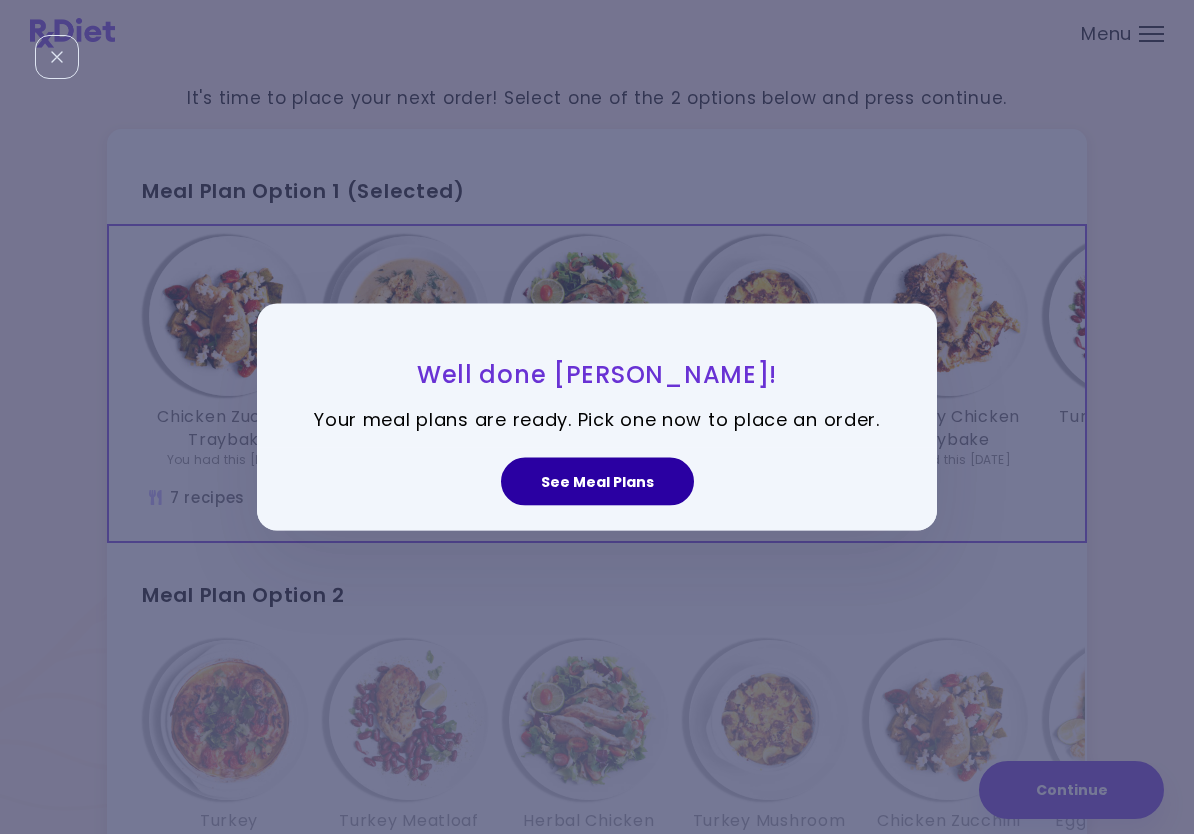 click on "See Meal Plans" at bounding box center [597, 481] 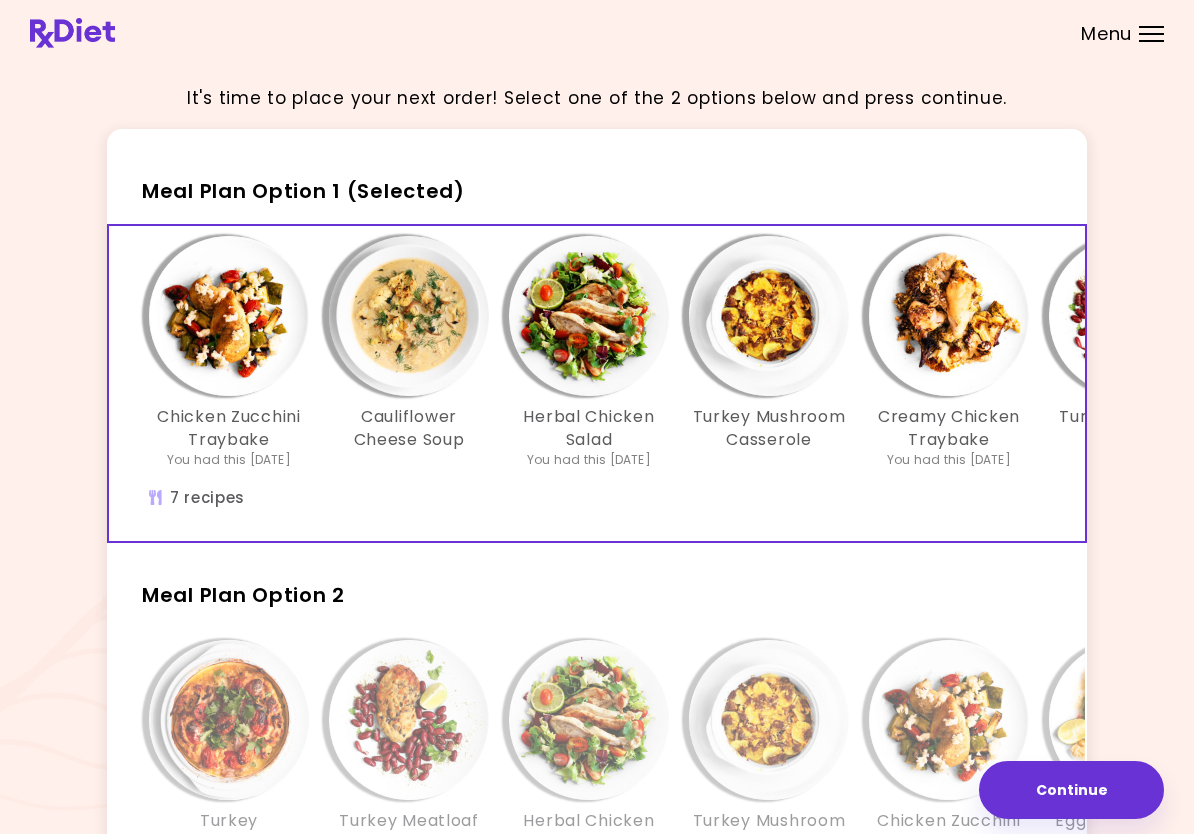 click at bounding box center (769, 316) 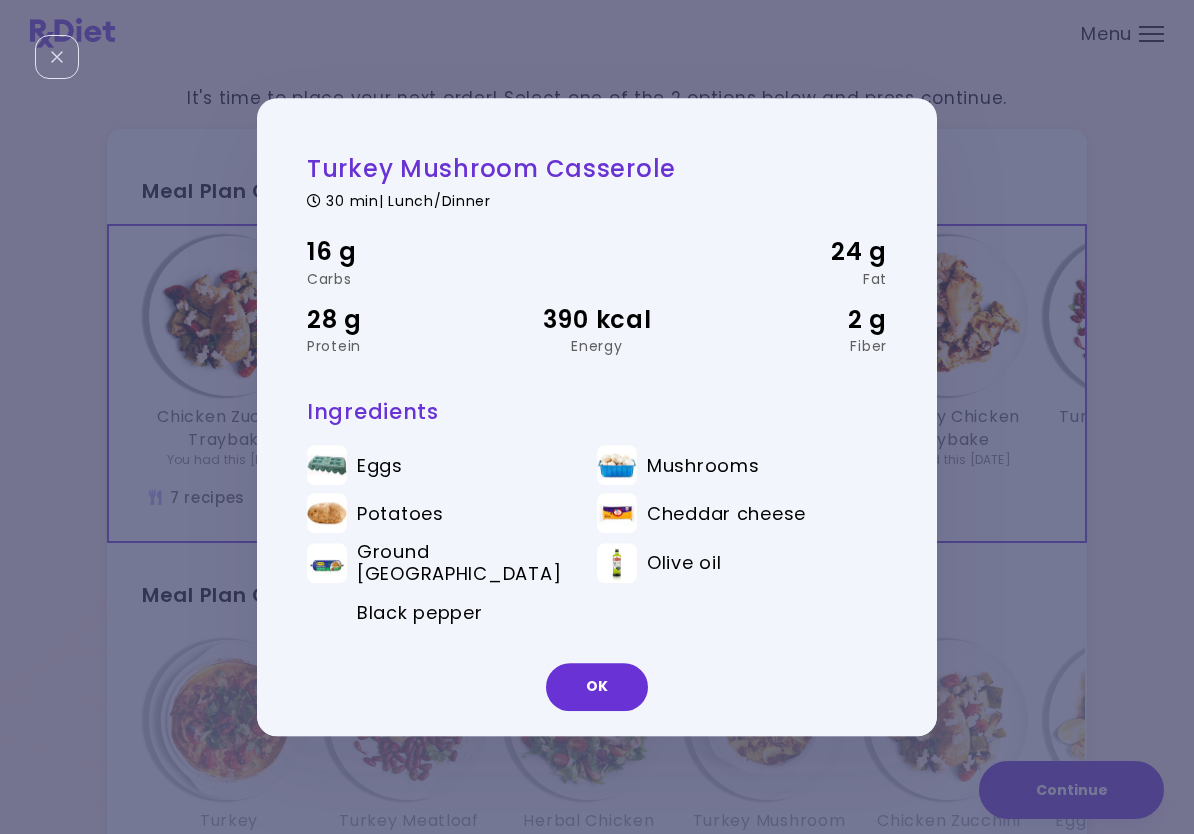 click on "OK" at bounding box center [597, 687] 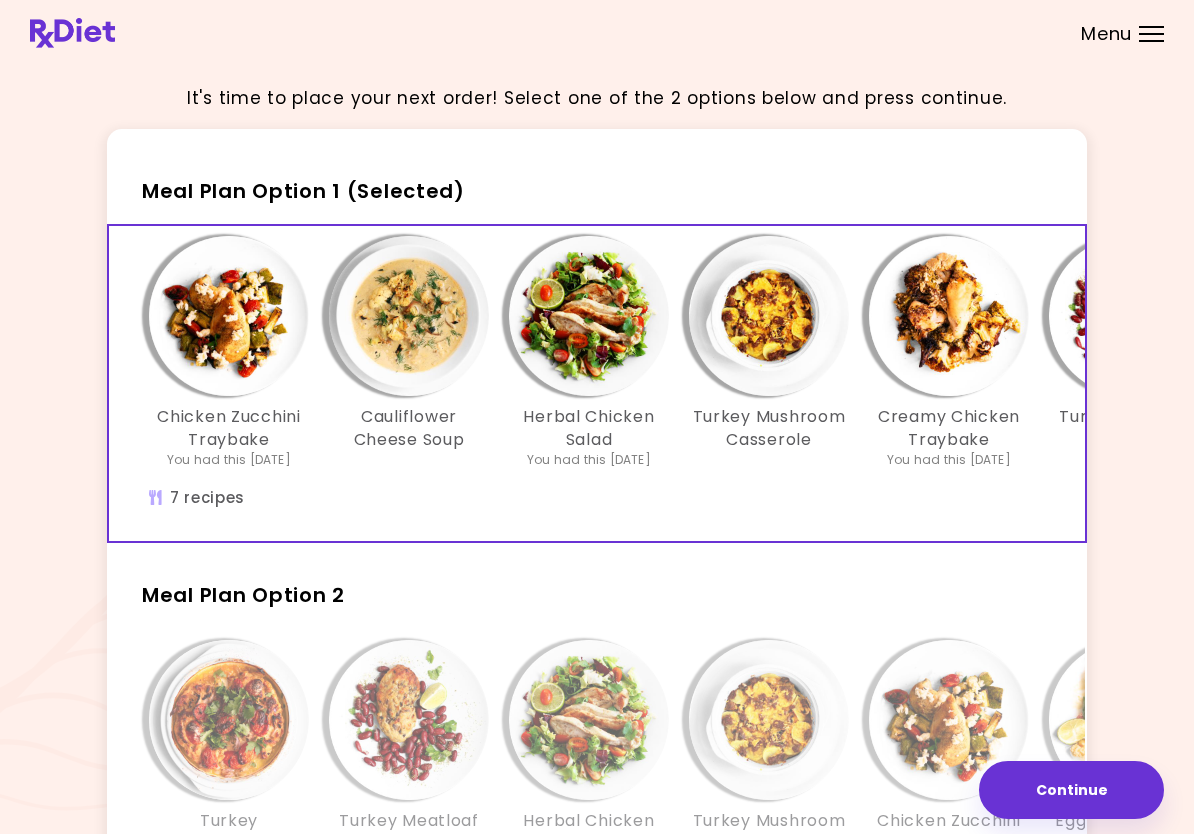 click at bounding box center [769, 316] 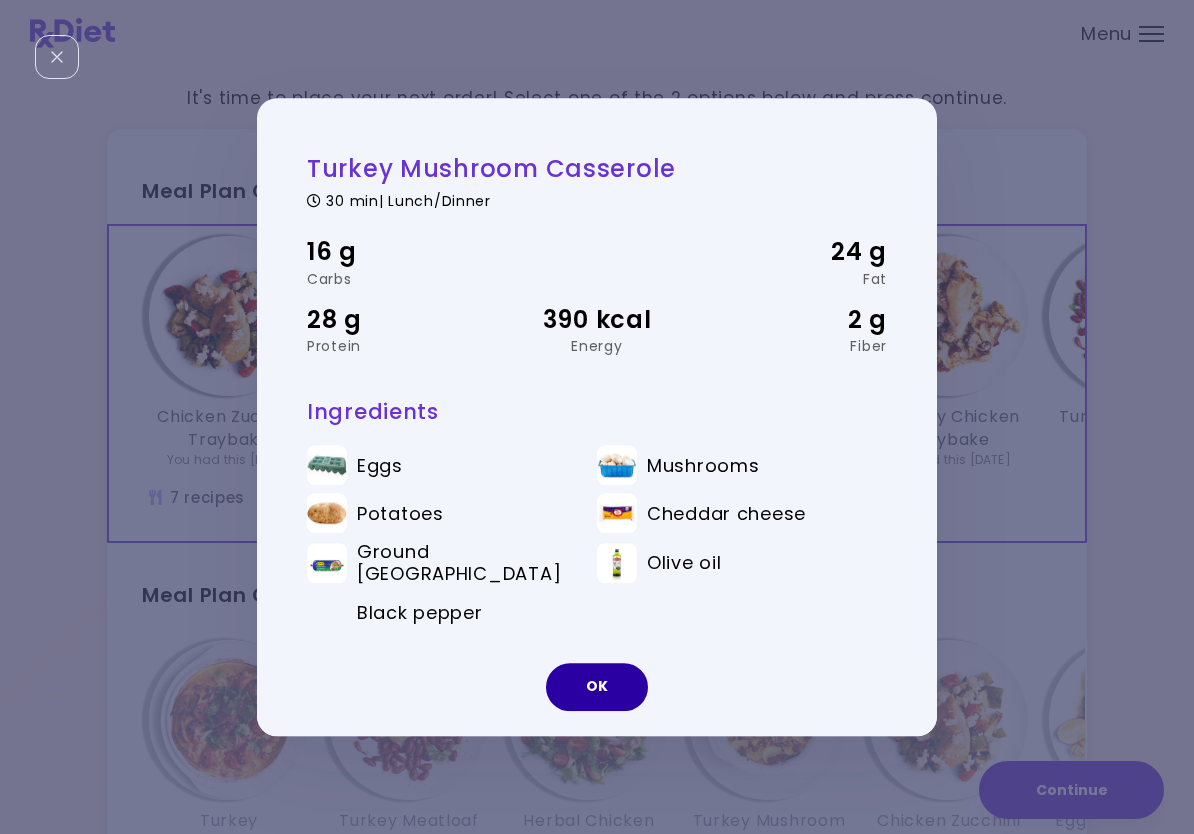 click on "OK" at bounding box center (597, 687) 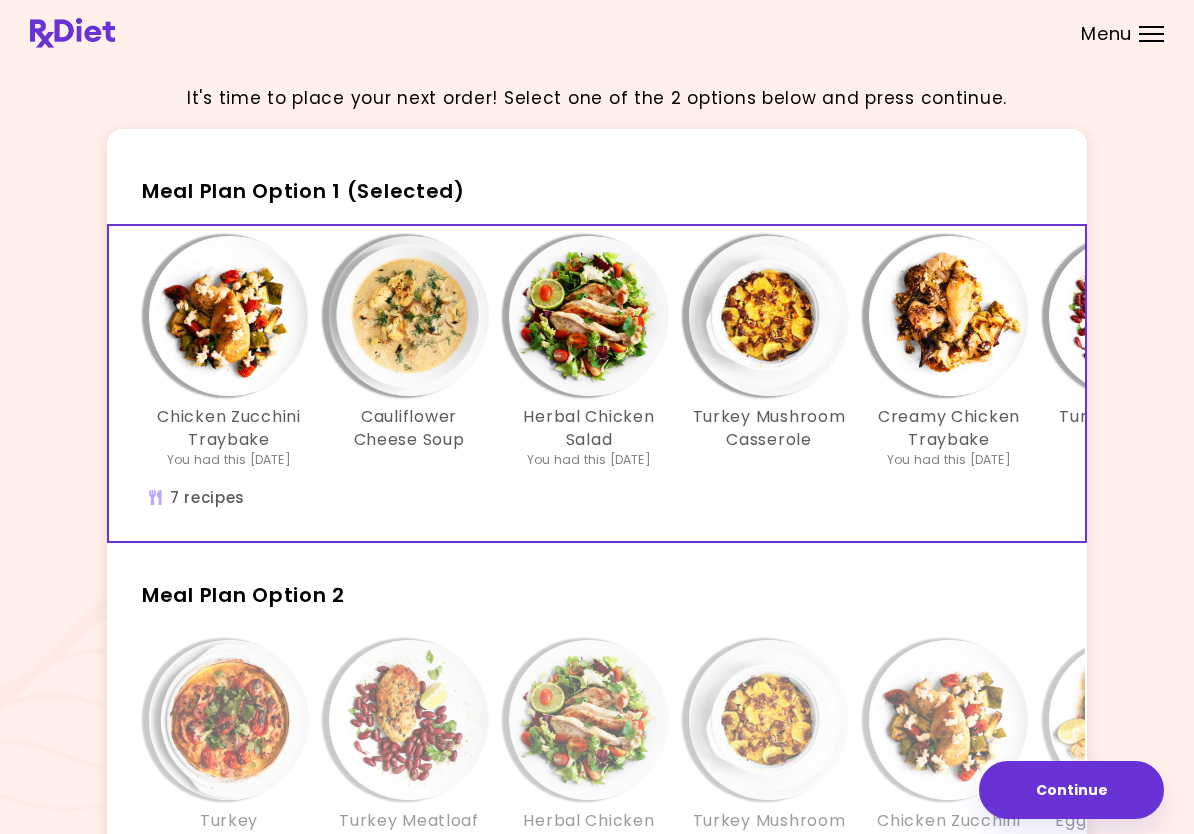 click at bounding box center (769, 316) 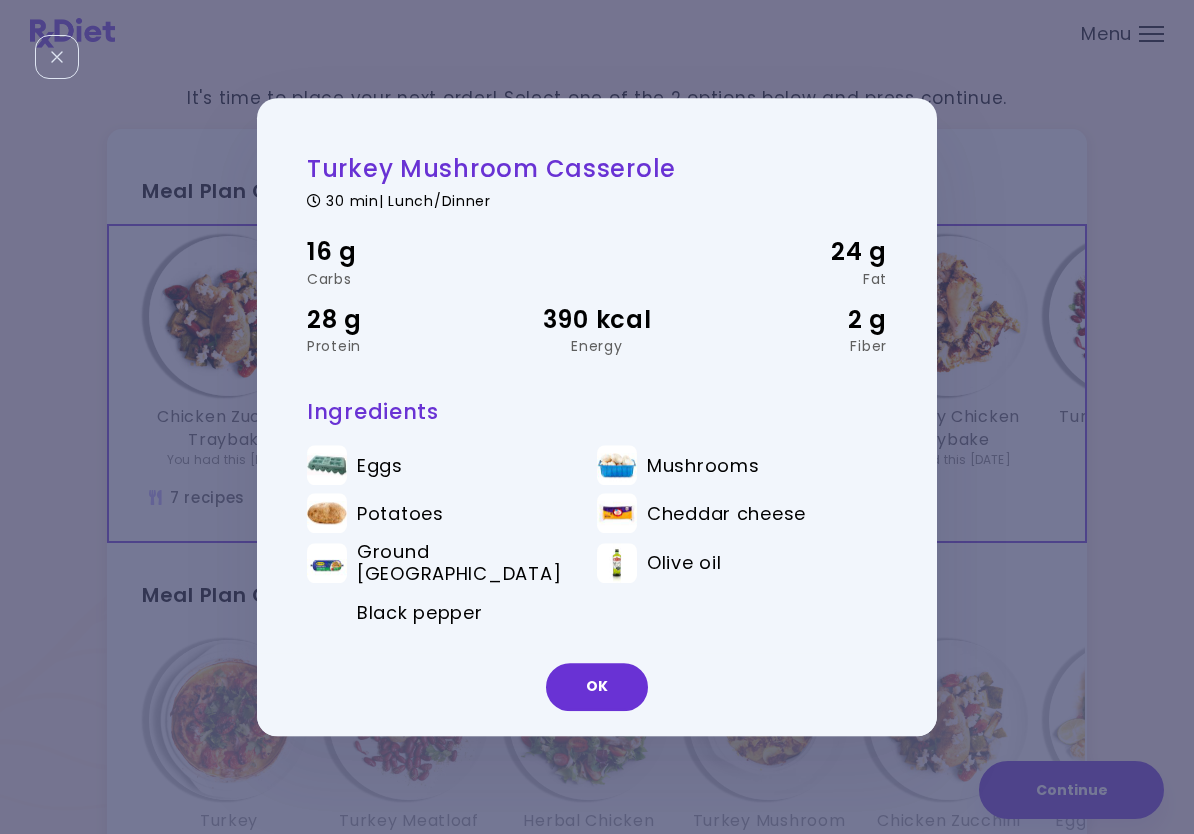 click on "OK" at bounding box center [597, 687] 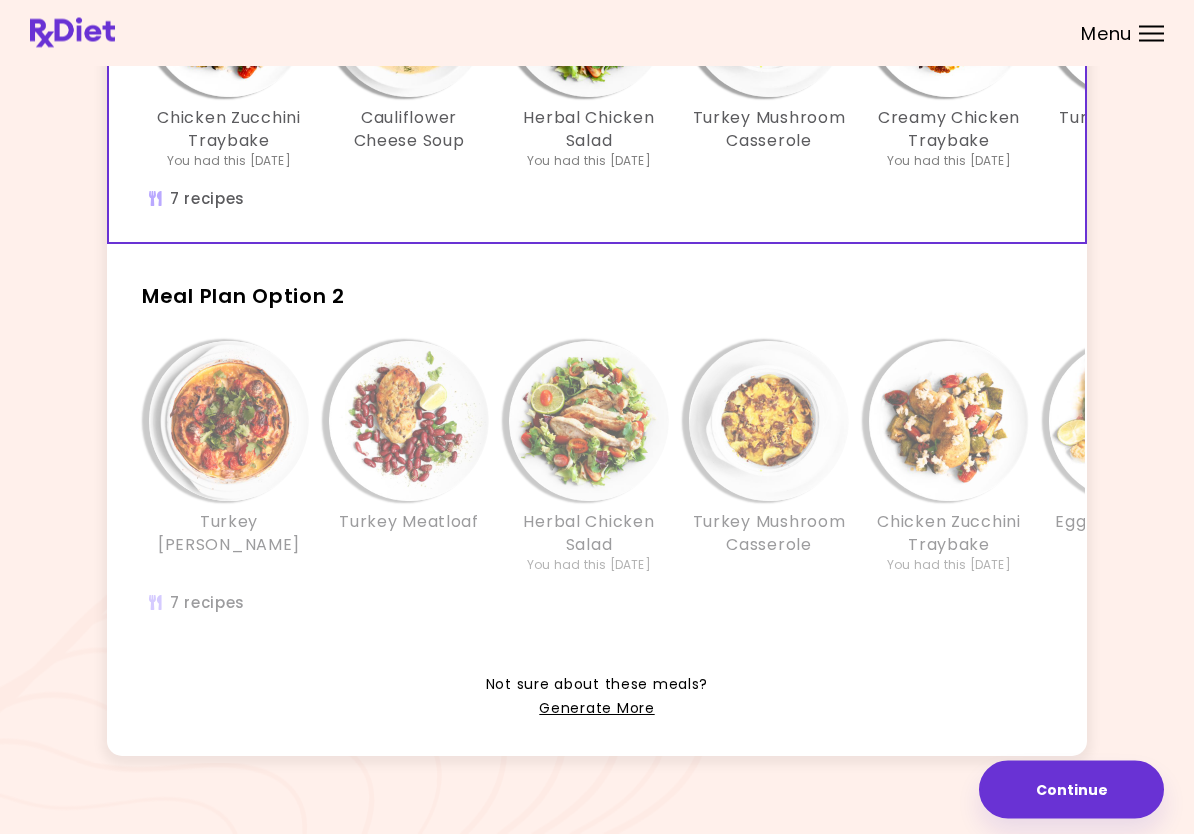 scroll, scrollTop: 308, scrollLeft: 0, axis: vertical 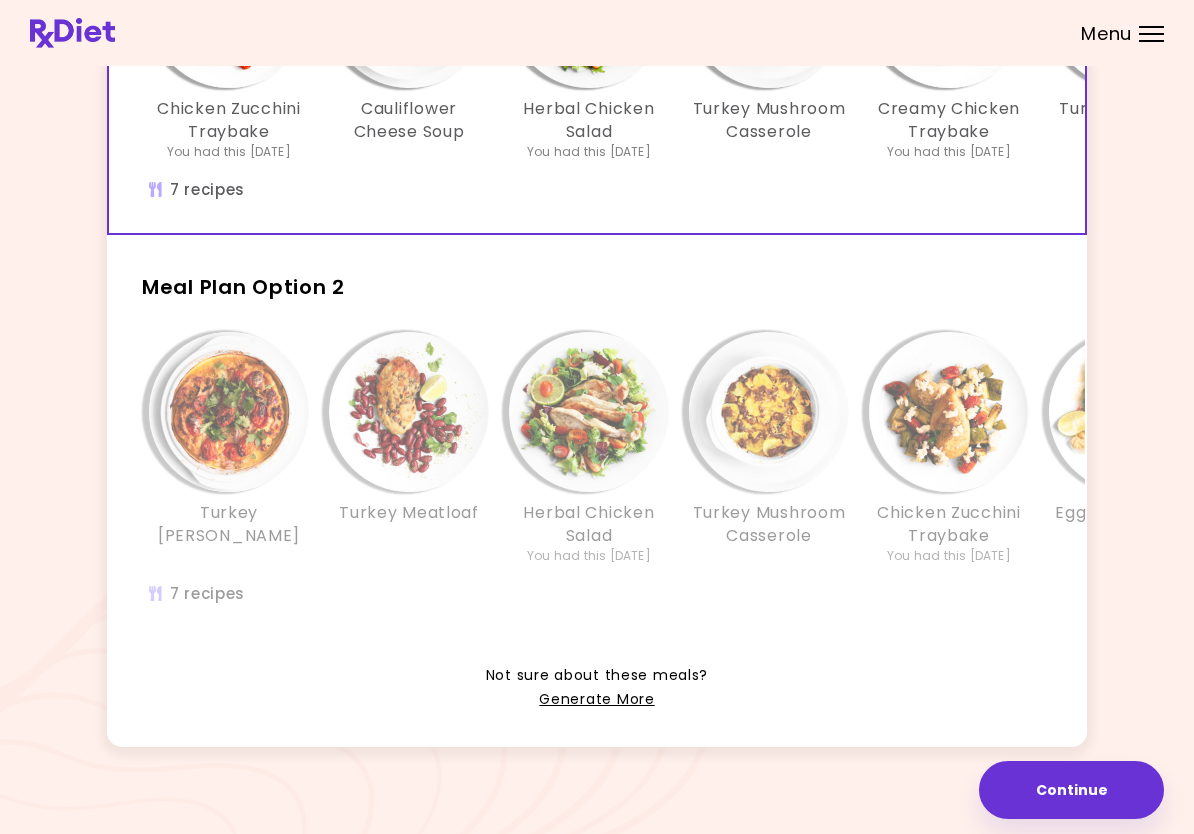 click on "Turkey Tomato Casserole   Turkey Meatloaf   Herbal Chicken Salad You had this 2 days ago   Turkey Mushroom Casserole   Chicken Zucchini Traybake You had this 2 days ago   Egg Peanut Salad   Eggplant Egg Stacks" at bounding box center [769, 479] 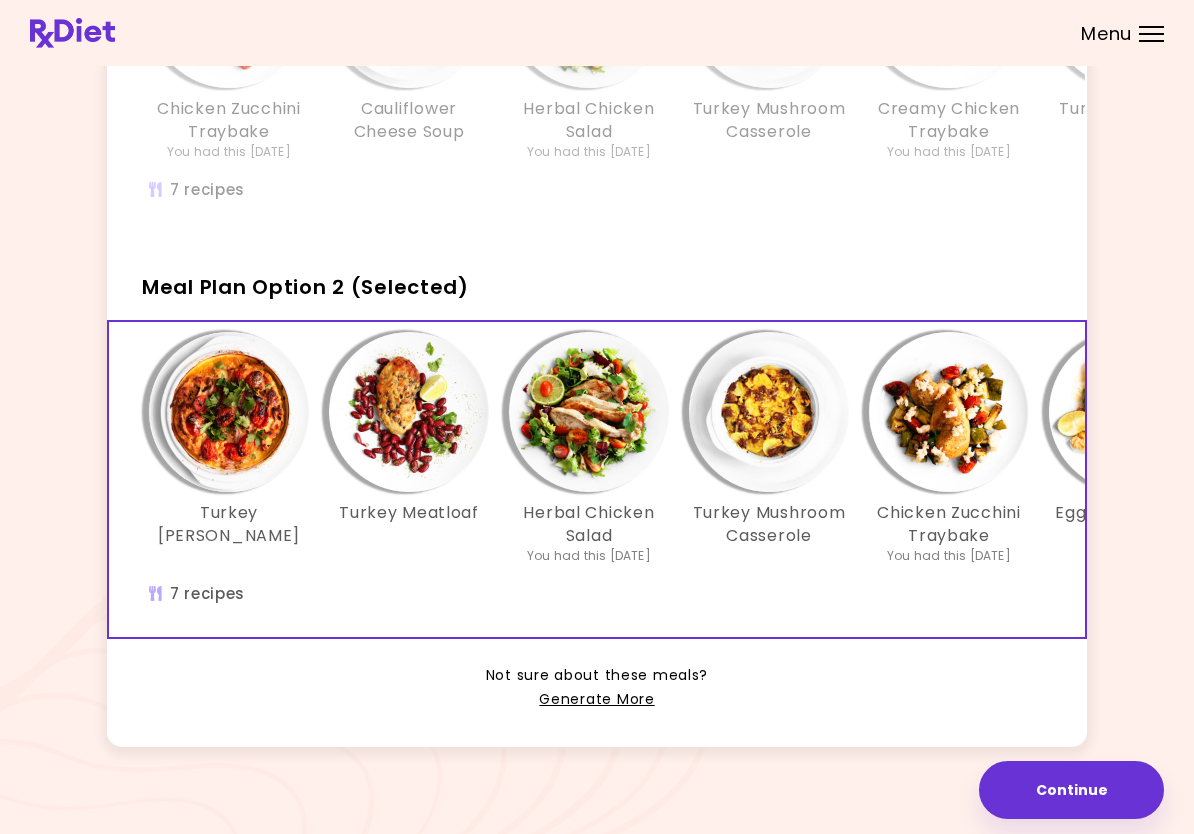 click at bounding box center (769, 412) 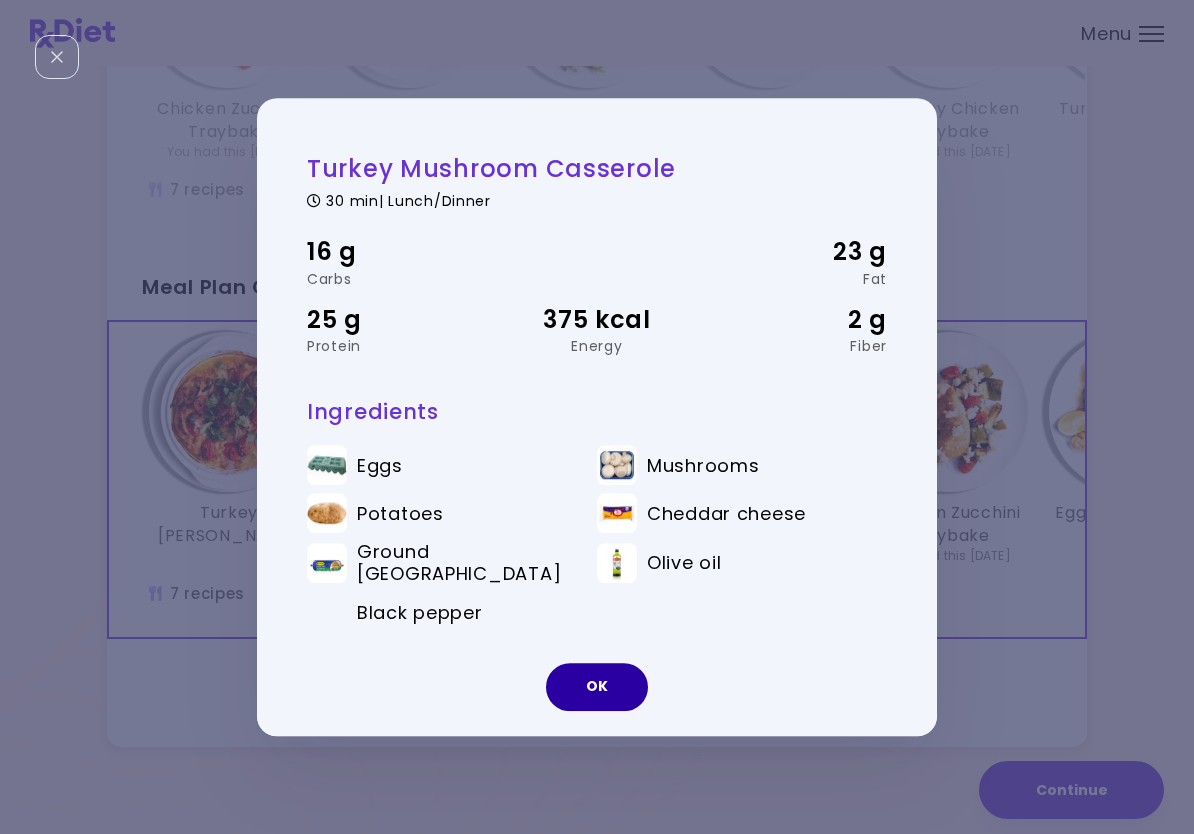 click on "OK" at bounding box center [597, 687] 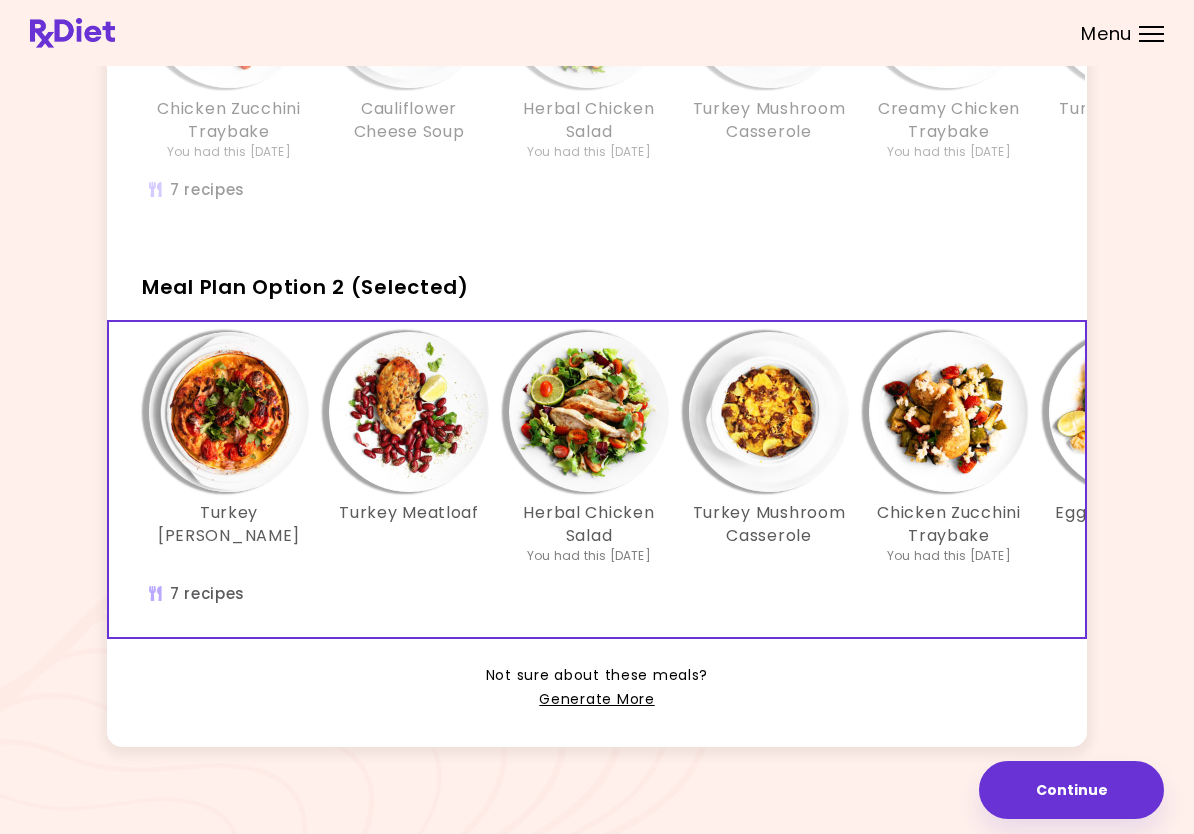 click at bounding box center (229, 412) 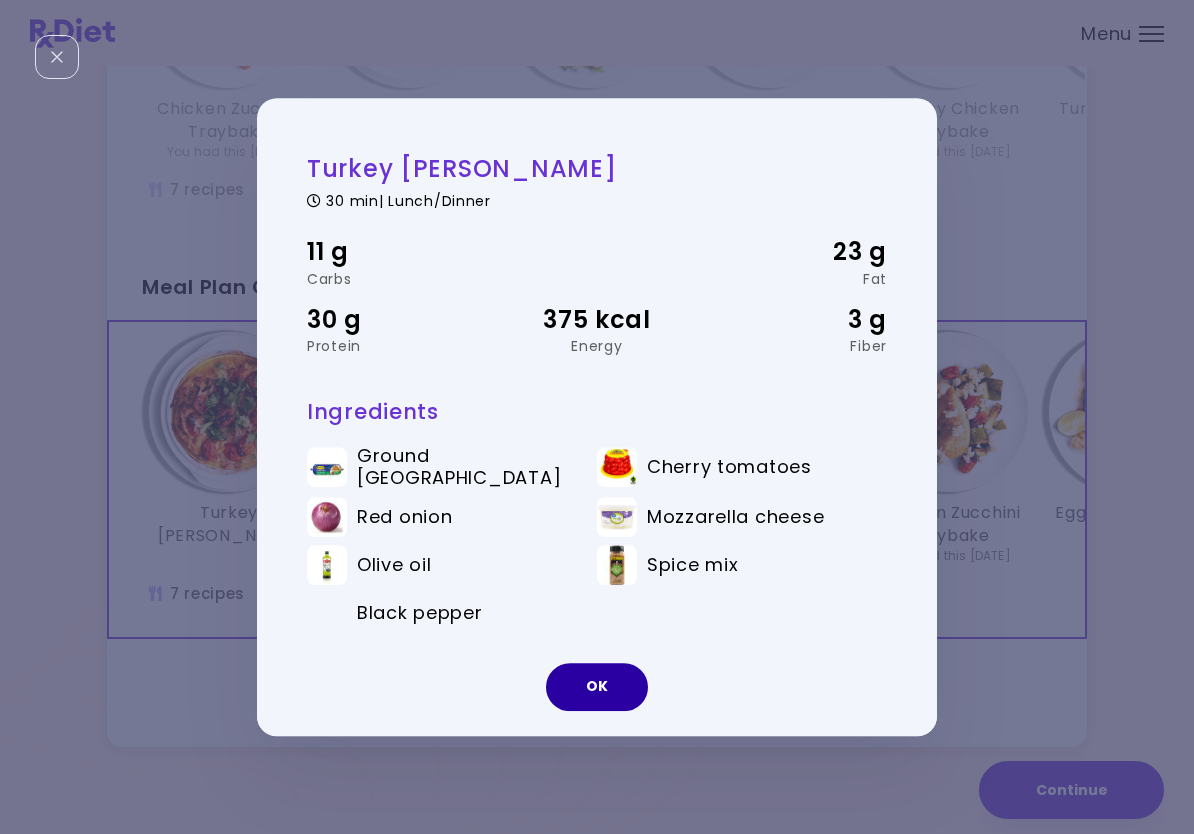 click on "OK" at bounding box center (597, 687) 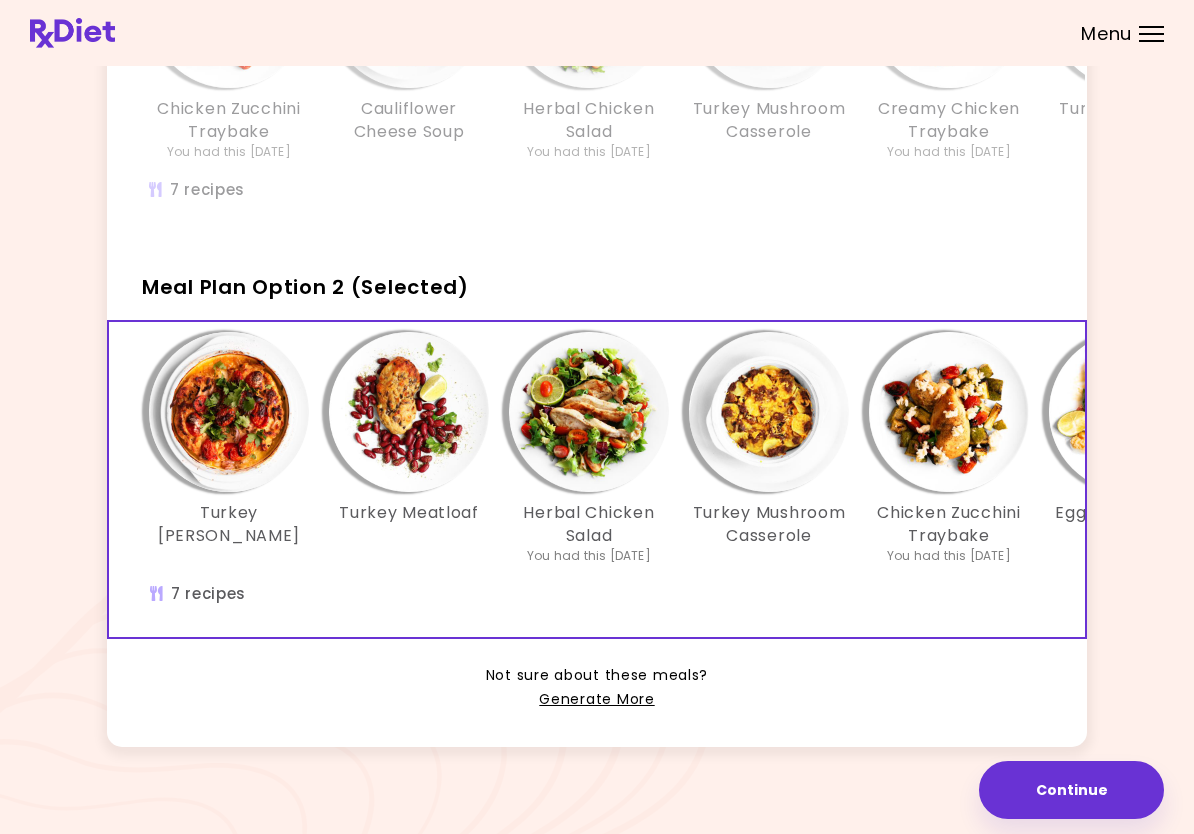 scroll, scrollTop: 0, scrollLeft: 0, axis: both 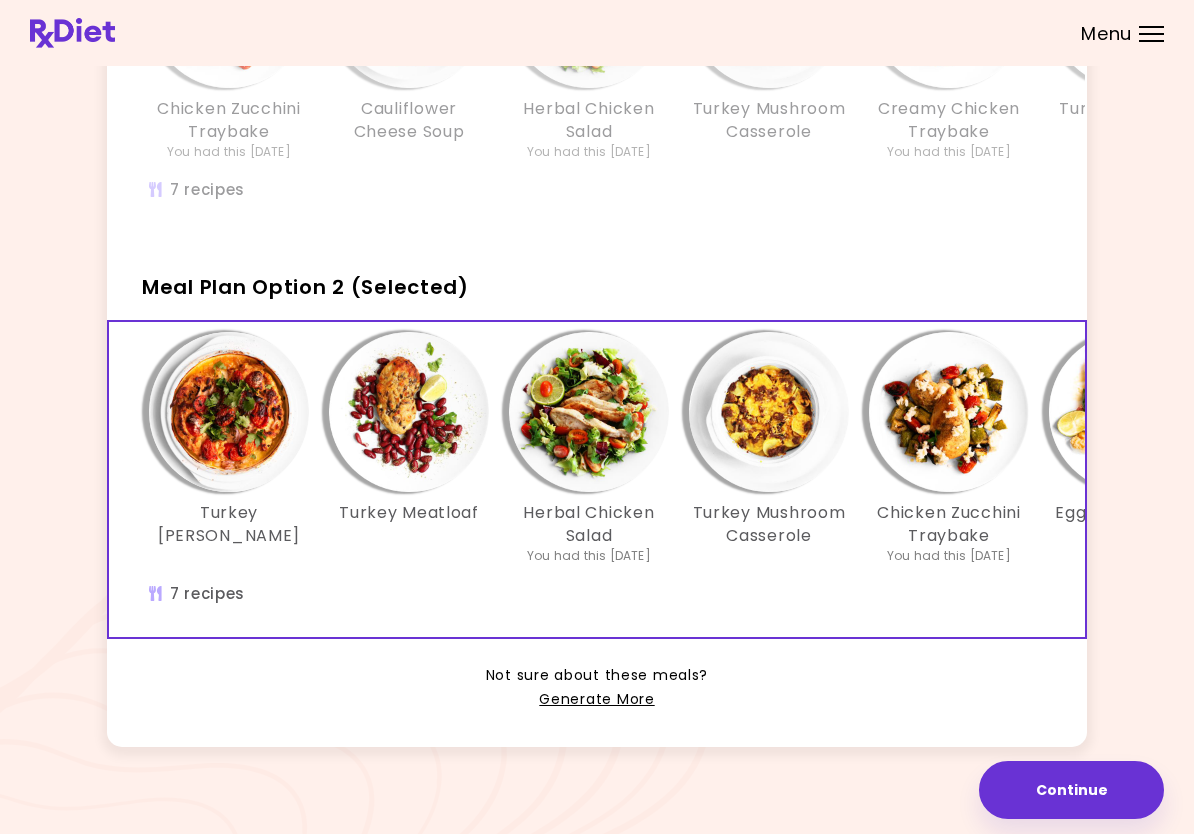 click on "Generate More" at bounding box center (596, 700) 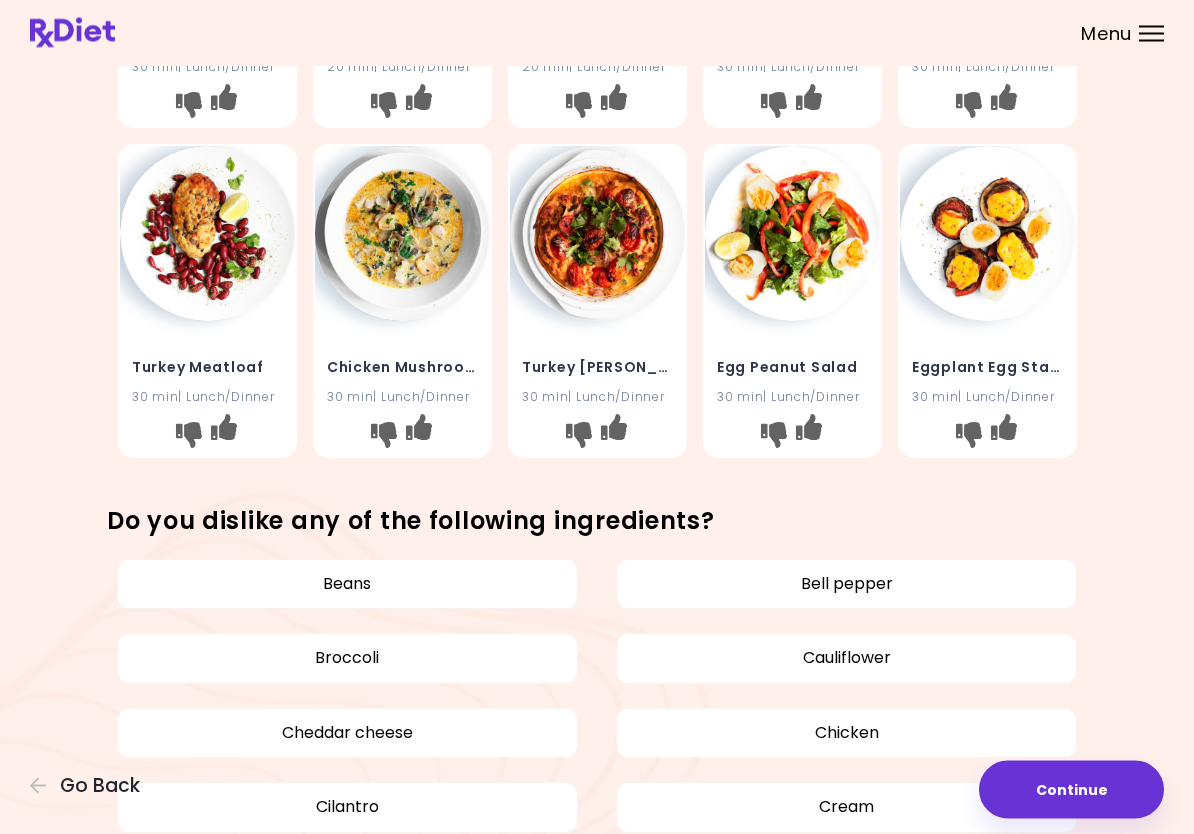scroll, scrollTop: 309, scrollLeft: 0, axis: vertical 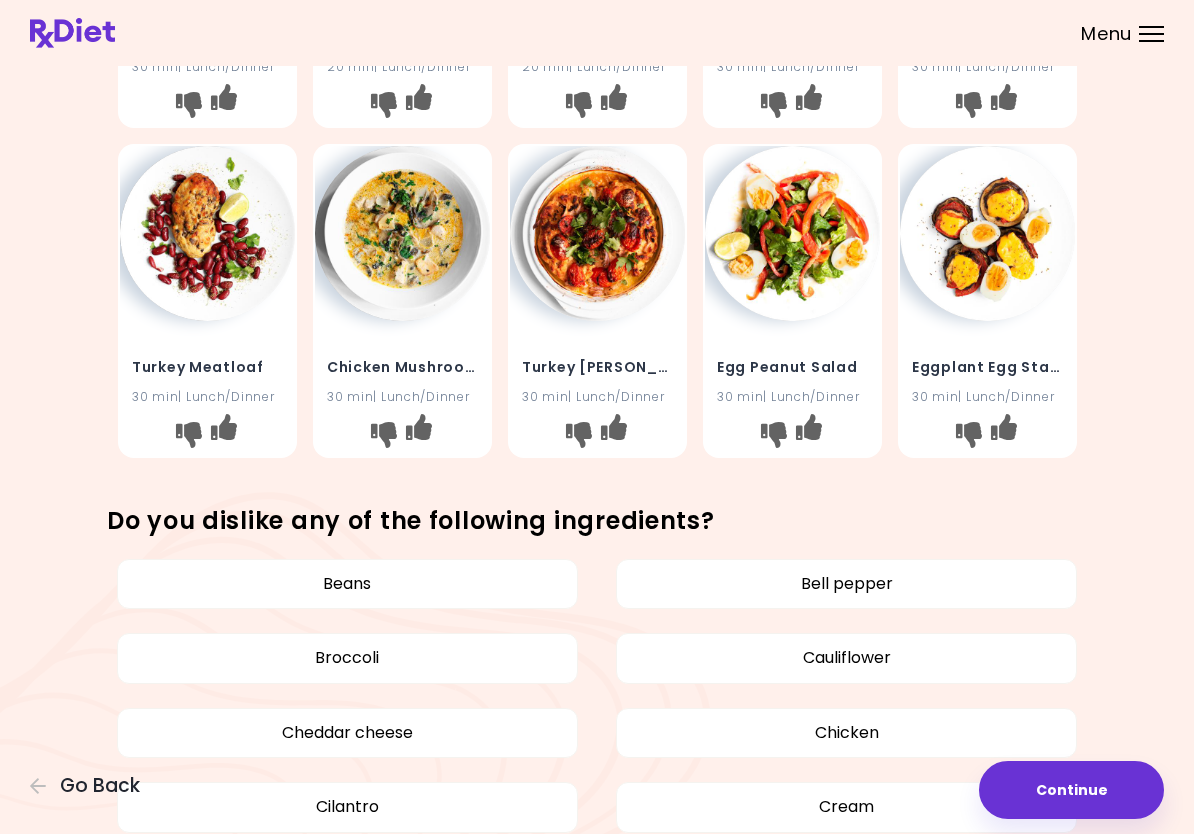 click at bounding box center (402, 233) 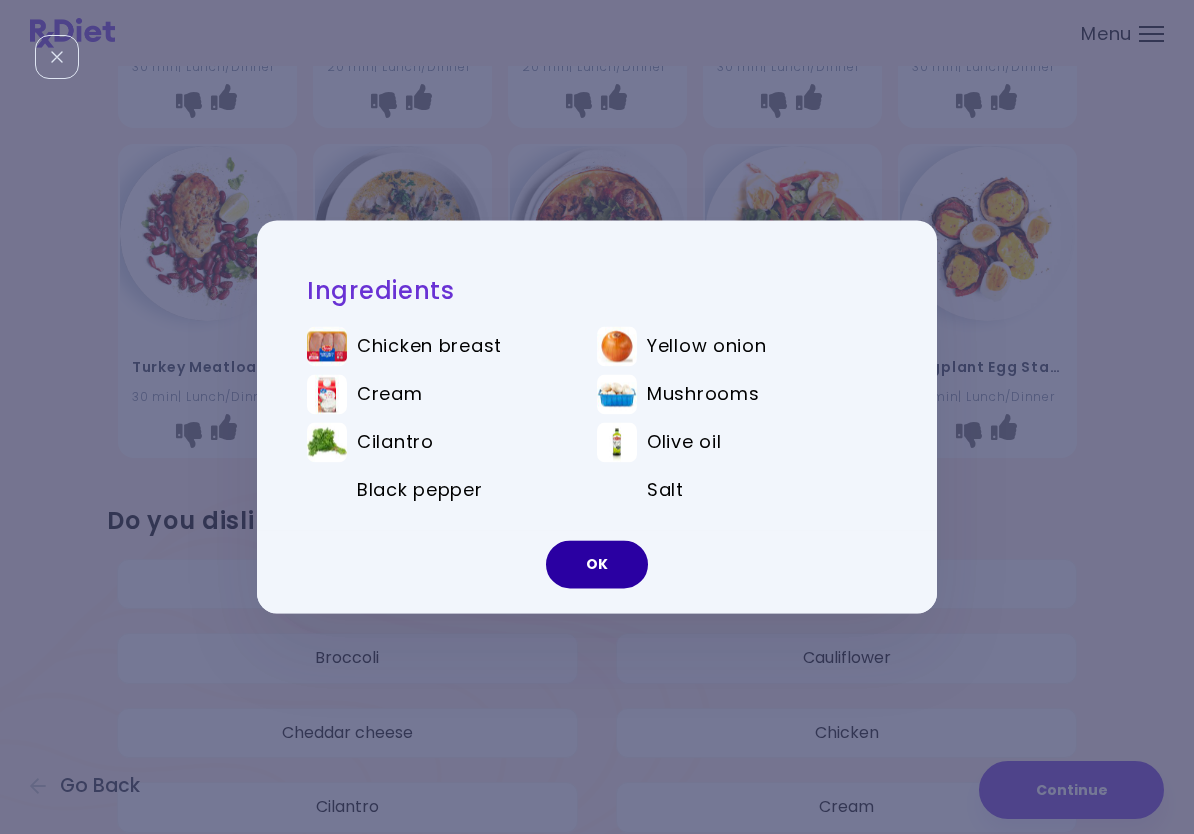 click on "OK" at bounding box center (597, 565) 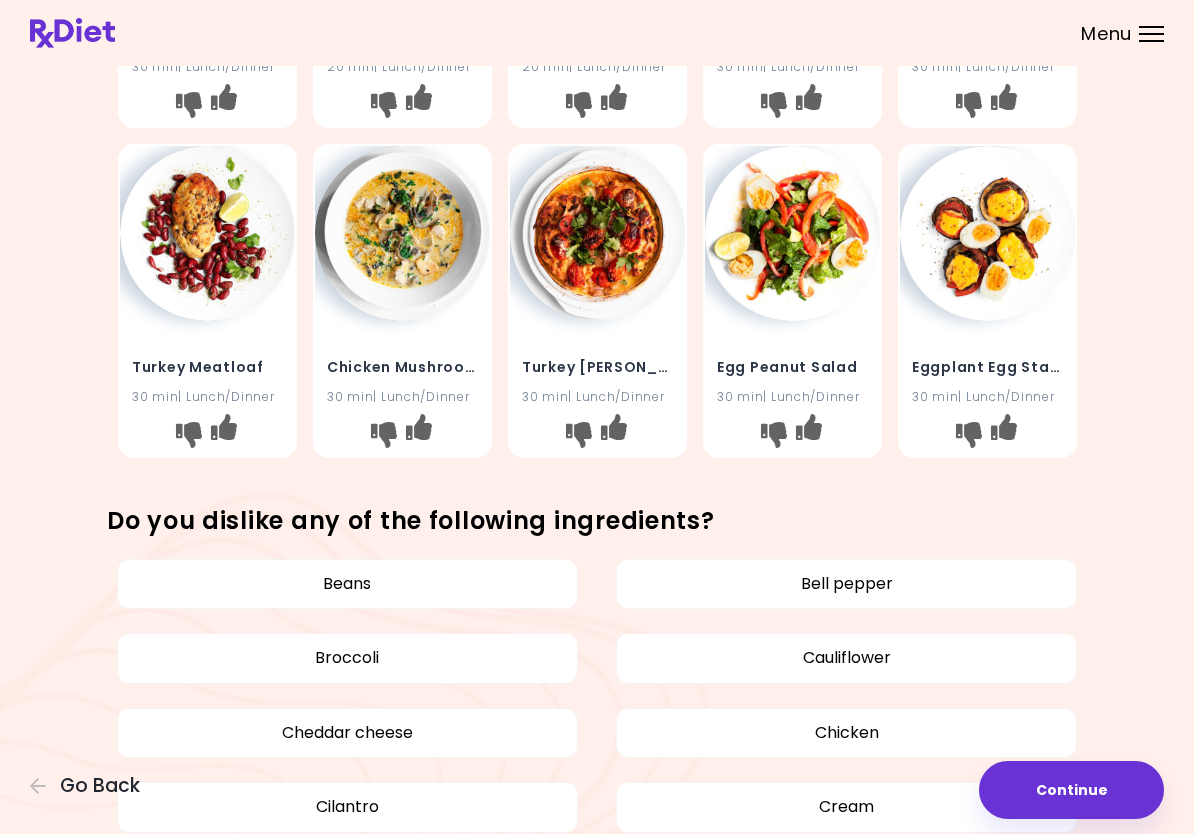click at bounding box center (597, 233) 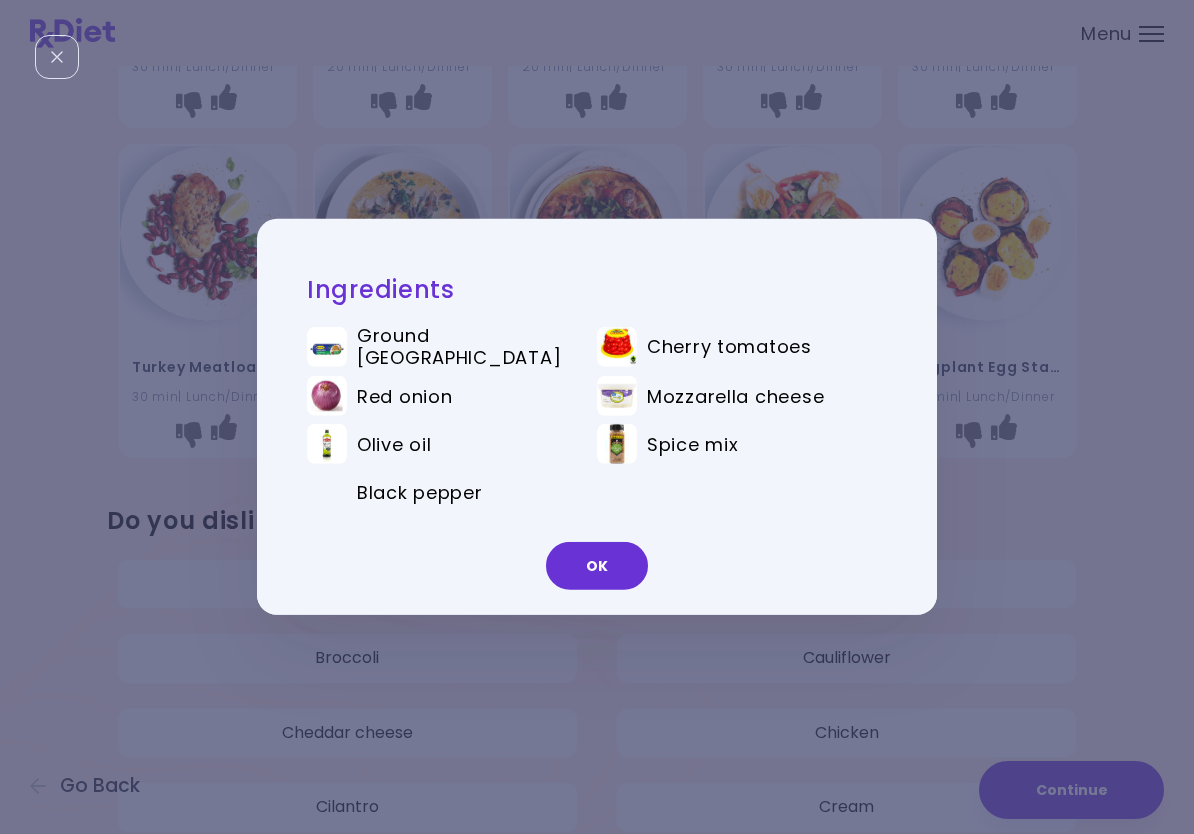 click on "OK" at bounding box center (597, 566) 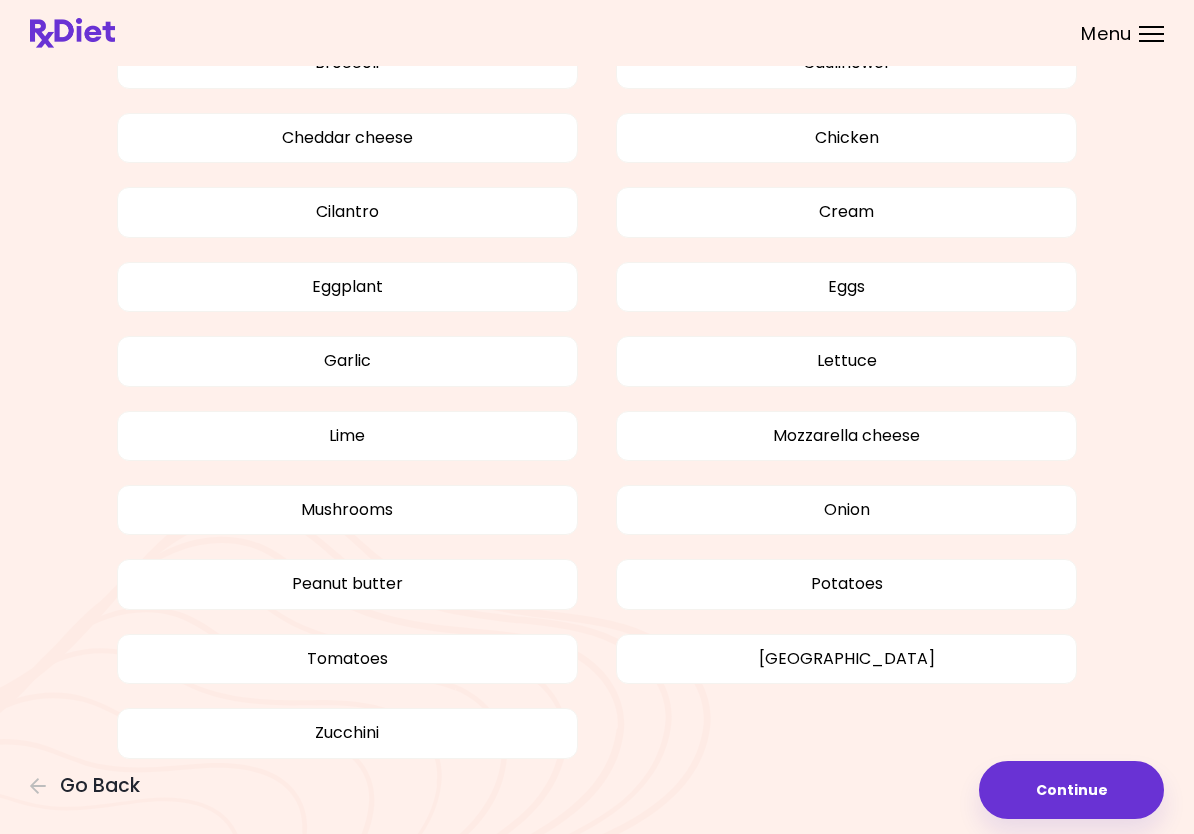 scroll, scrollTop: 925, scrollLeft: 0, axis: vertical 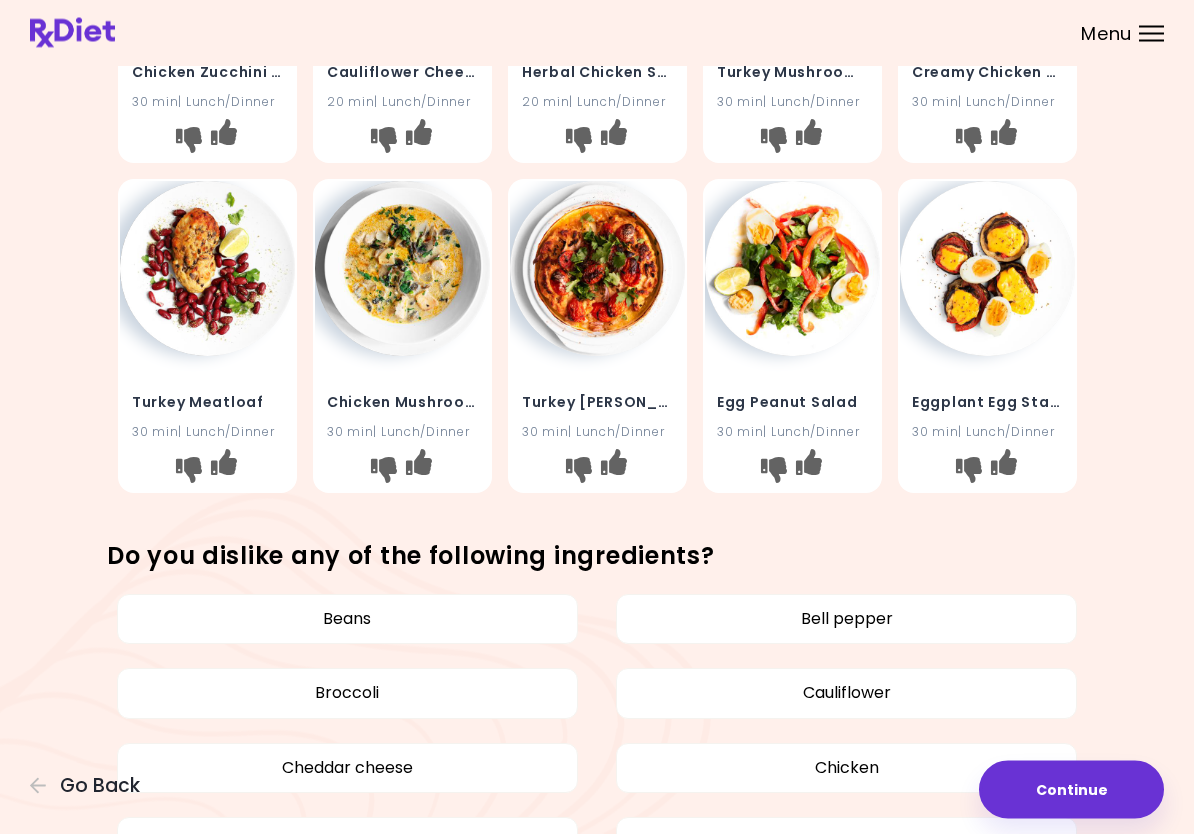 click on "Continue" at bounding box center (1071, 790) 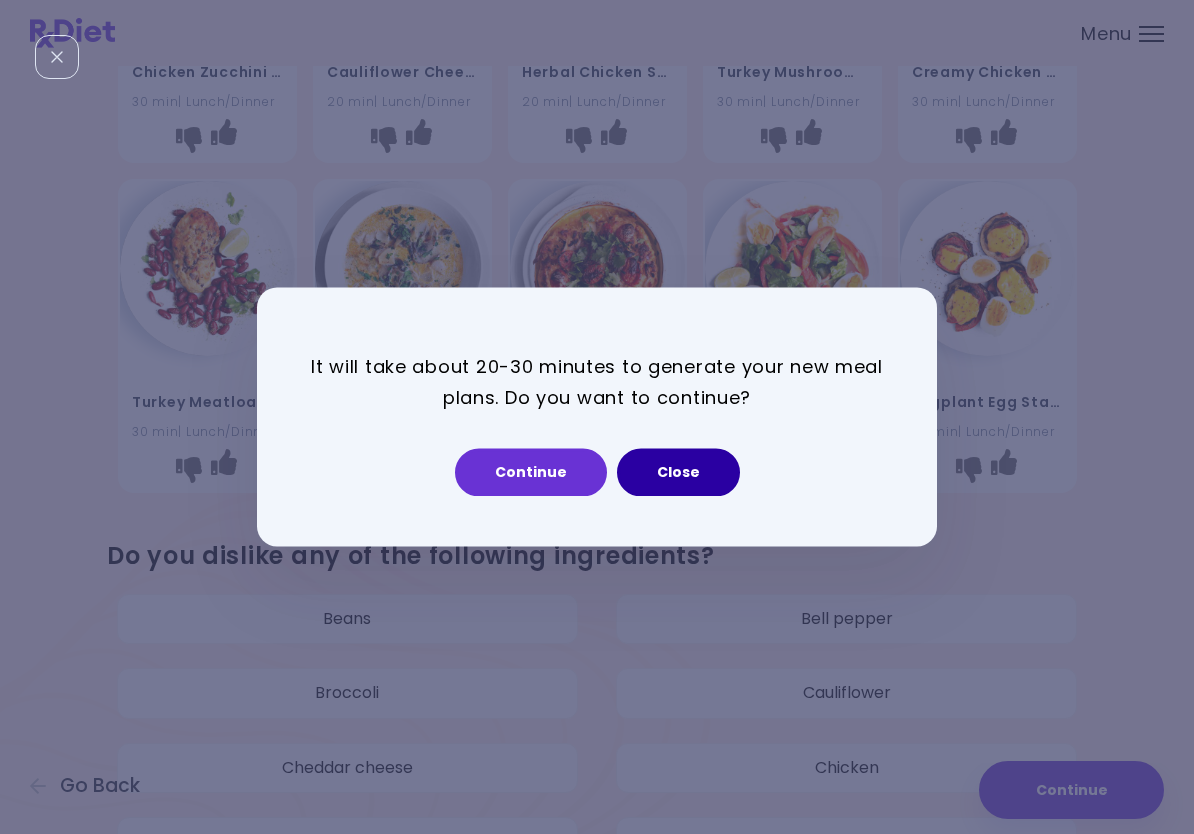 click on "Close" at bounding box center [678, 473] 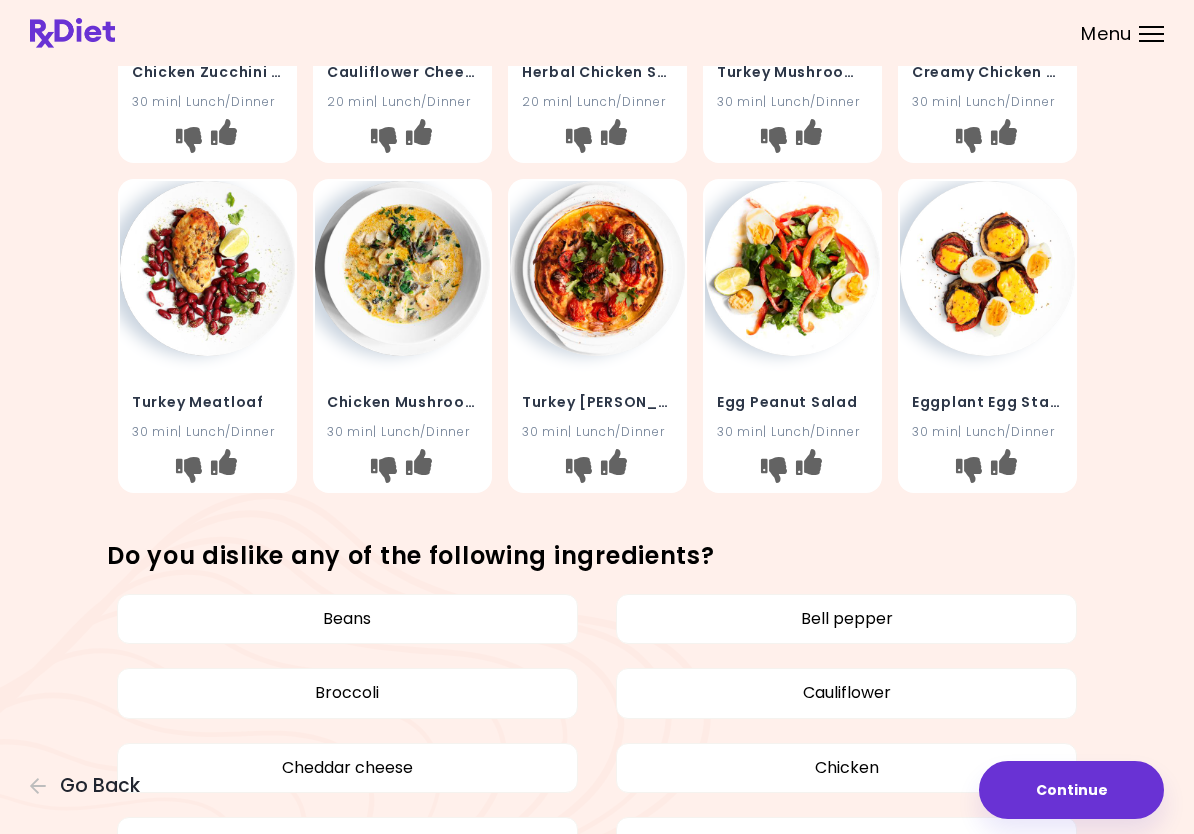 click at bounding box center (418, 469) 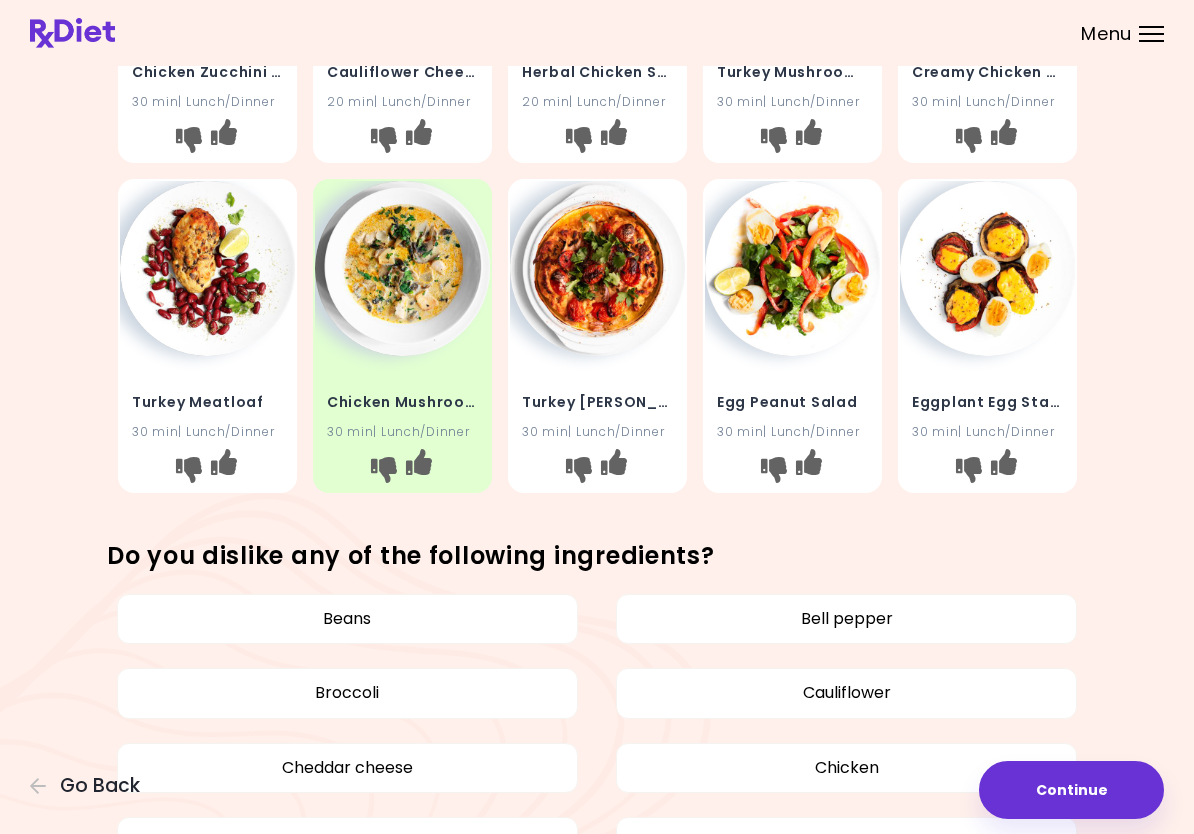 click at bounding box center (597, 268) 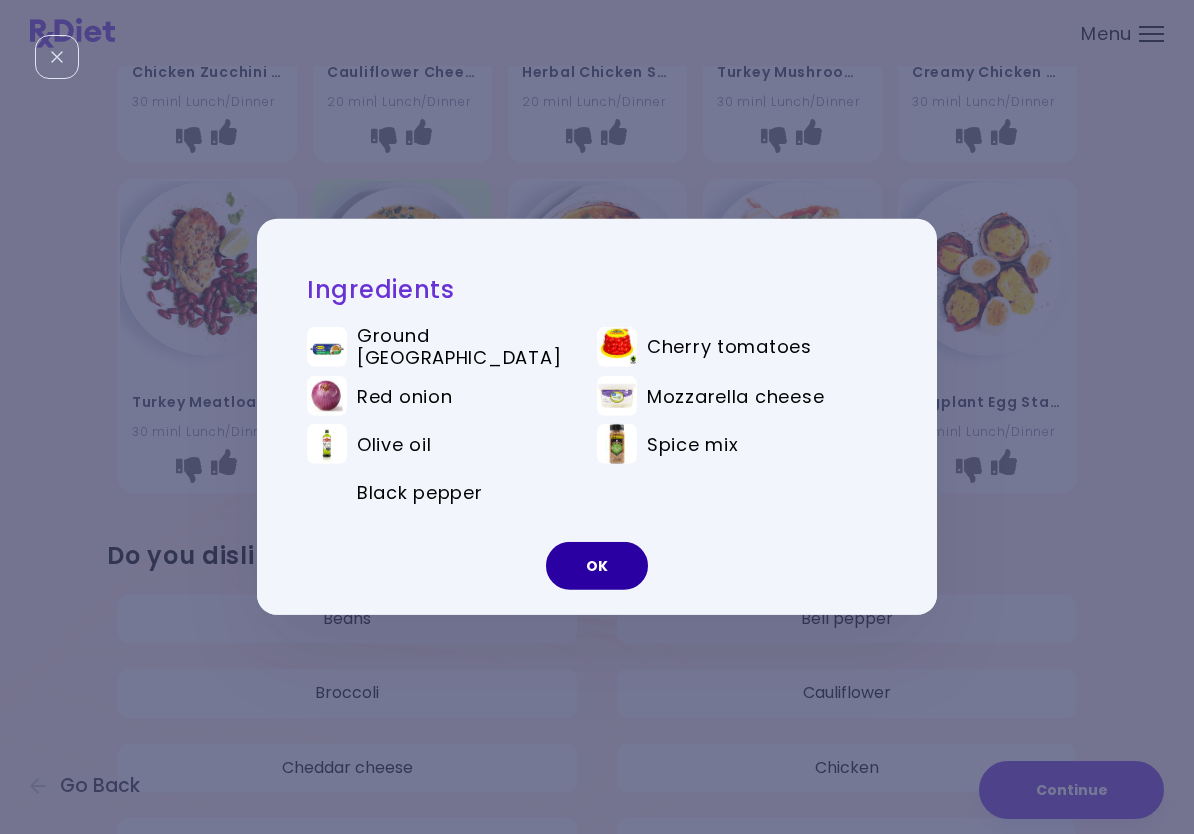 click on "OK" at bounding box center [597, 566] 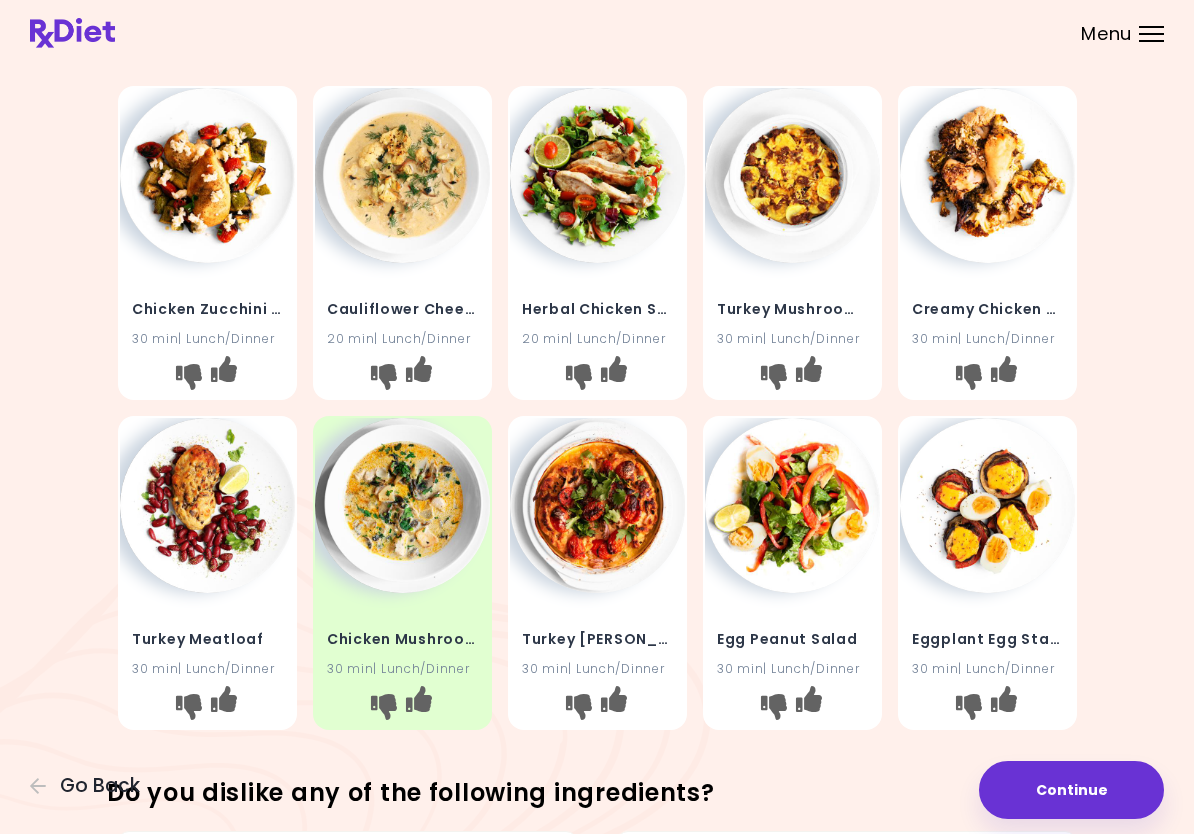 scroll, scrollTop: 0, scrollLeft: 0, axis: both 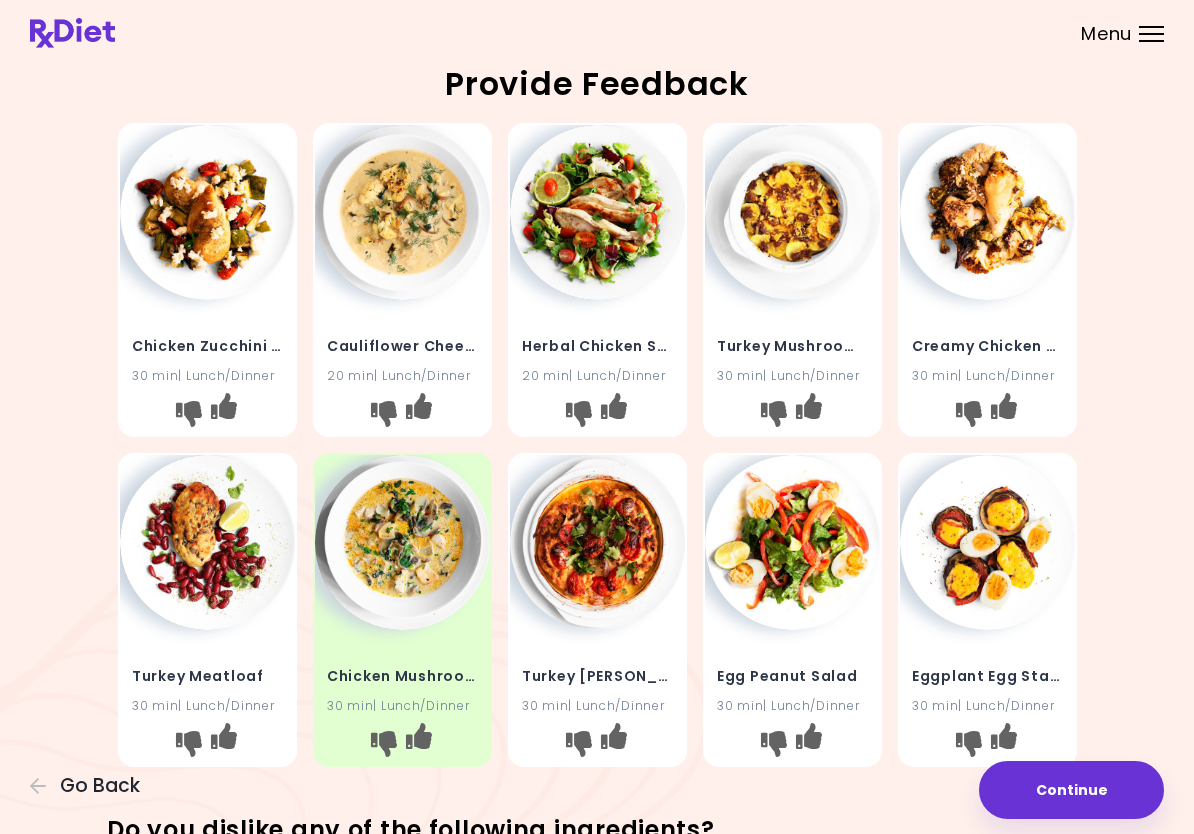 click at bounding box center (207, 212) 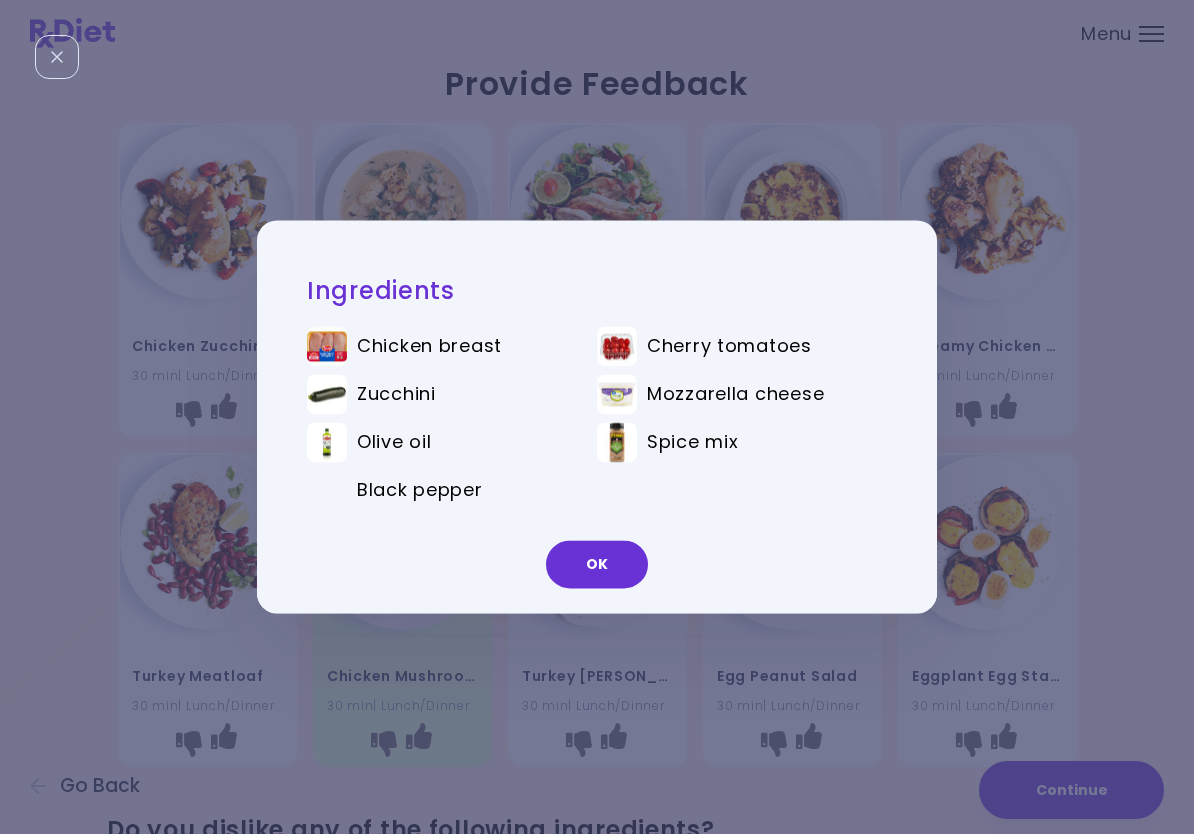 click on "OK" at bounding box center [597, 565] 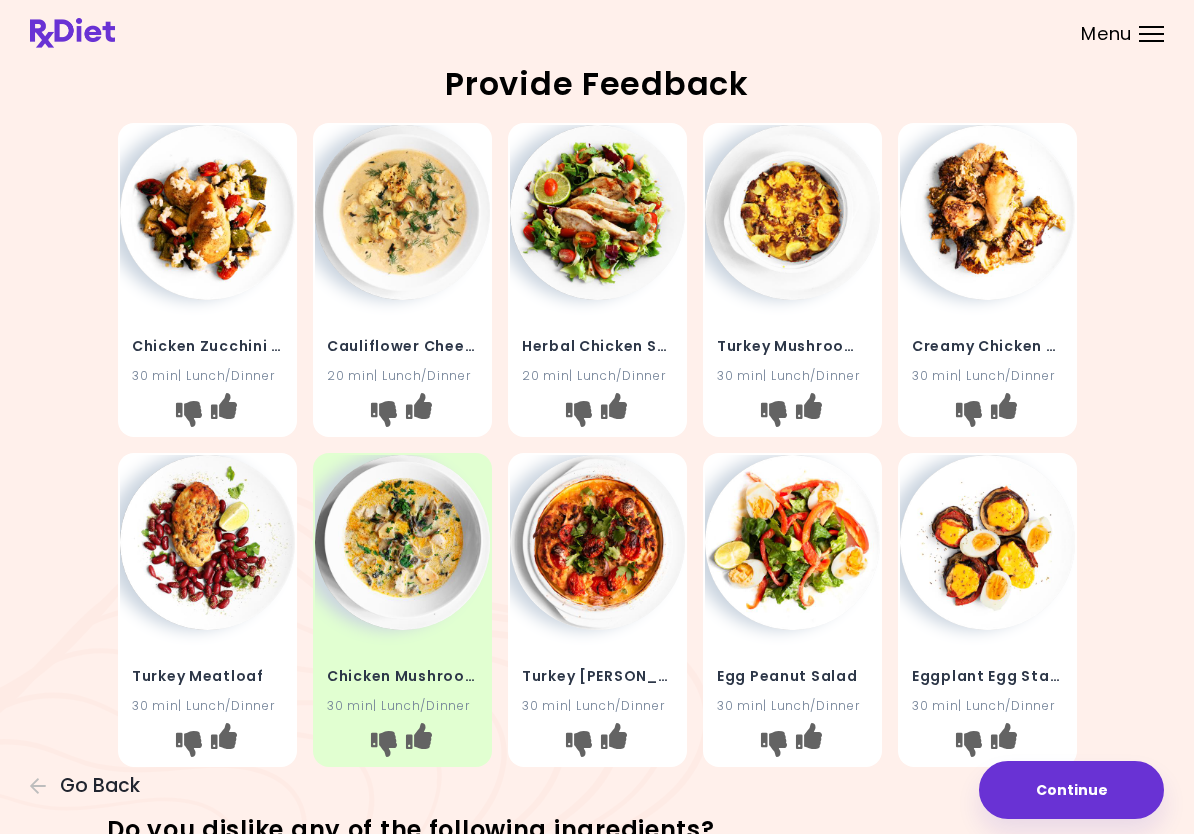 click at bounding box center [987, 212] 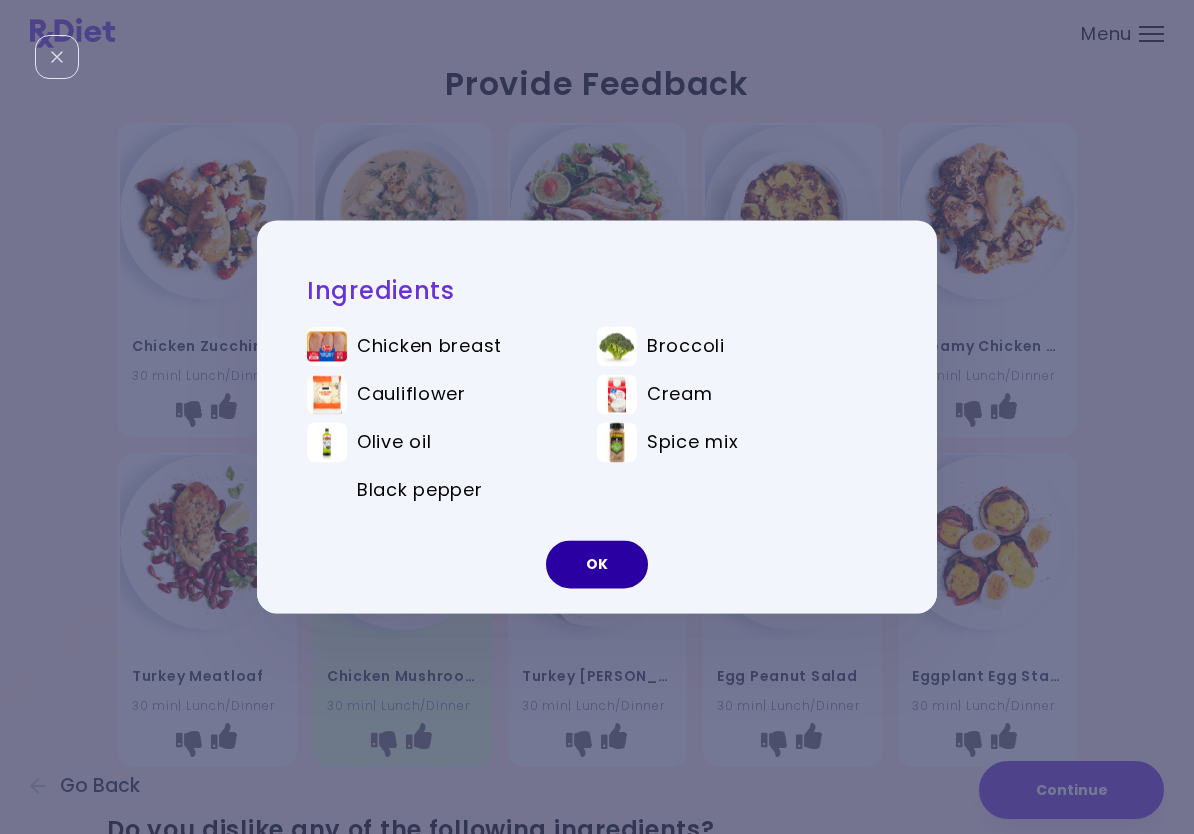 click on "OK" at bounding box center (597, 565) 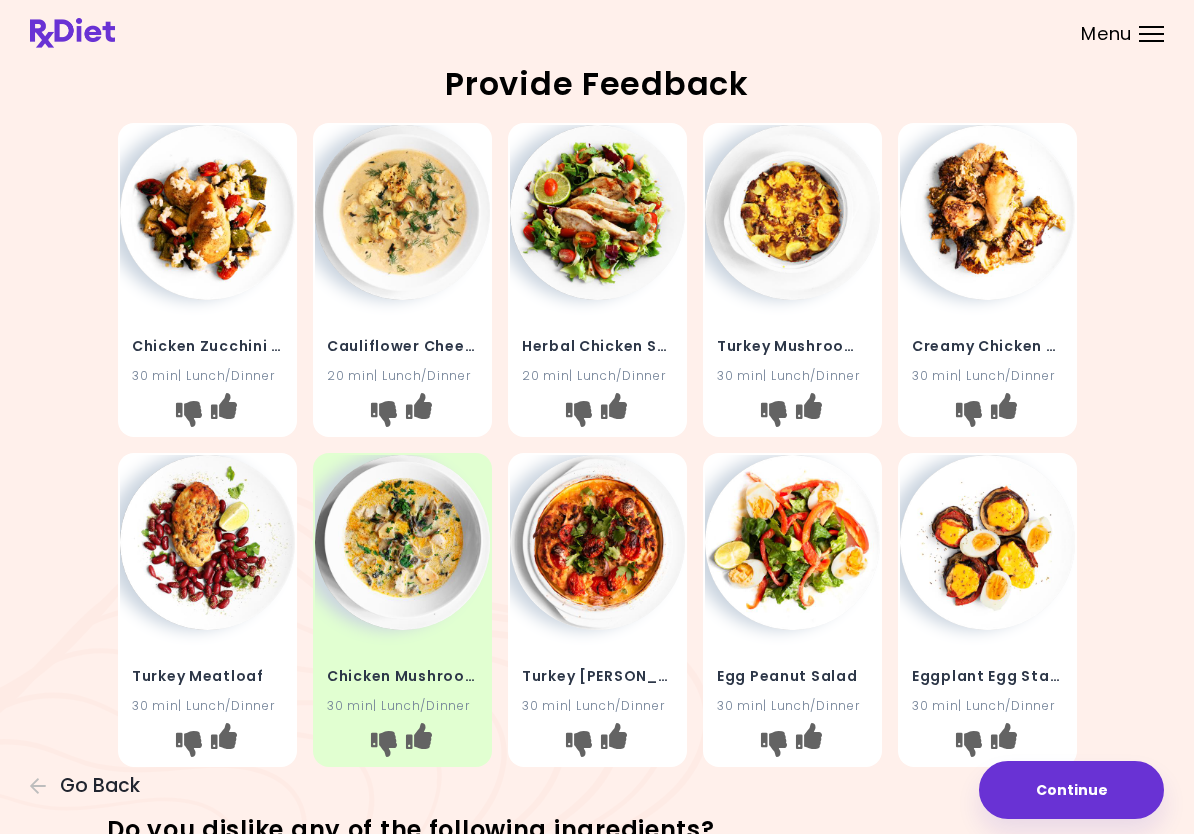 click at bounding box center (1003, 406) 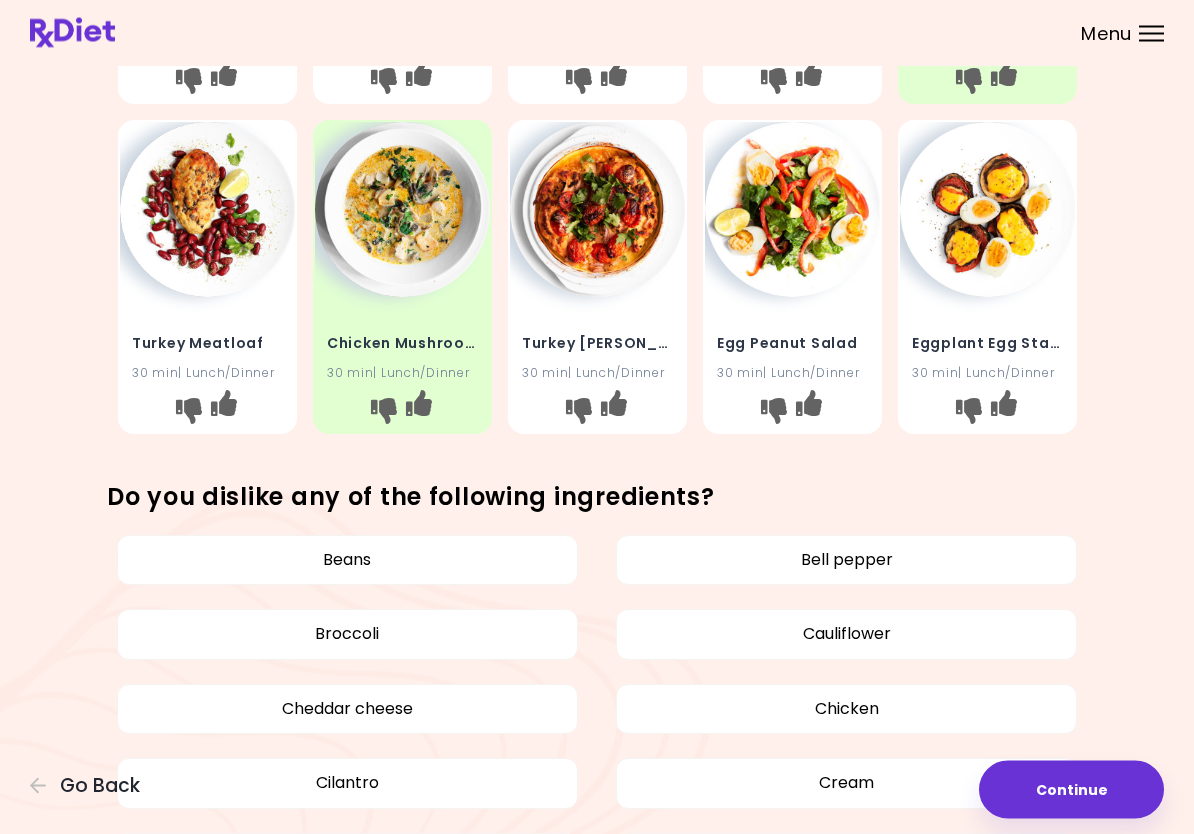 scroll, scrollTop: 333, scrollLeft: 0, axis: vertical 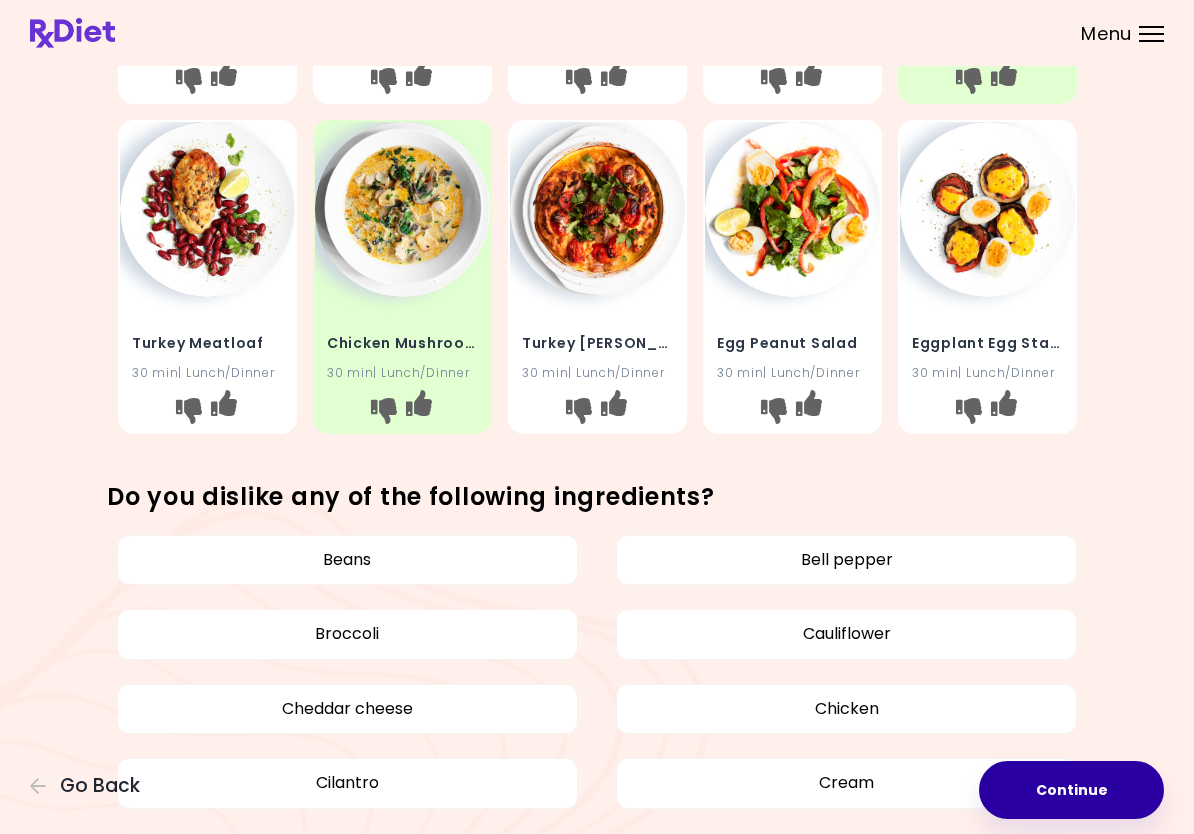 click on "Continue" at bounding box center [1071, 790] 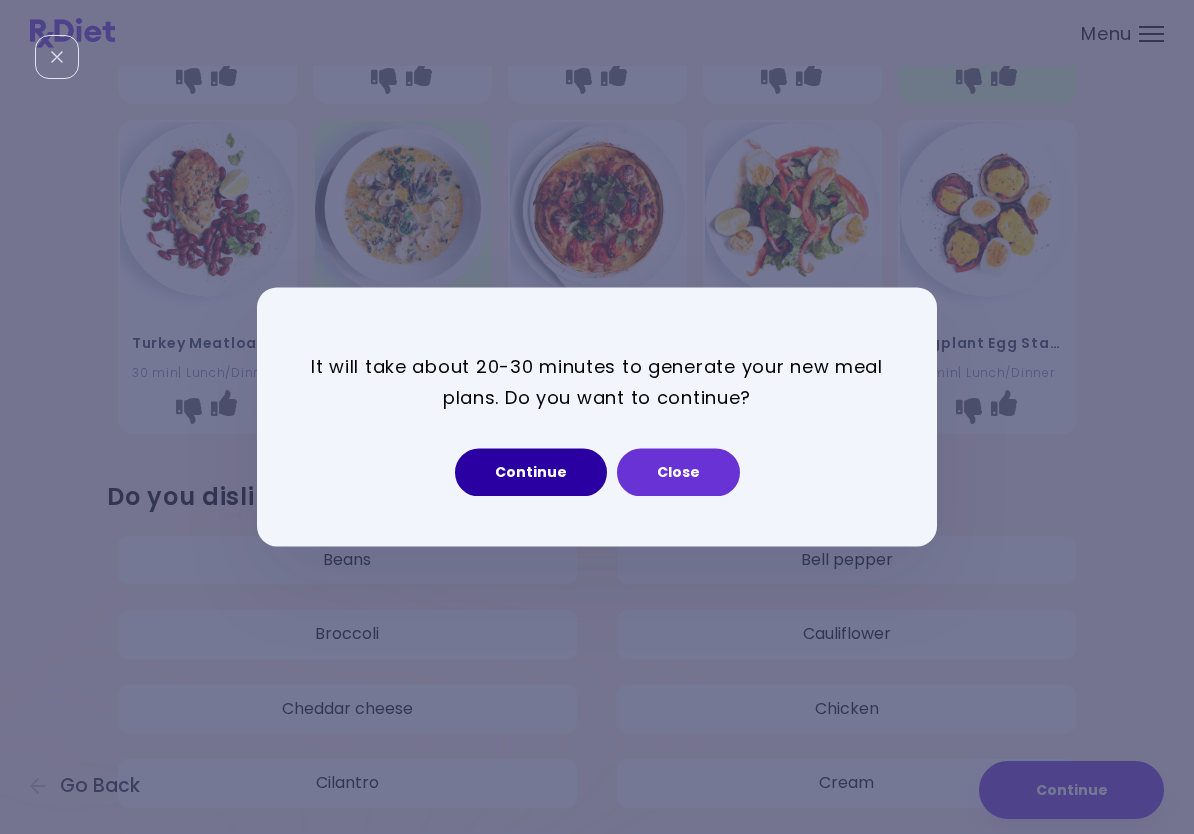 click on "Continue" at bounding box center (531, 473) 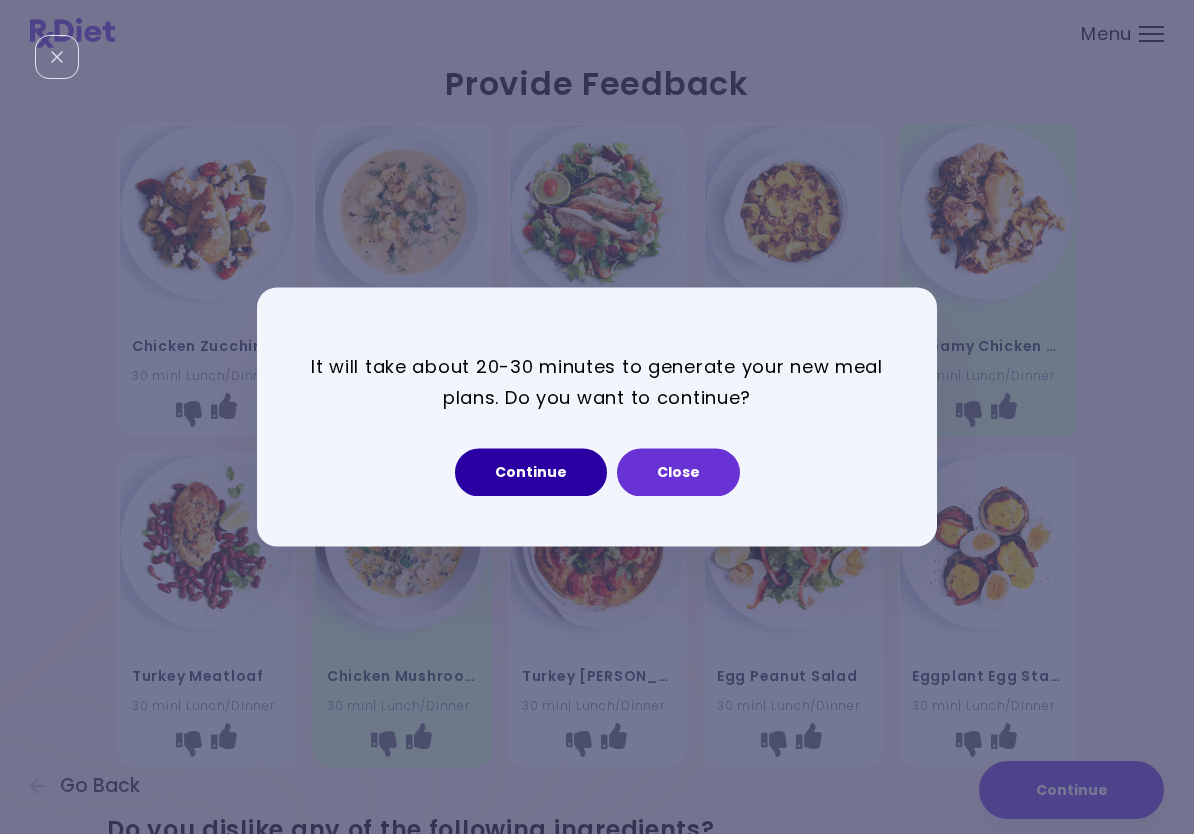 select on "*" 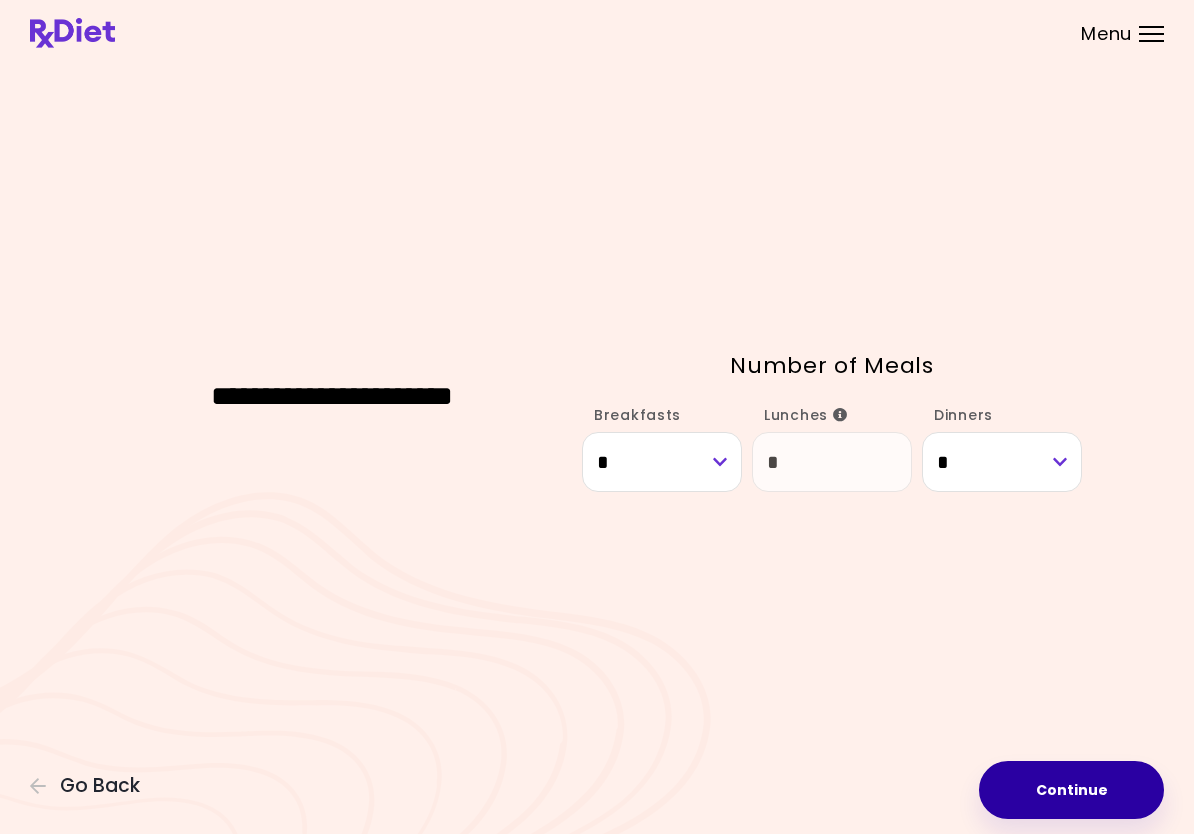 click on "Continue" at bounding box center (1071, 790) 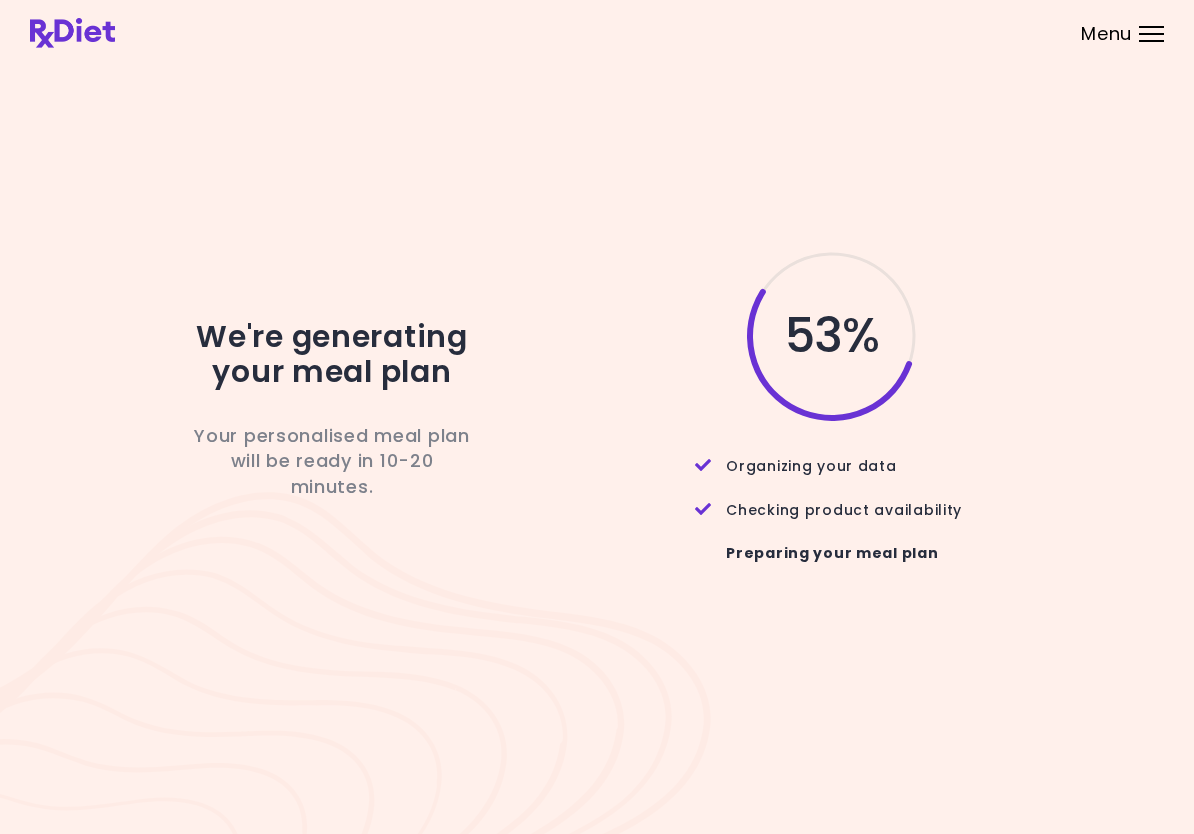 click on "Menu" at bounding box center [1151, 34] 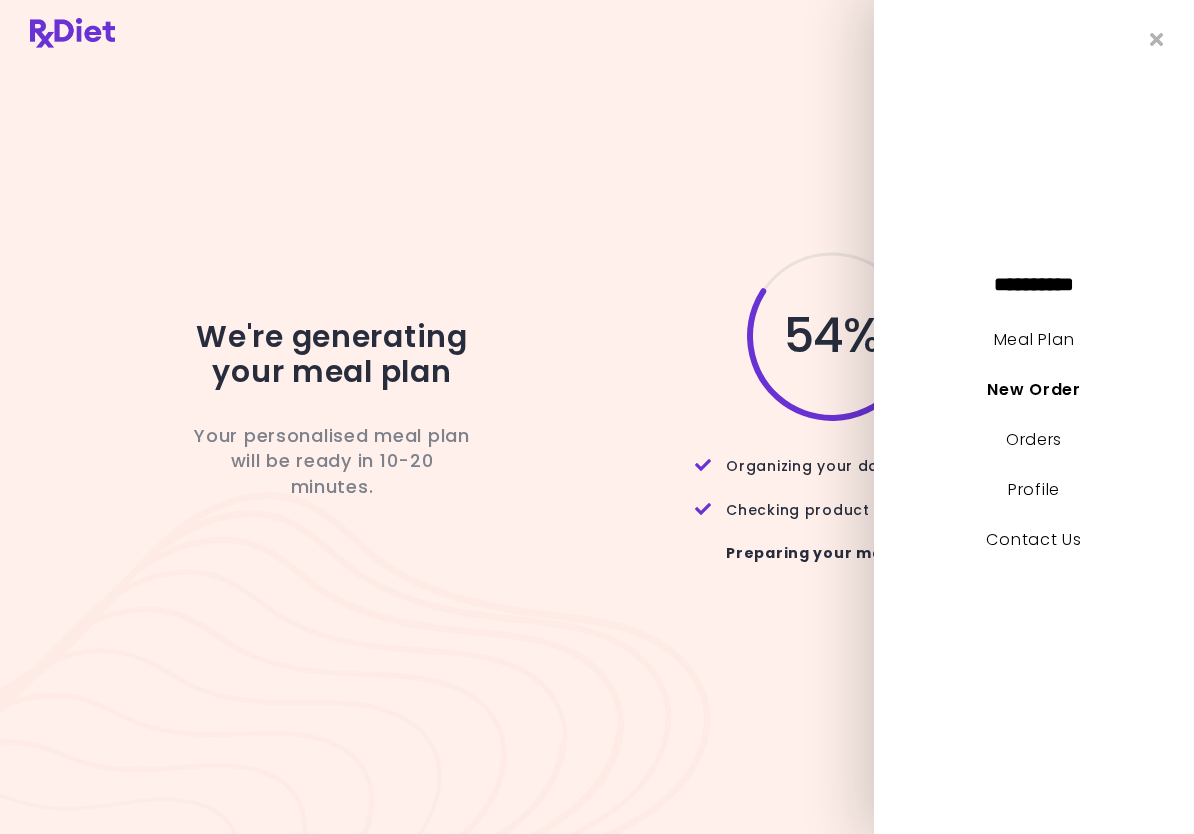 click on "New Order" at bounding box center (1033, 389) 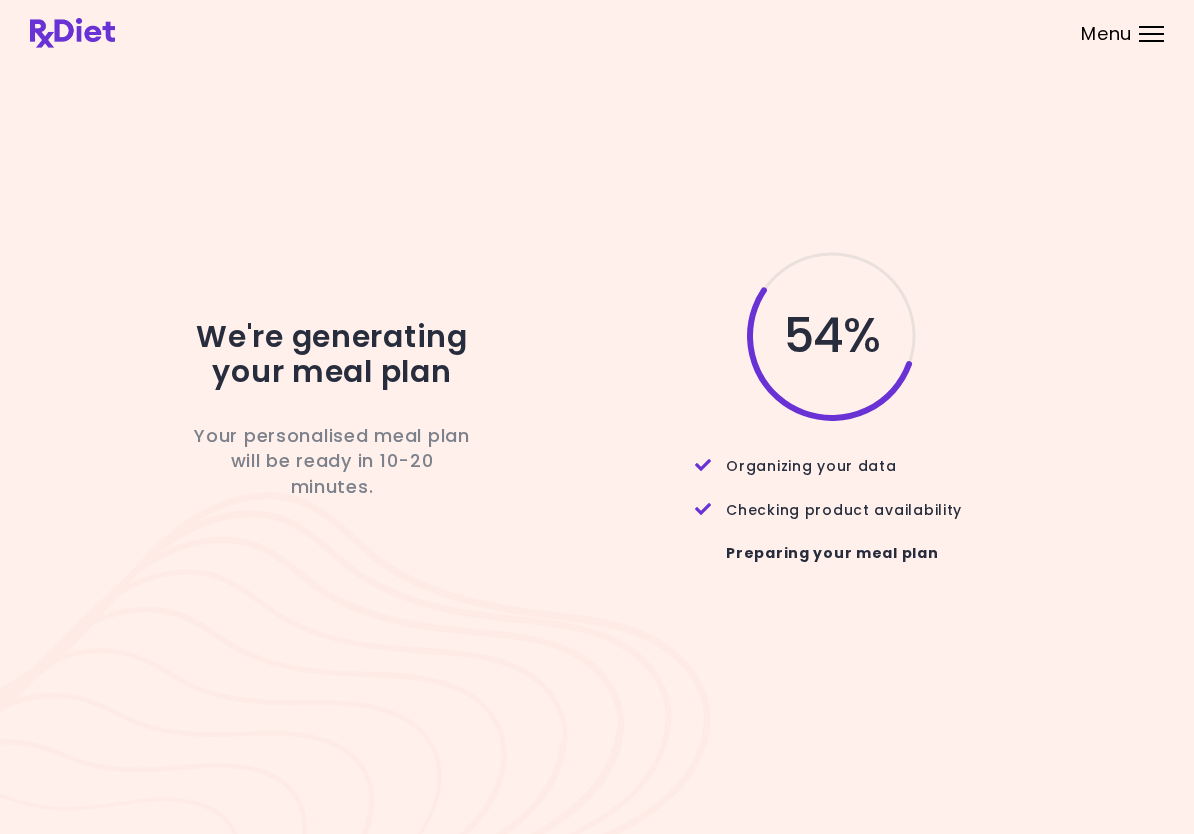 click at bounding box center [1151, 41] 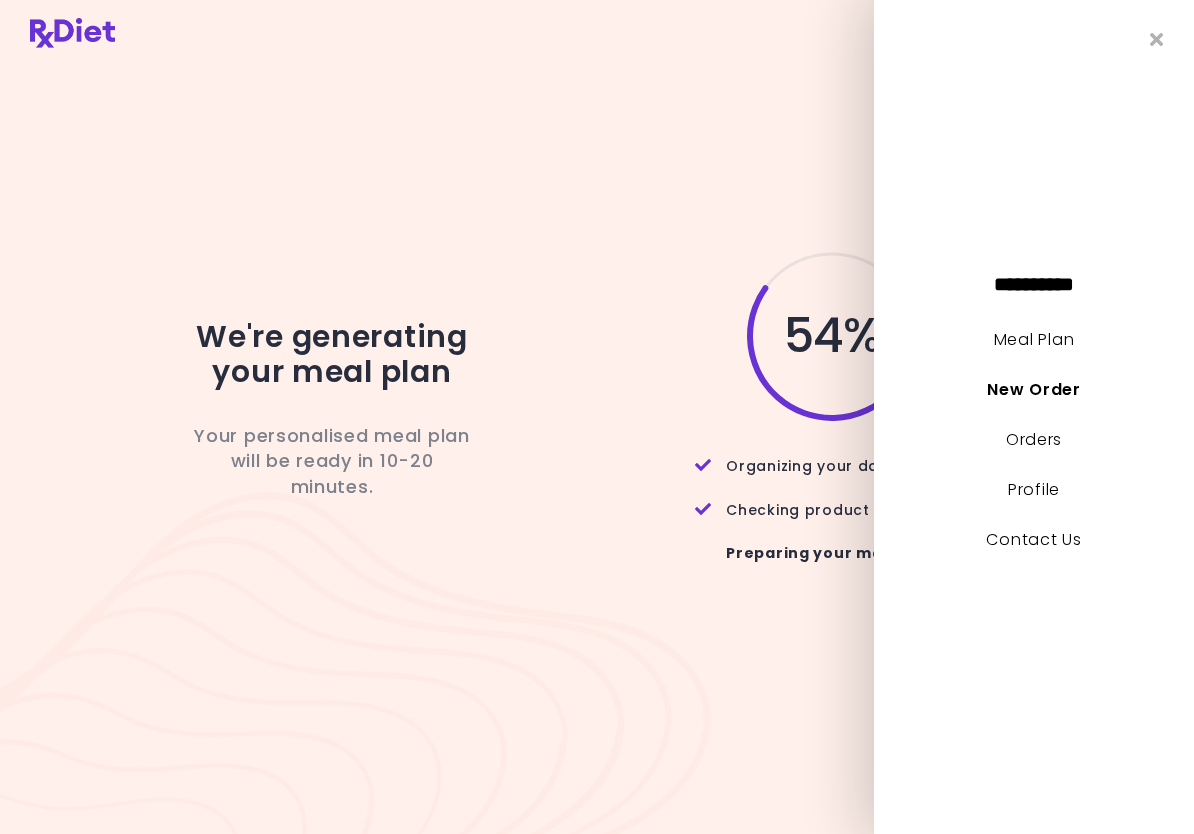 click on "**********" at bounding box center (1034, 417) 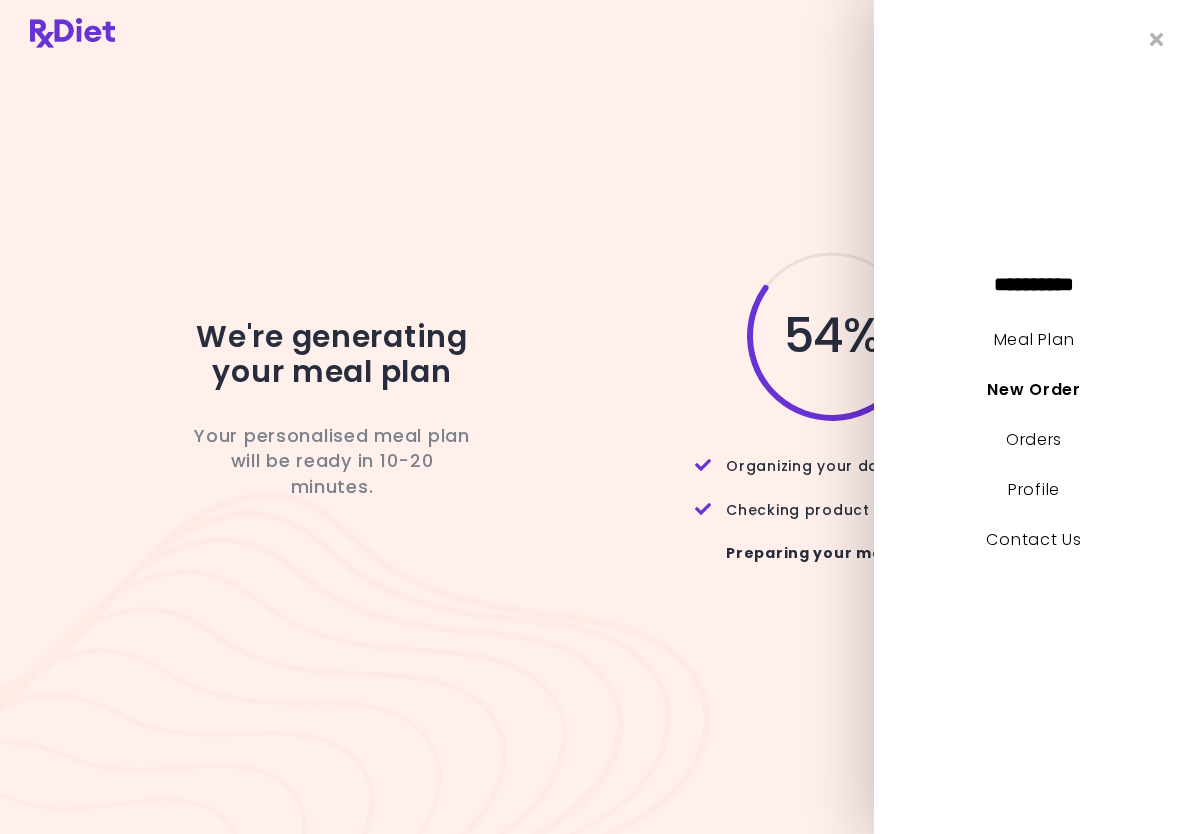 click on "**********" at bounding box center [1034, 417] 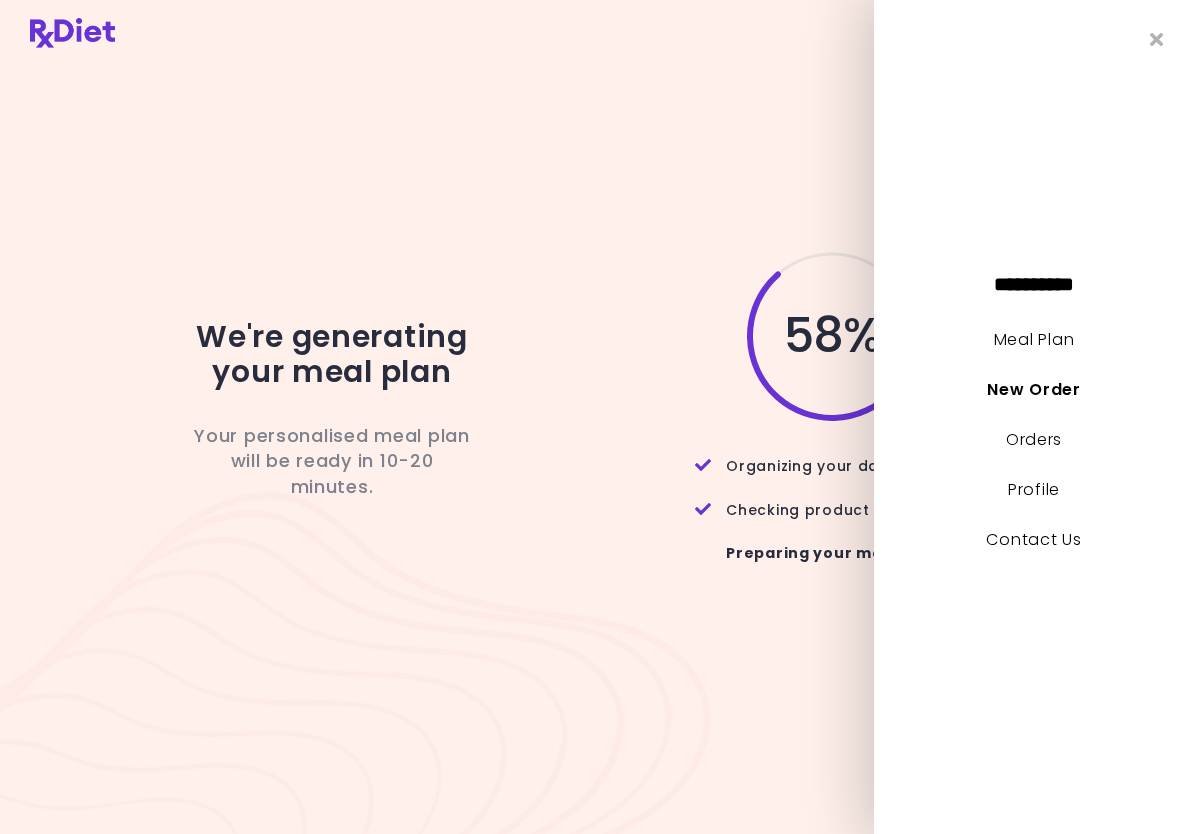 click on "**********" at bounding box center (1034, 417) 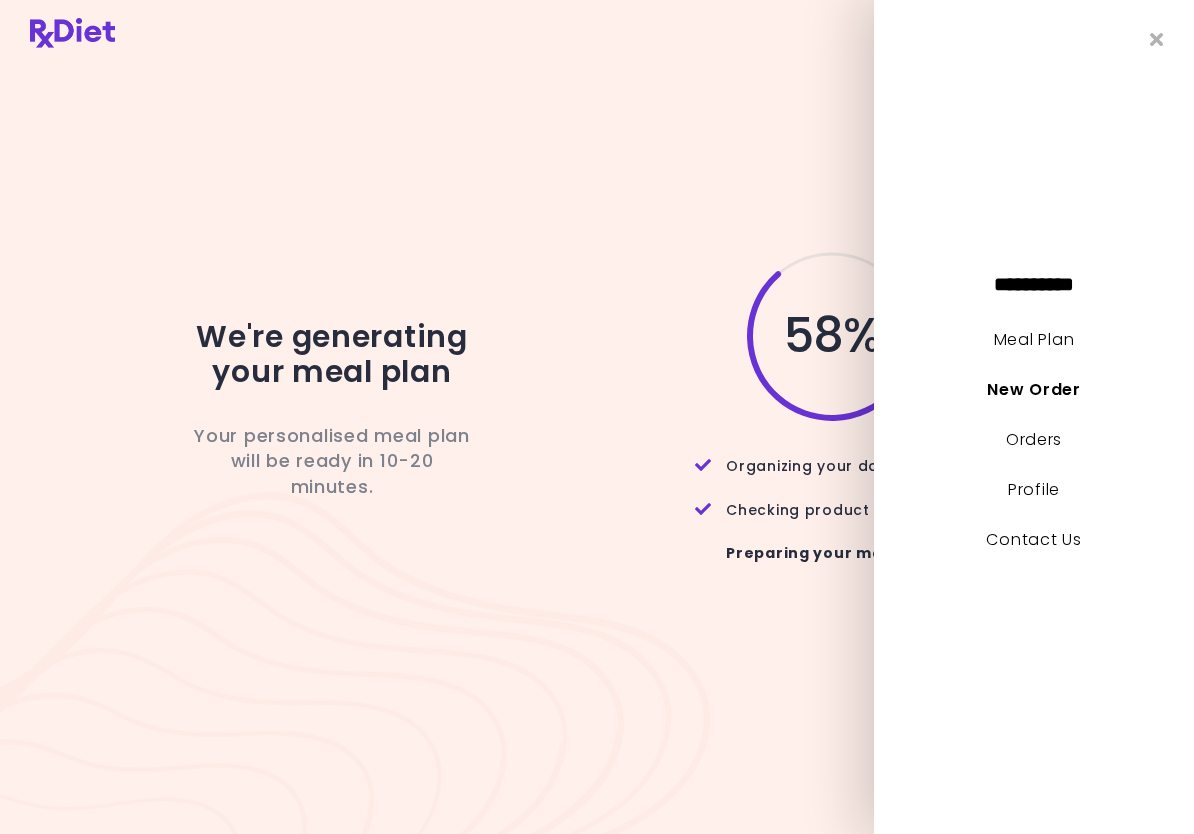 click on "**********" at bounding box center (1034, 417) 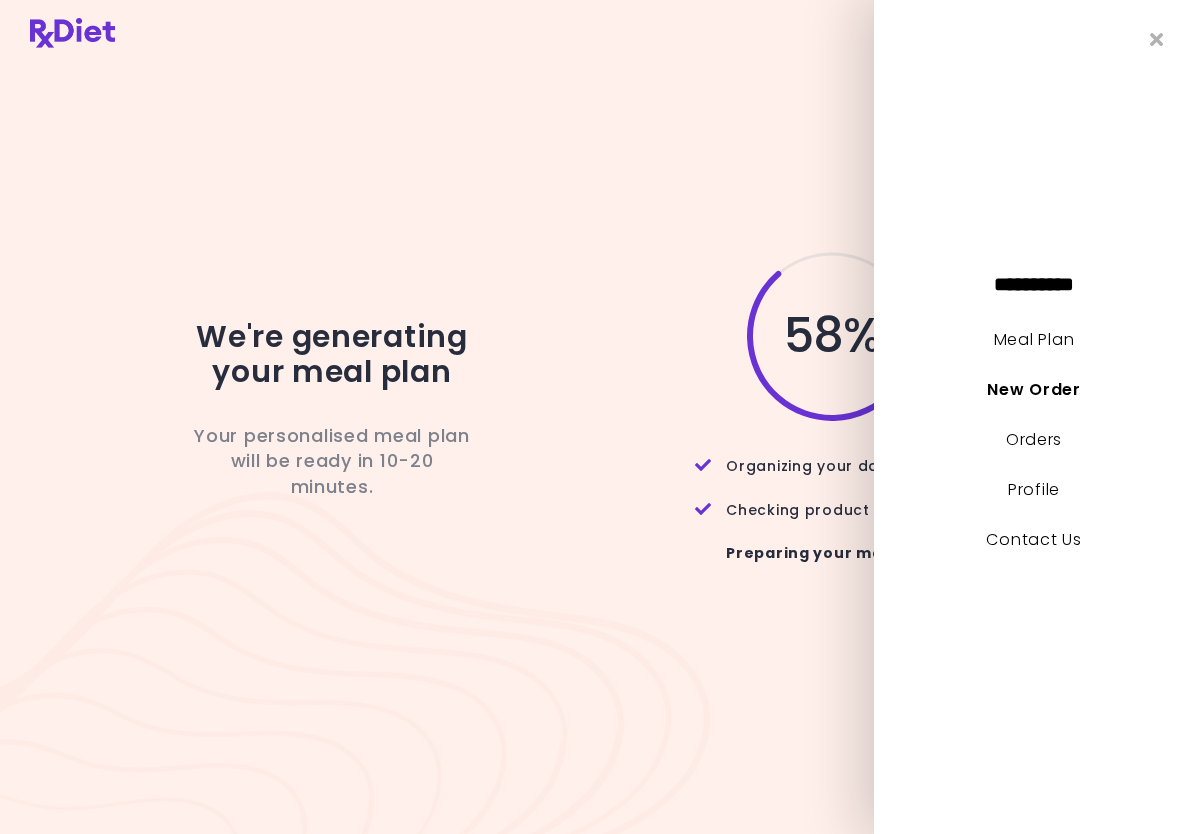 click on "**********" at bounding box center [1034, 417] 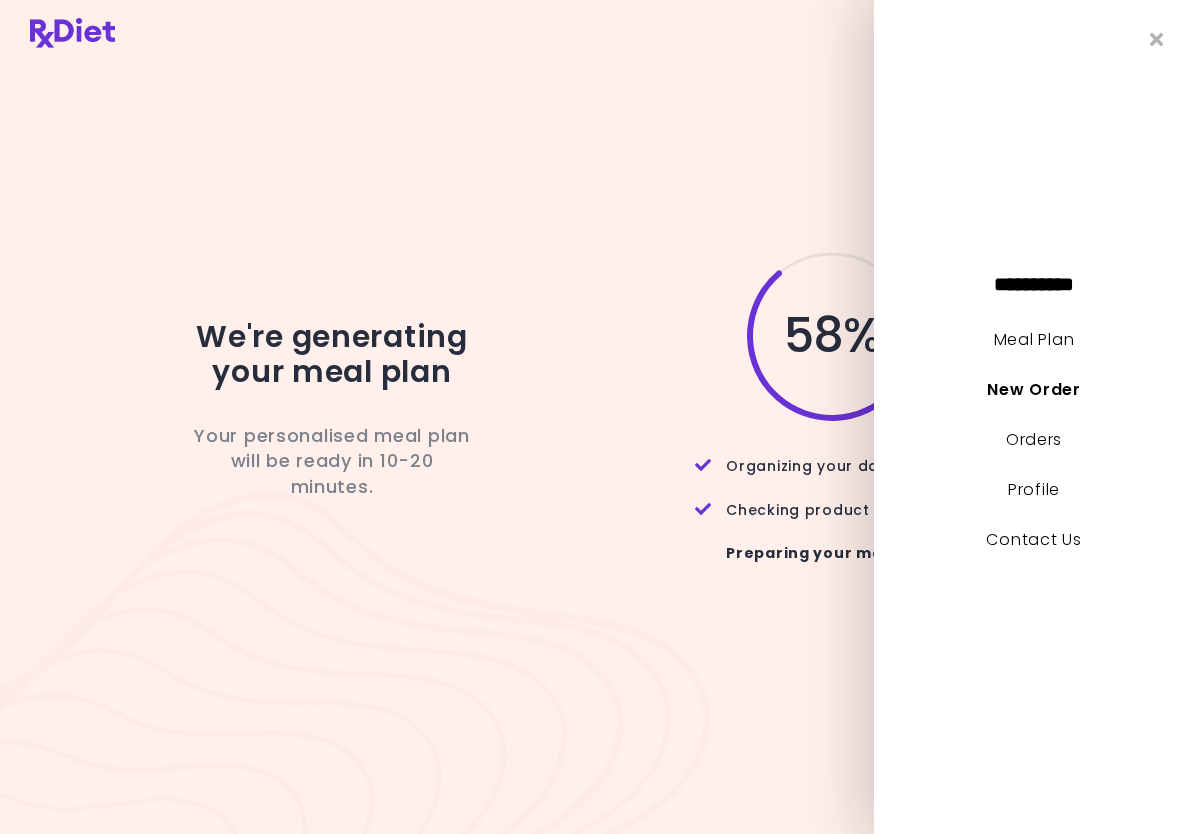 click at bounding box center [1157, 39] 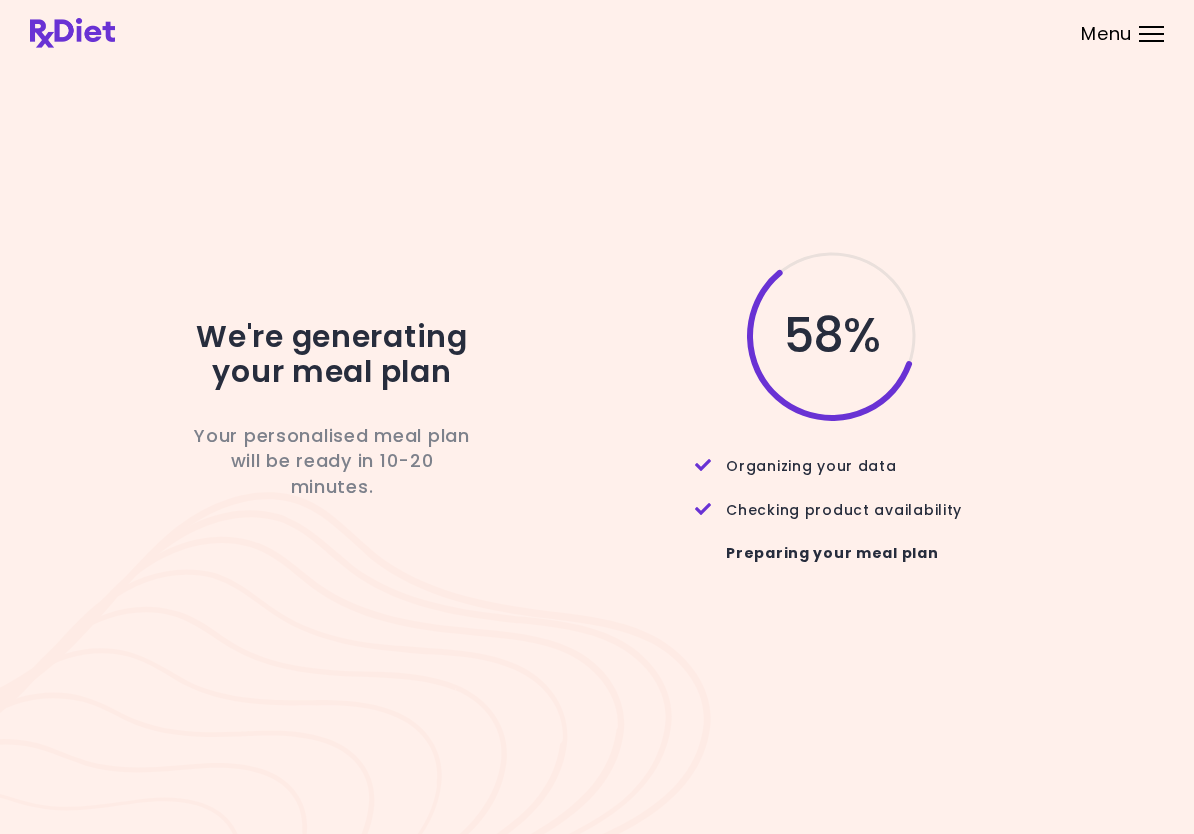 click on "Menu" at bounding box center [1151, 34] 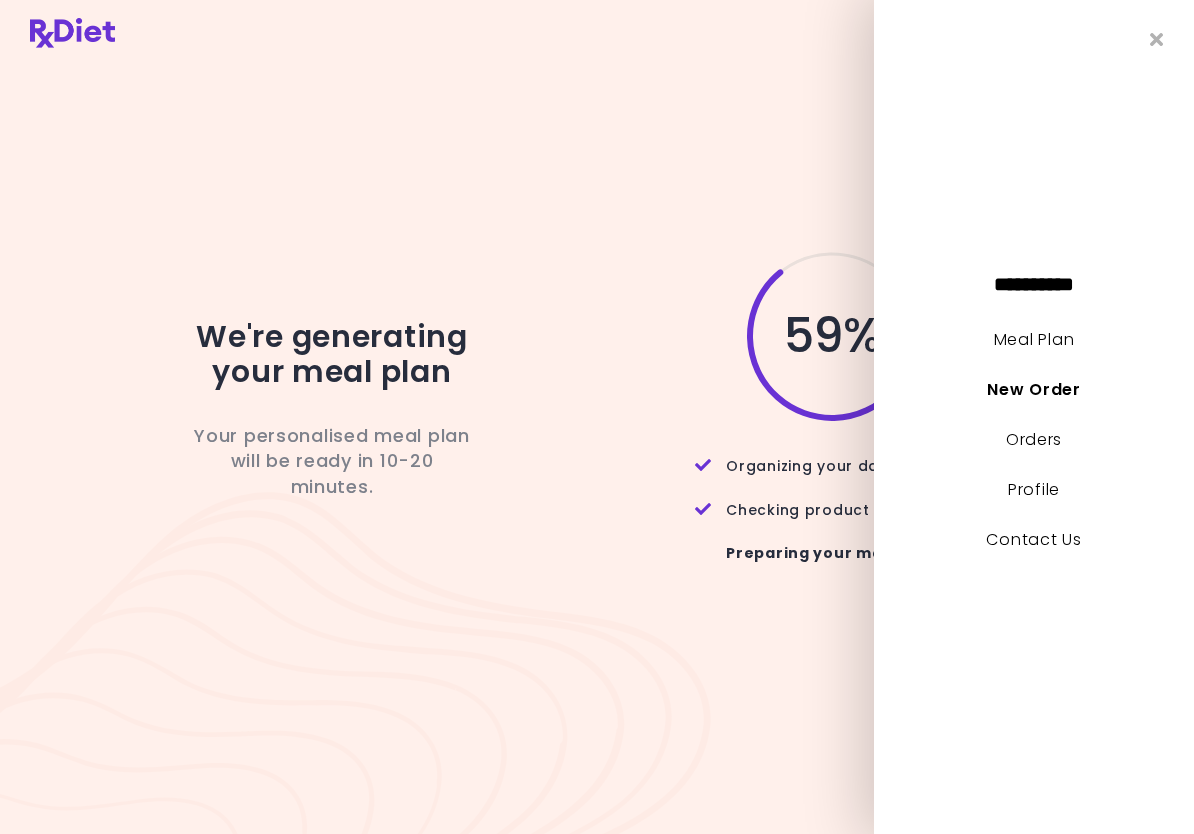 click on "Orders" at bounding box center [1034, 439] 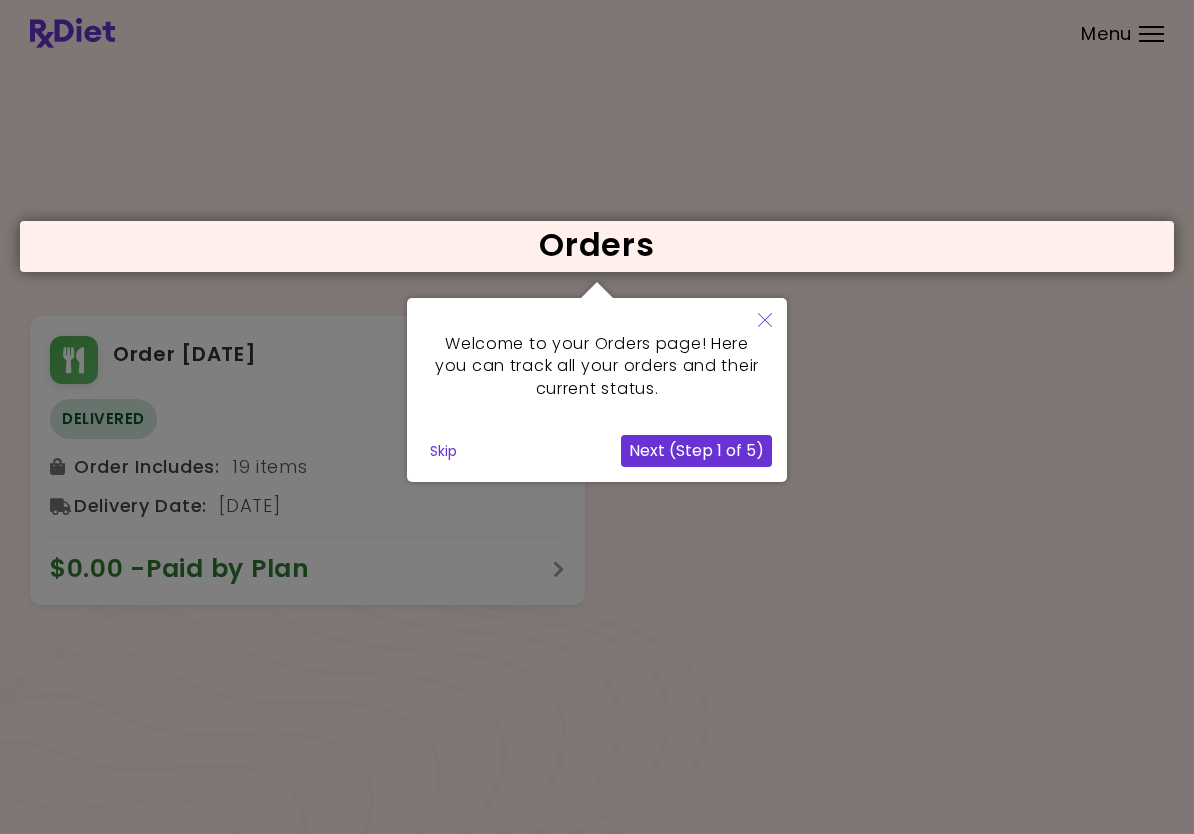 click on "Next (Step 1 of 5)" at bounding box center (696, 451) 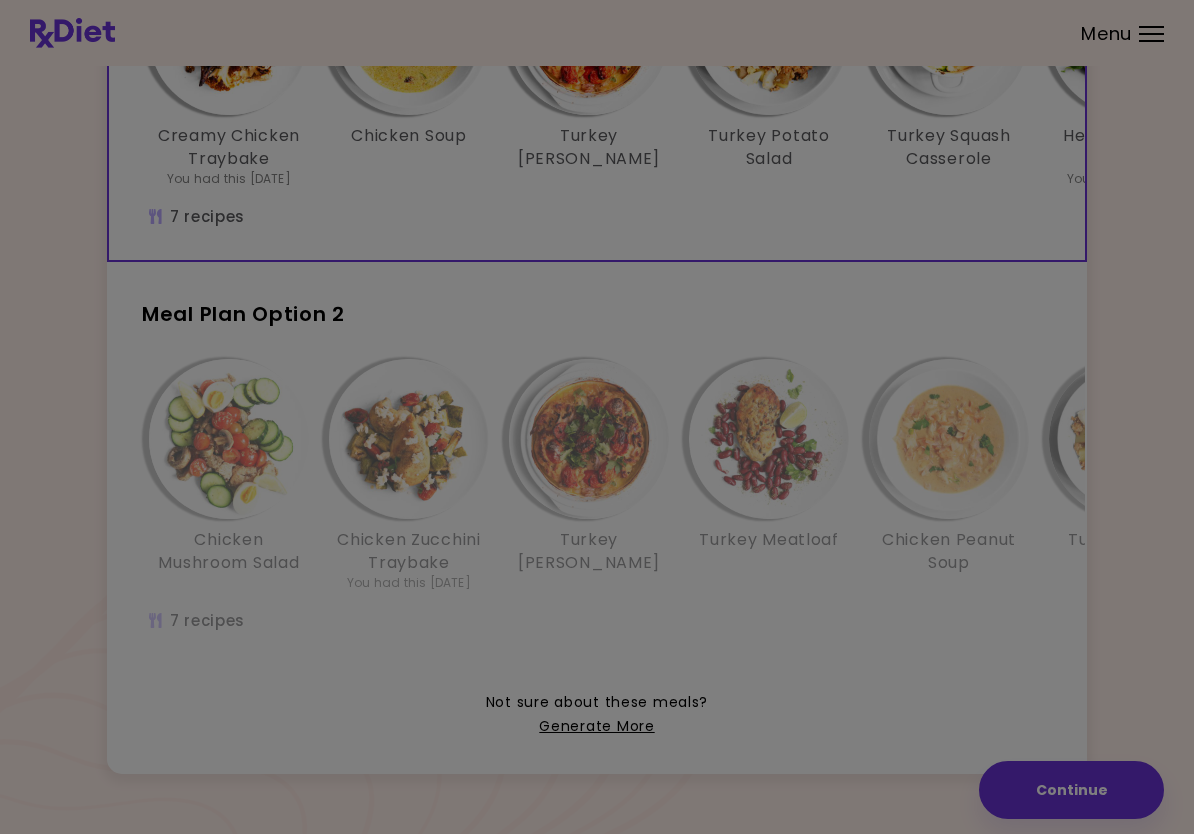 scroll, scrollTop: 308, scrollLeft: 0, axis: vertical 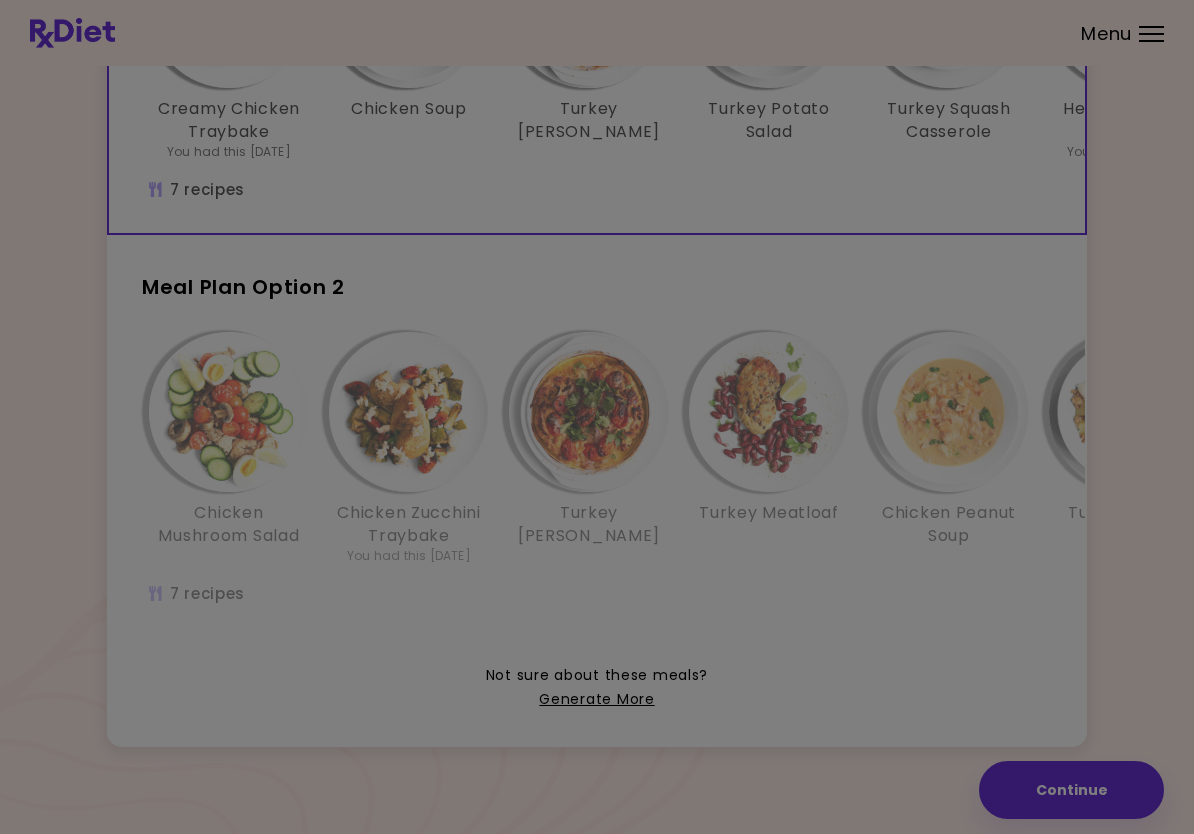 click at bounding box center [597, 263] 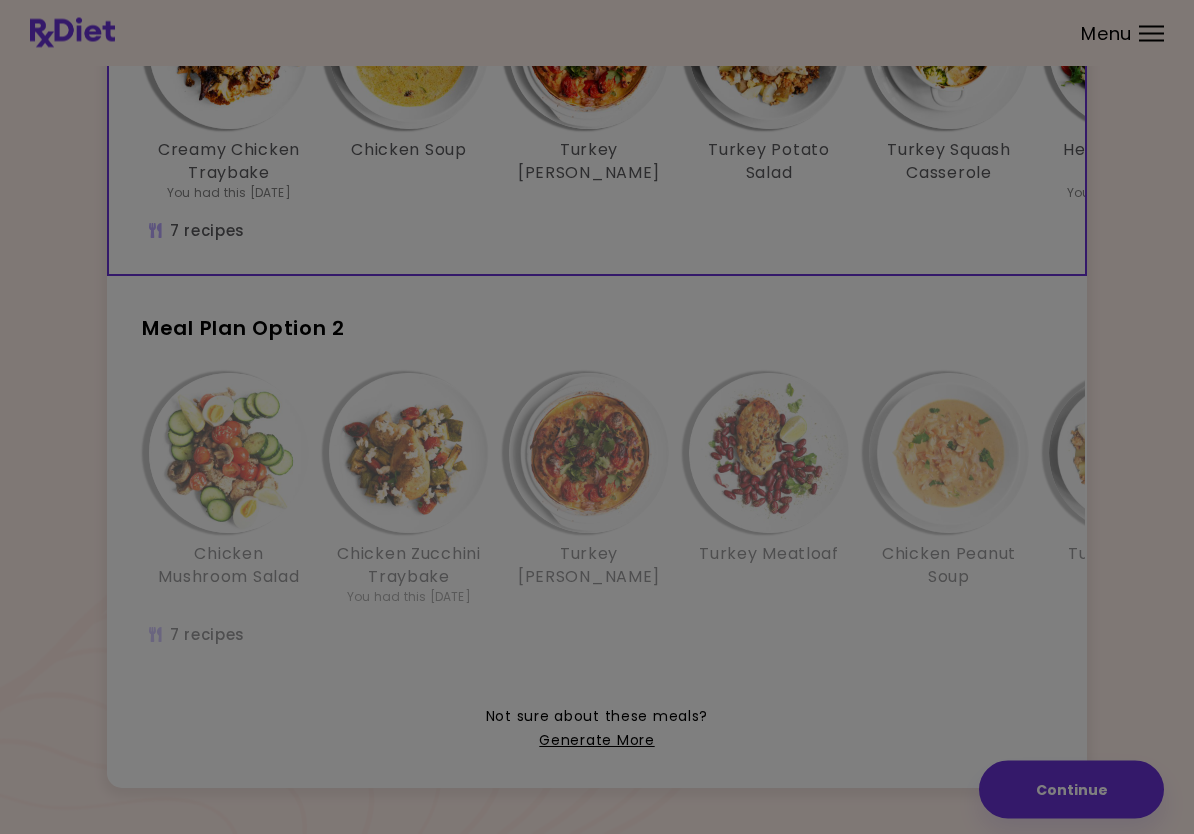 scroll, scrollTop: 308, scrollLeft: 0, axis: vertical 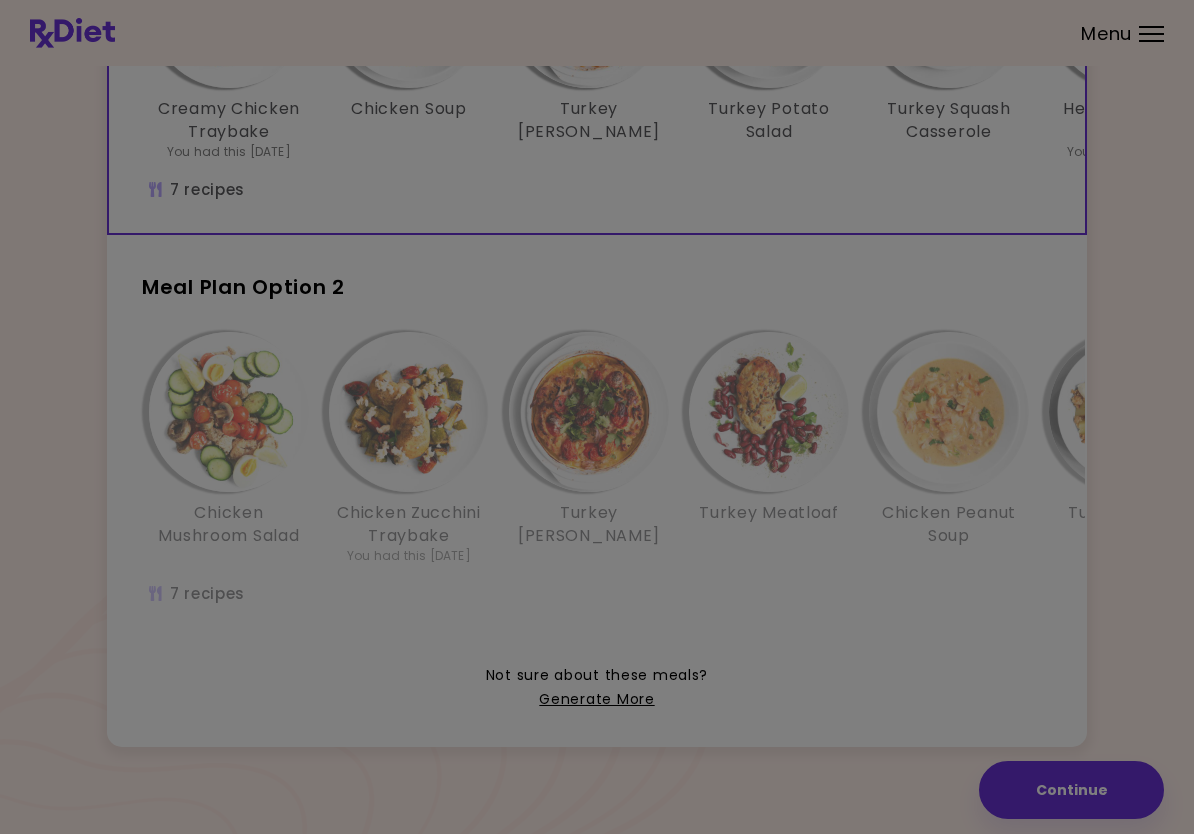 click at bounding box center (597, 263) 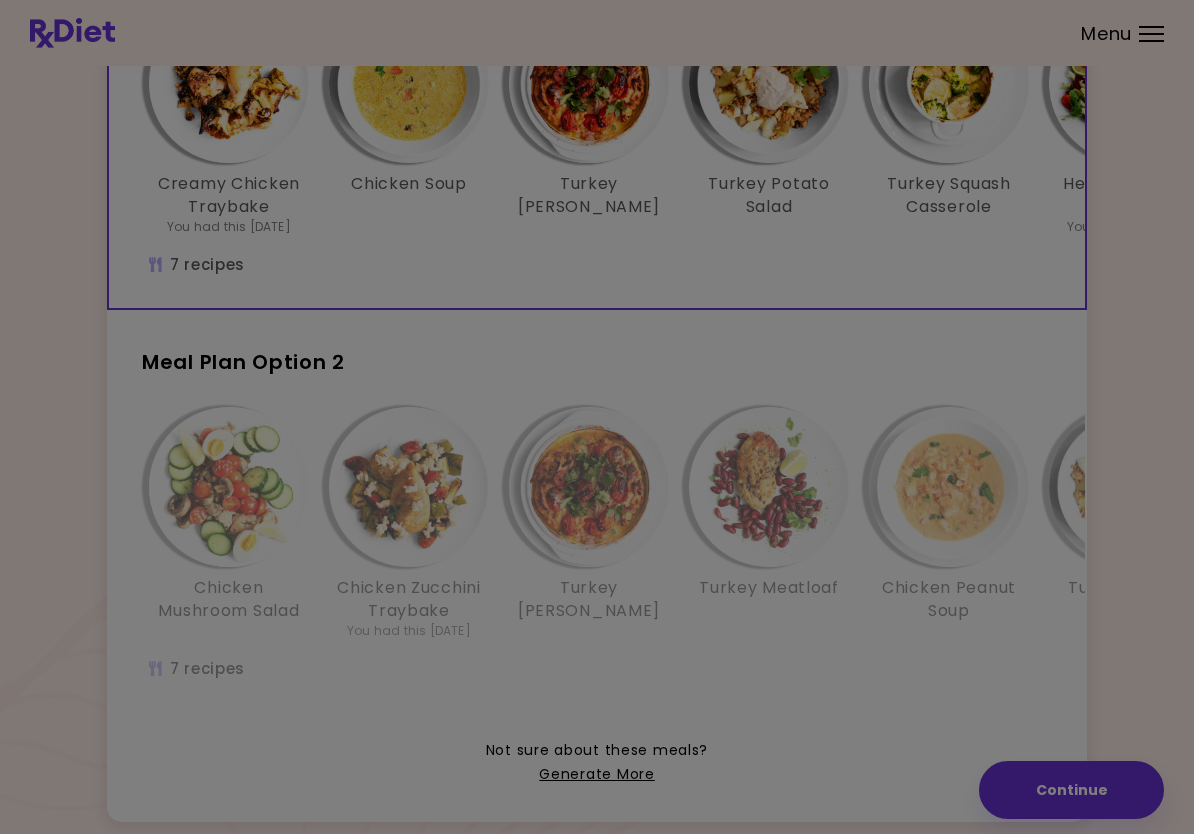 scroll, scrollTop: 0, scrollLeft: 0, axis: both 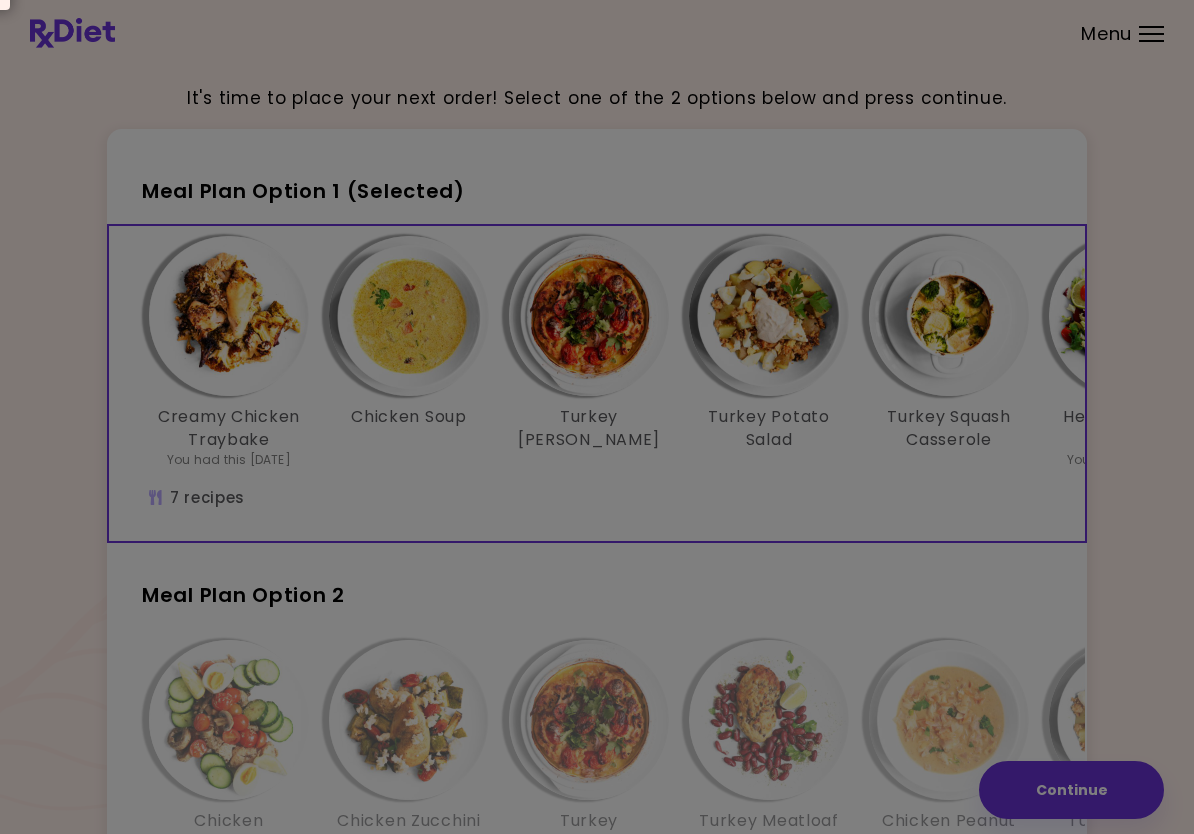 click at bounding box center (597, 571) 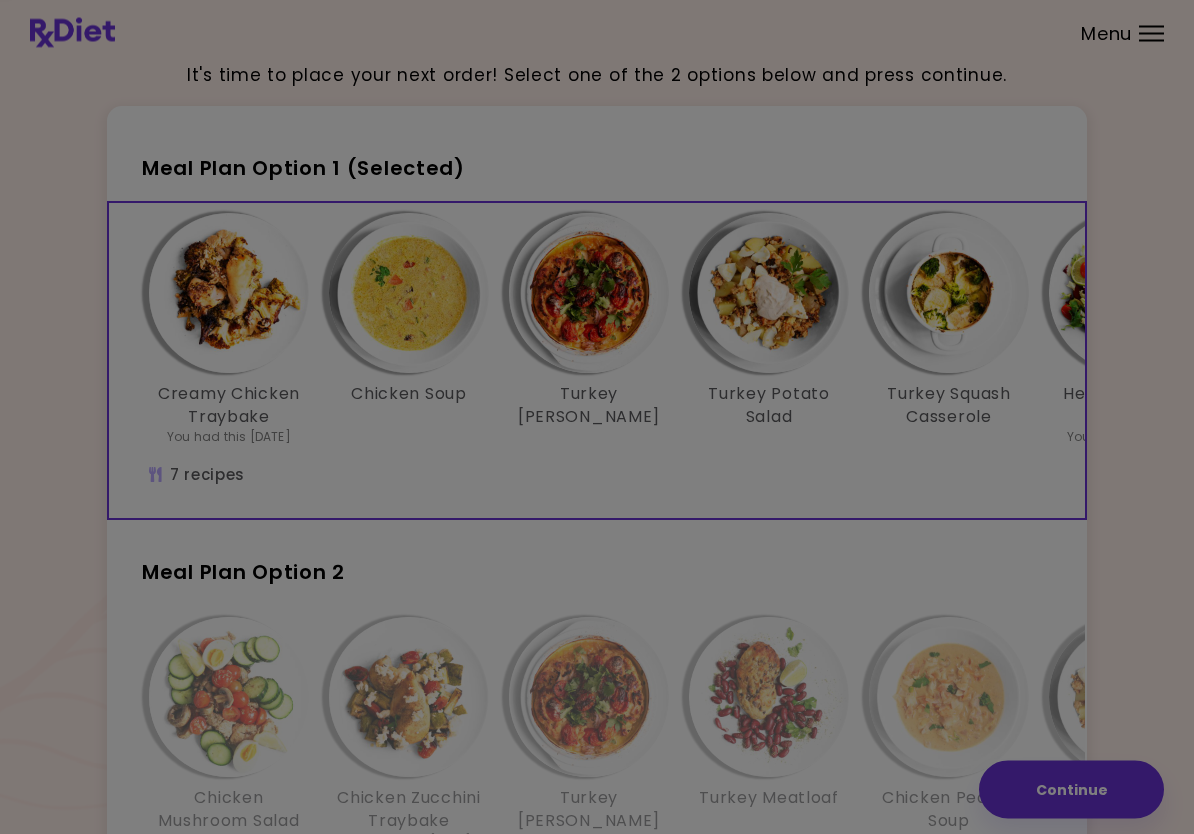 scroll, scrollTop: 0, scrollLeft: 0, axis: both 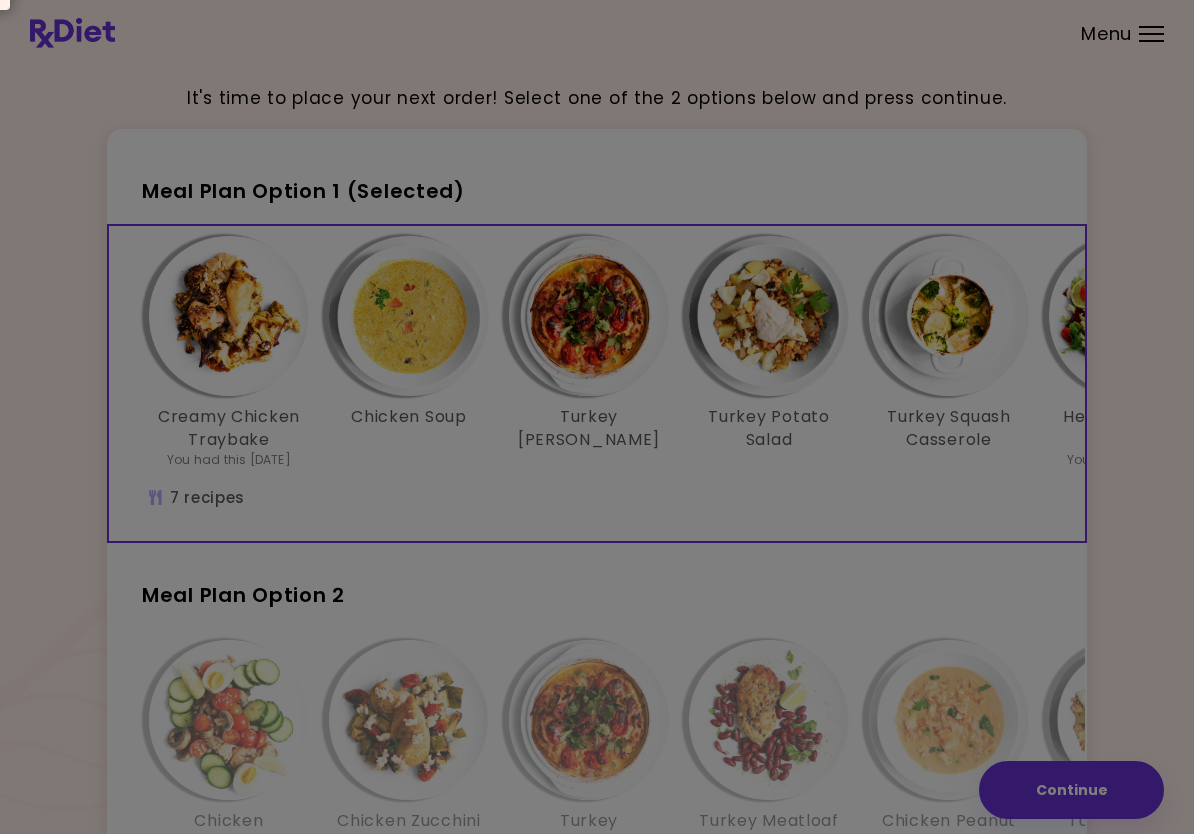click at bounding box center [597, 571] 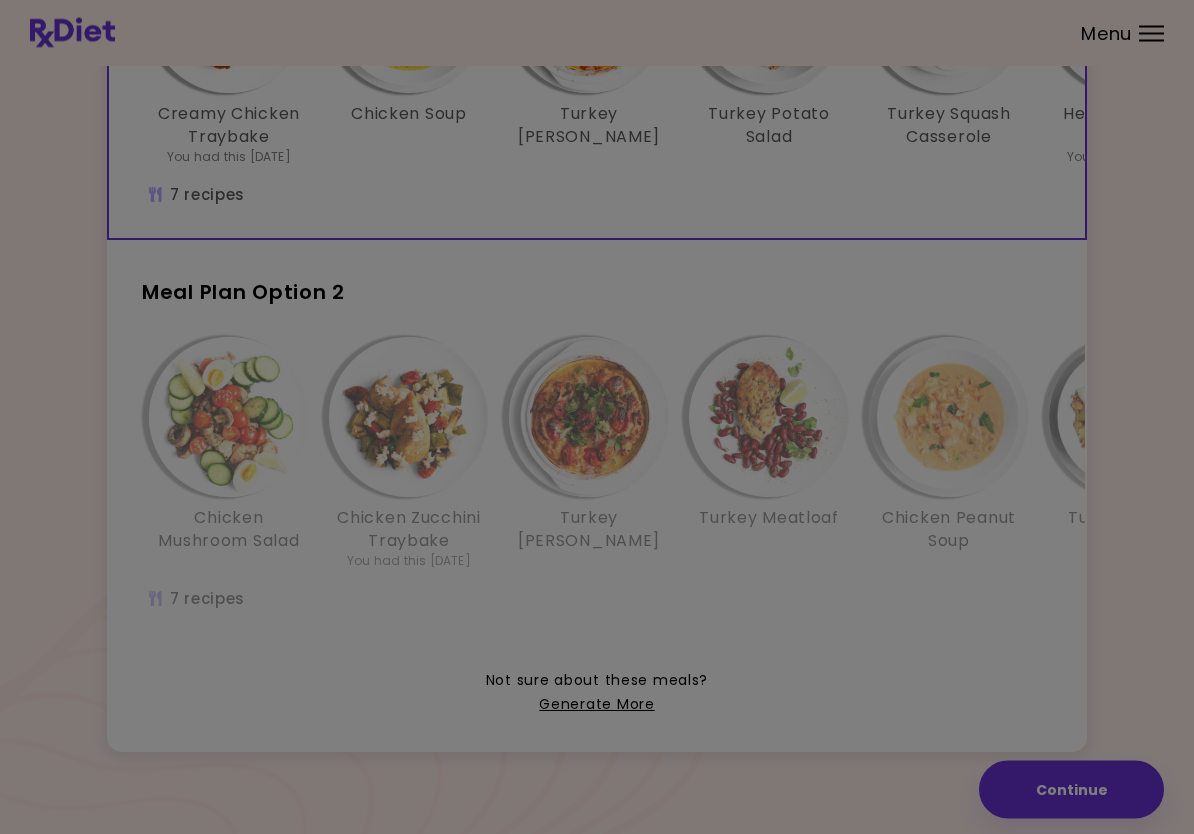 scroll, scrollTop: 308, scrollLeft: 0, axis: vertical 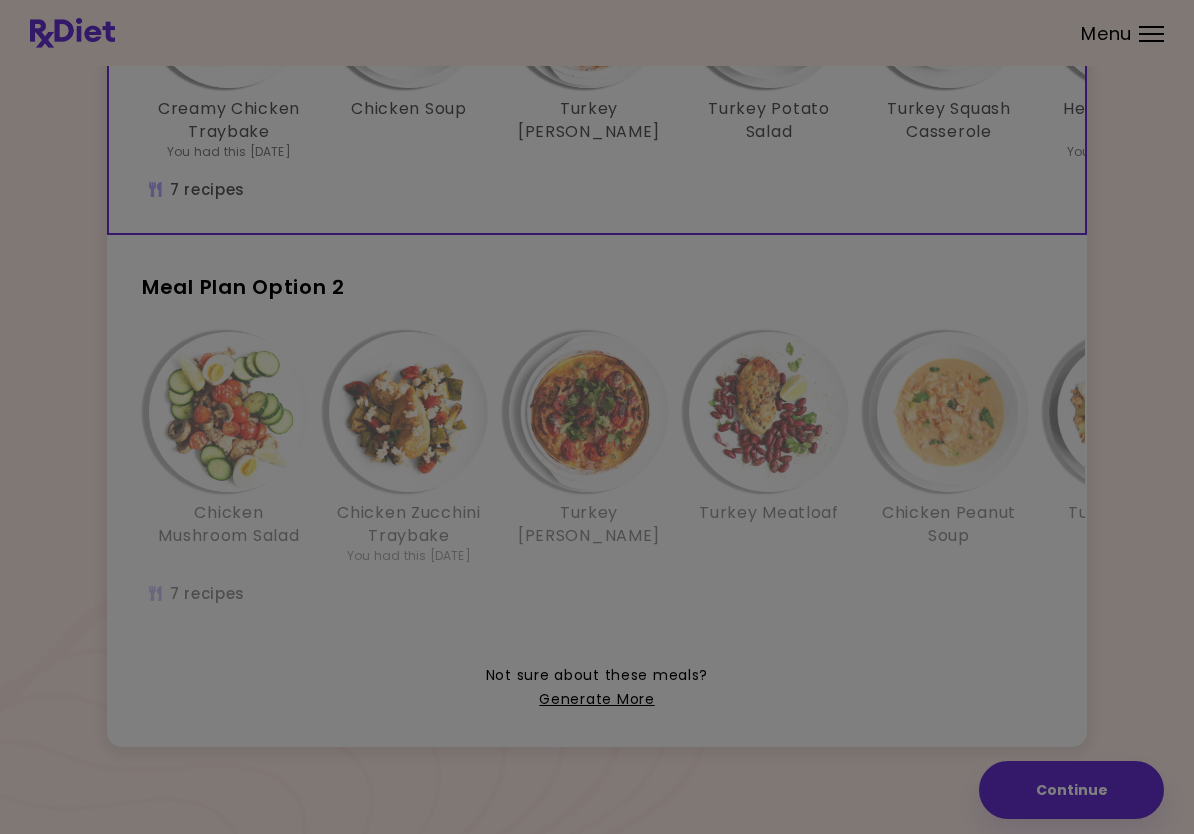 click at bounding box center (597, 263) 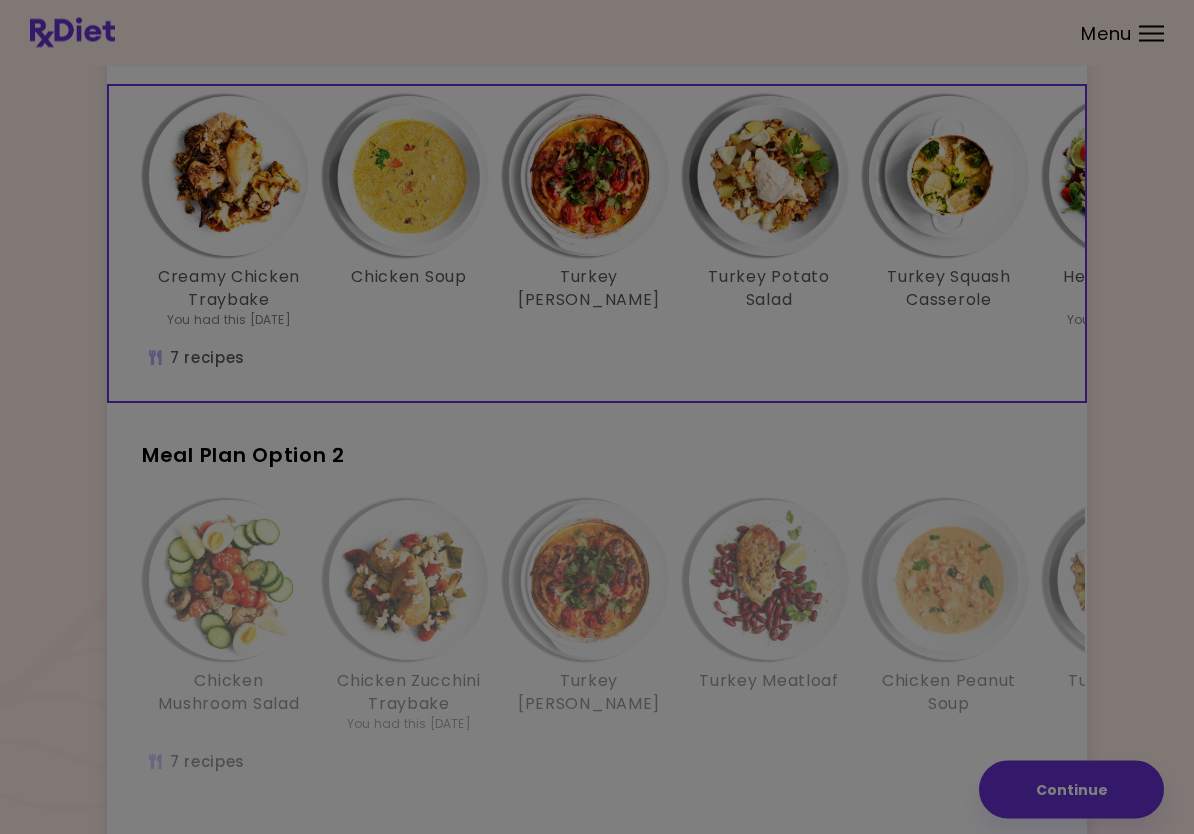 scroll, scrollTop: 0, scrollLeft: 0, axis: both 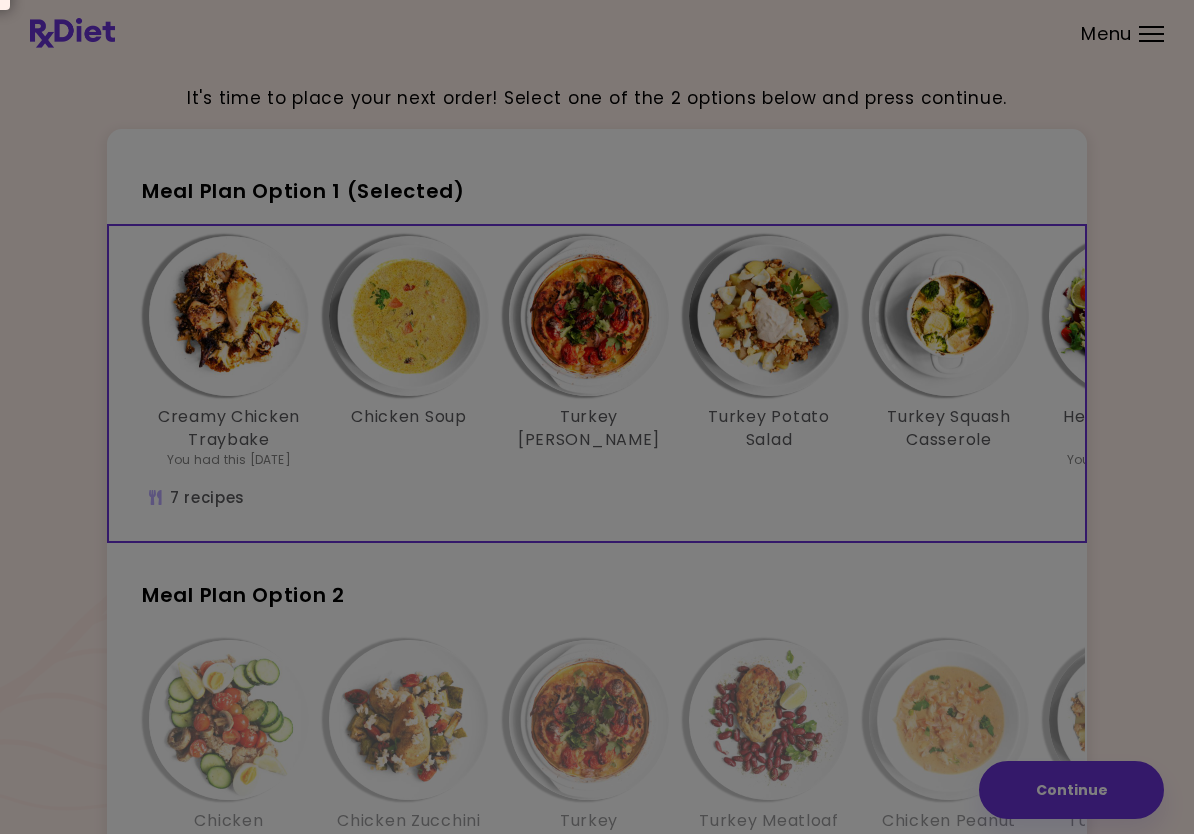 click at bounding box center (597, 571) 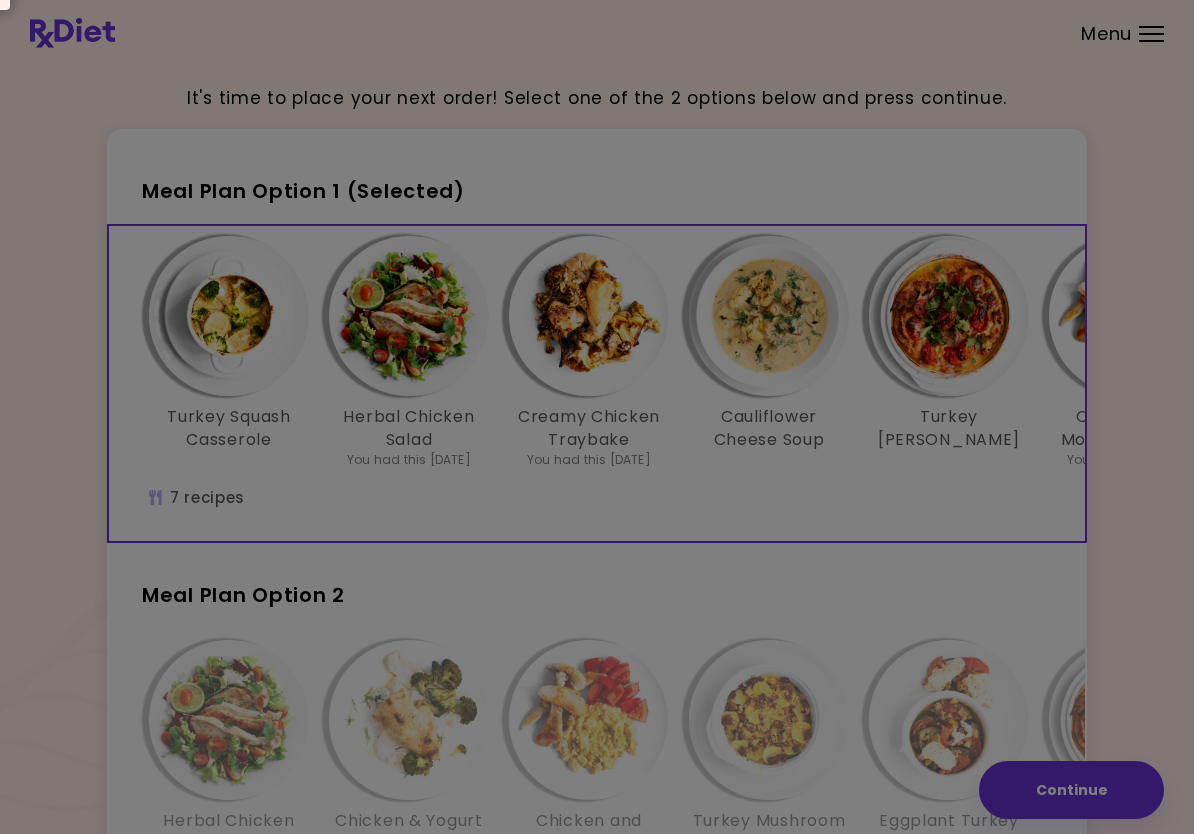 click at bounding box center (597, 571) 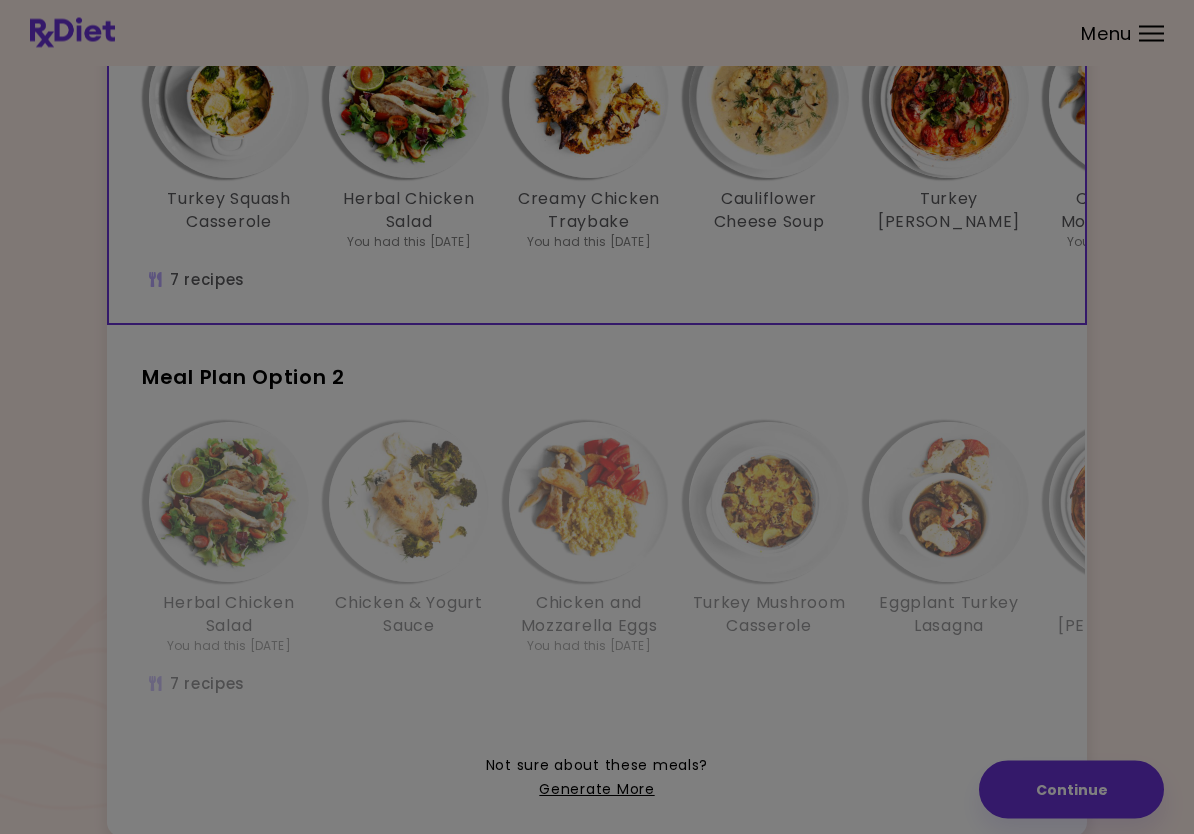 scroll, scrollTop: 0, scrollLeft: 0, axis: both 